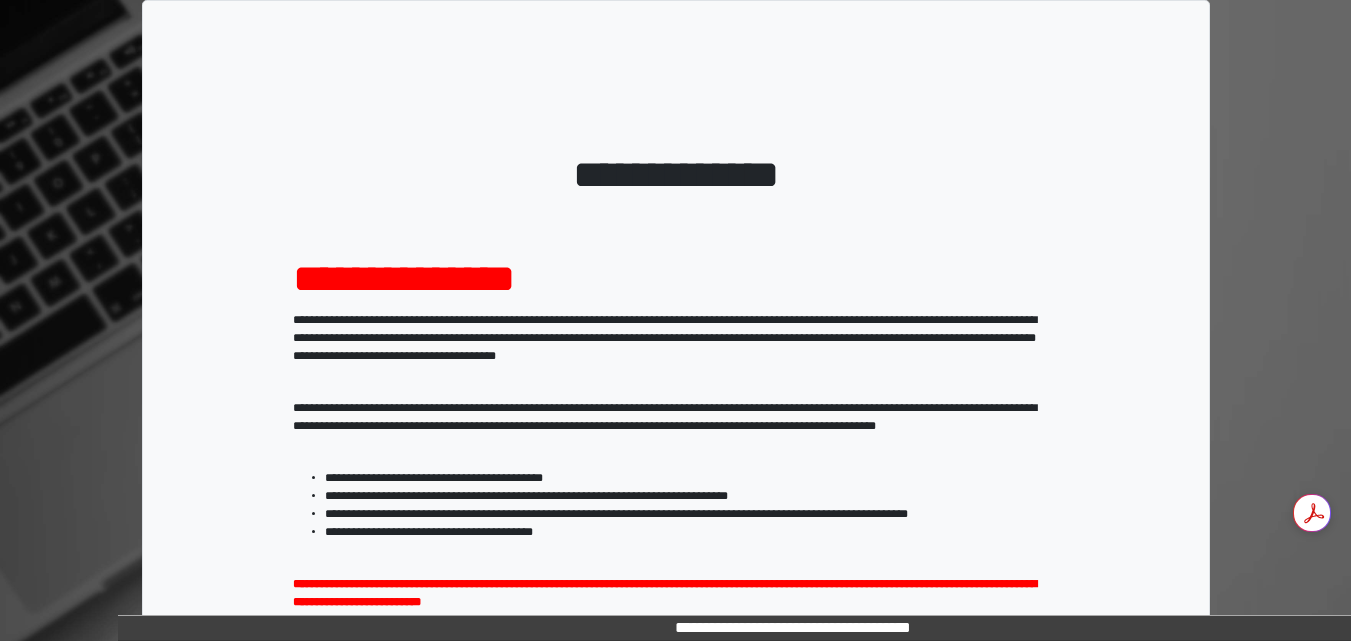 scroll, scrollTop: 0, scrollLeft: 0, axis: both 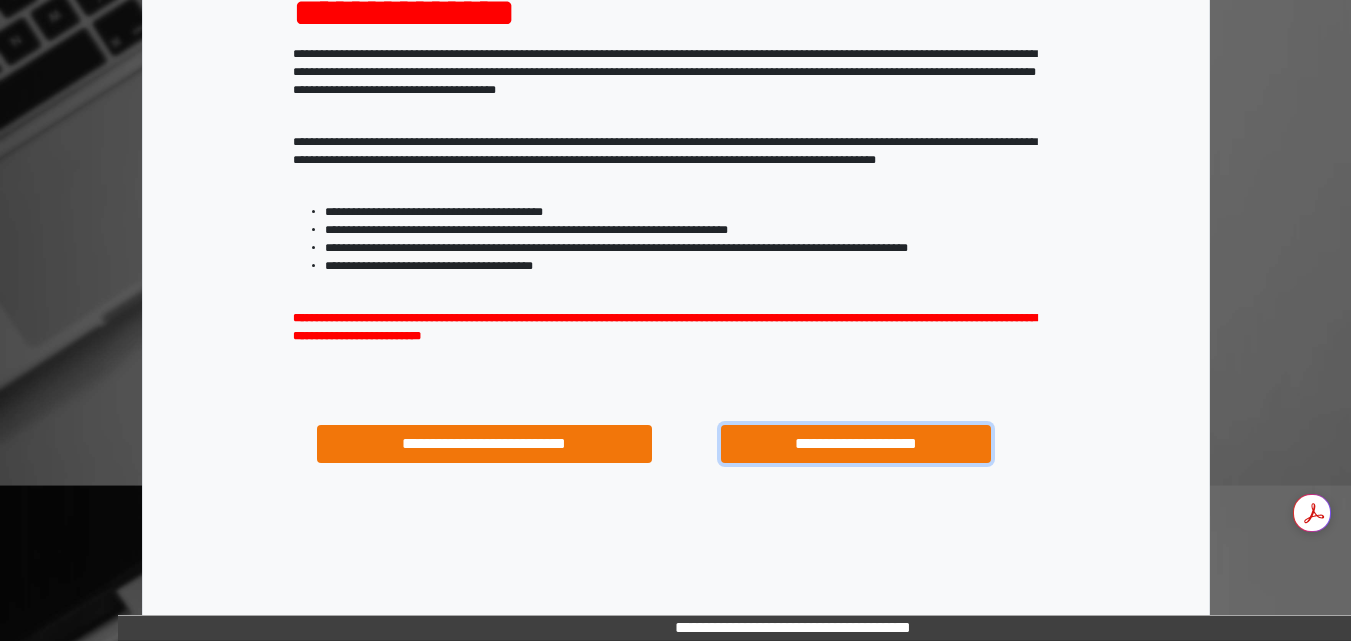 click on "**********" at bounding box center [855, 444] 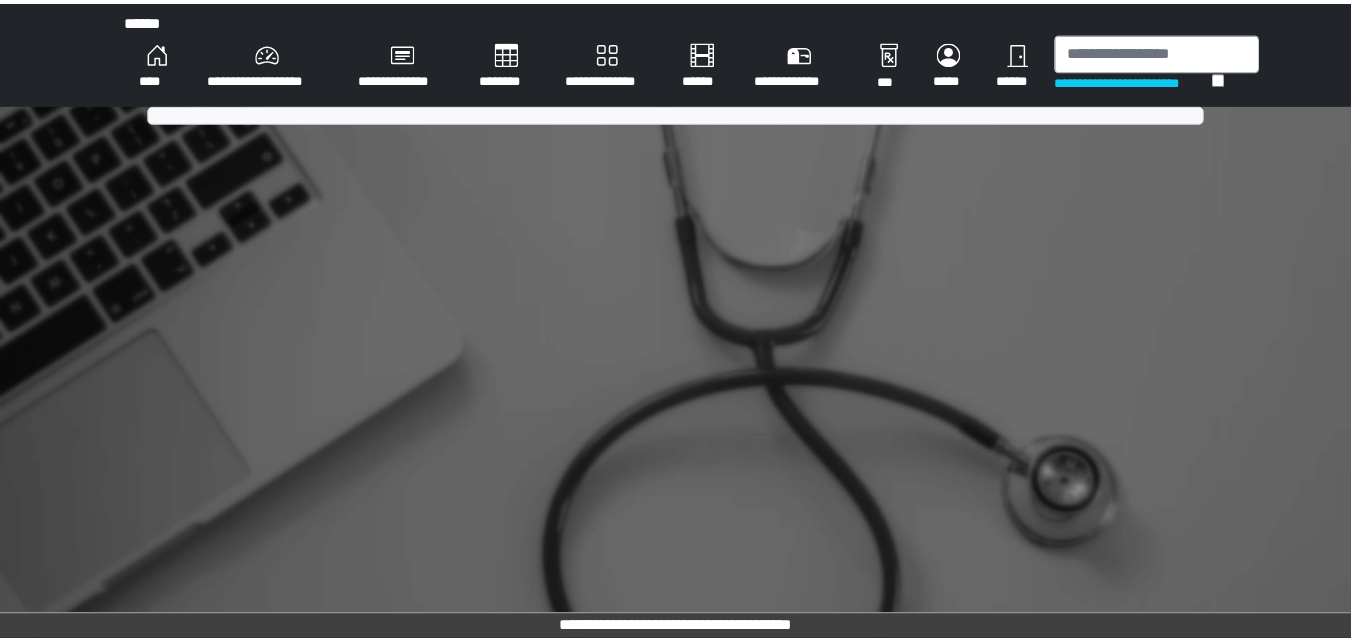scroll, scrollTop: 0, scrollLeft: 0, axis: both 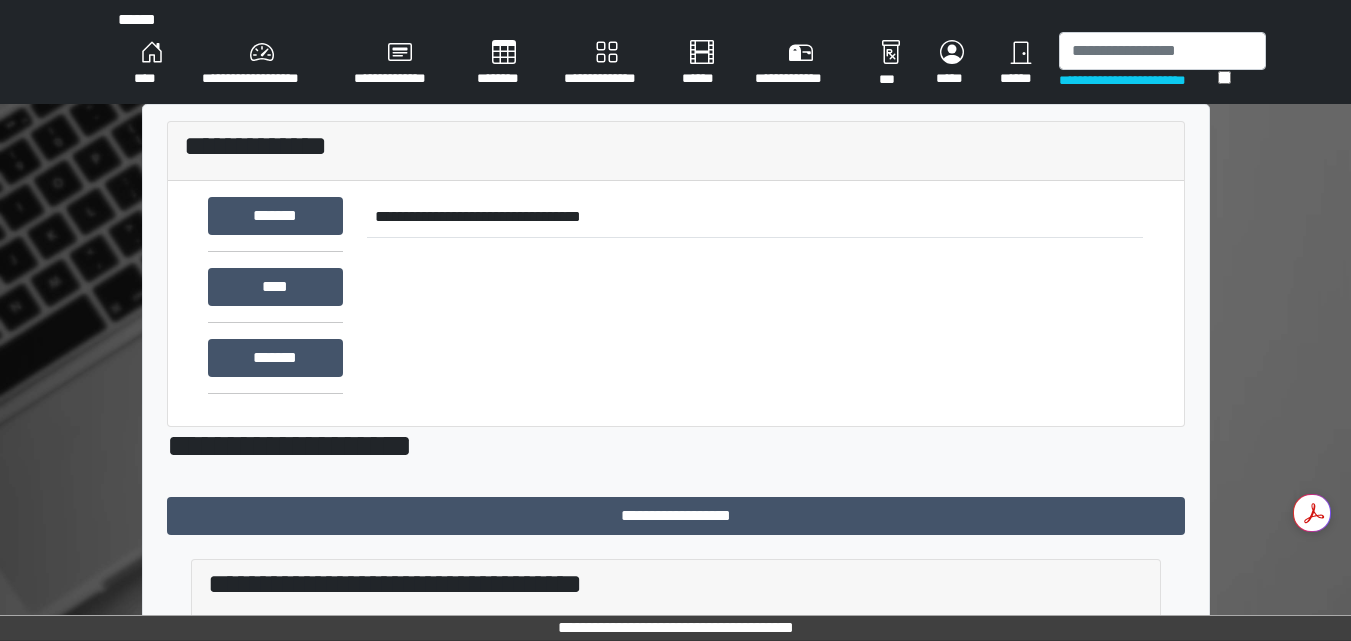 click on "**********" at bounding box center [262, 64] 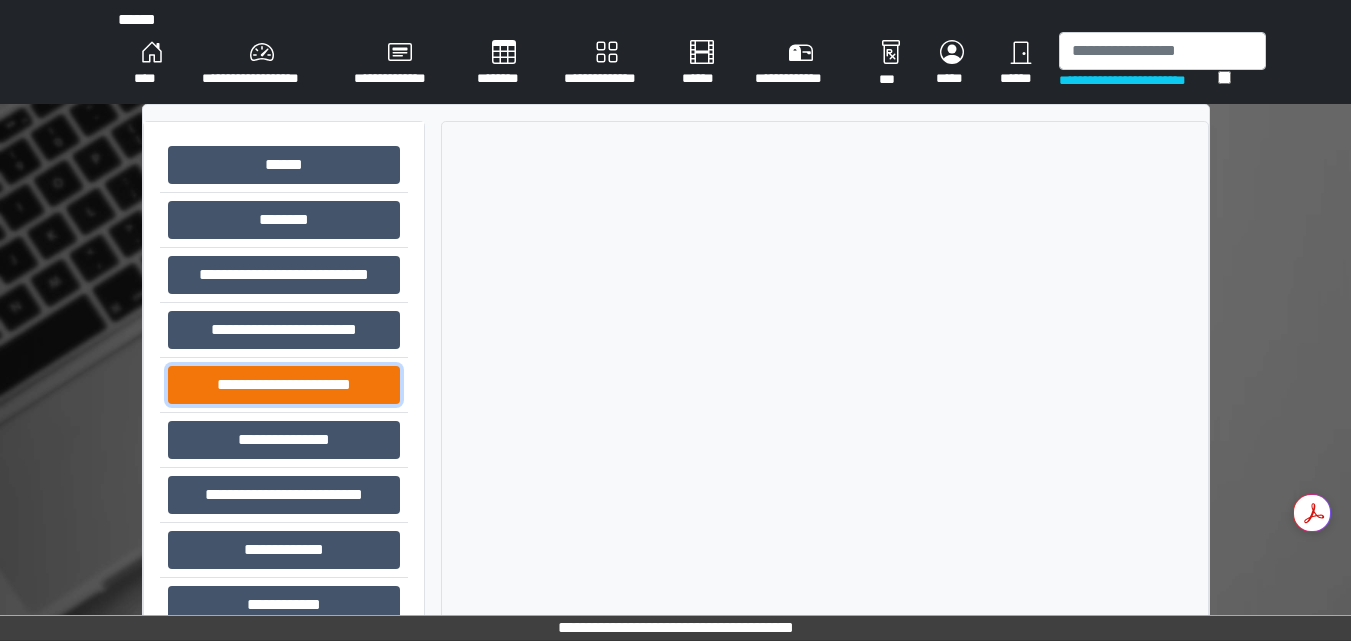 click on "**********" at bounding box center [284, 385] 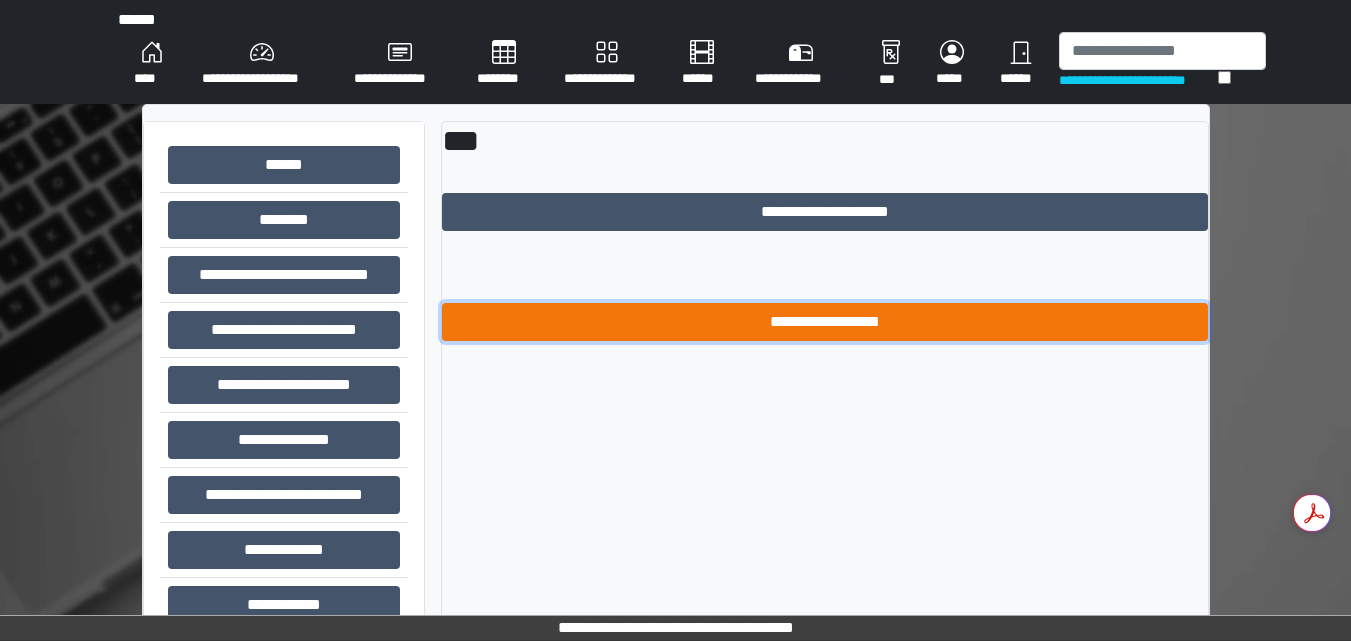 click on "**********" at bounding box center (825, 322) 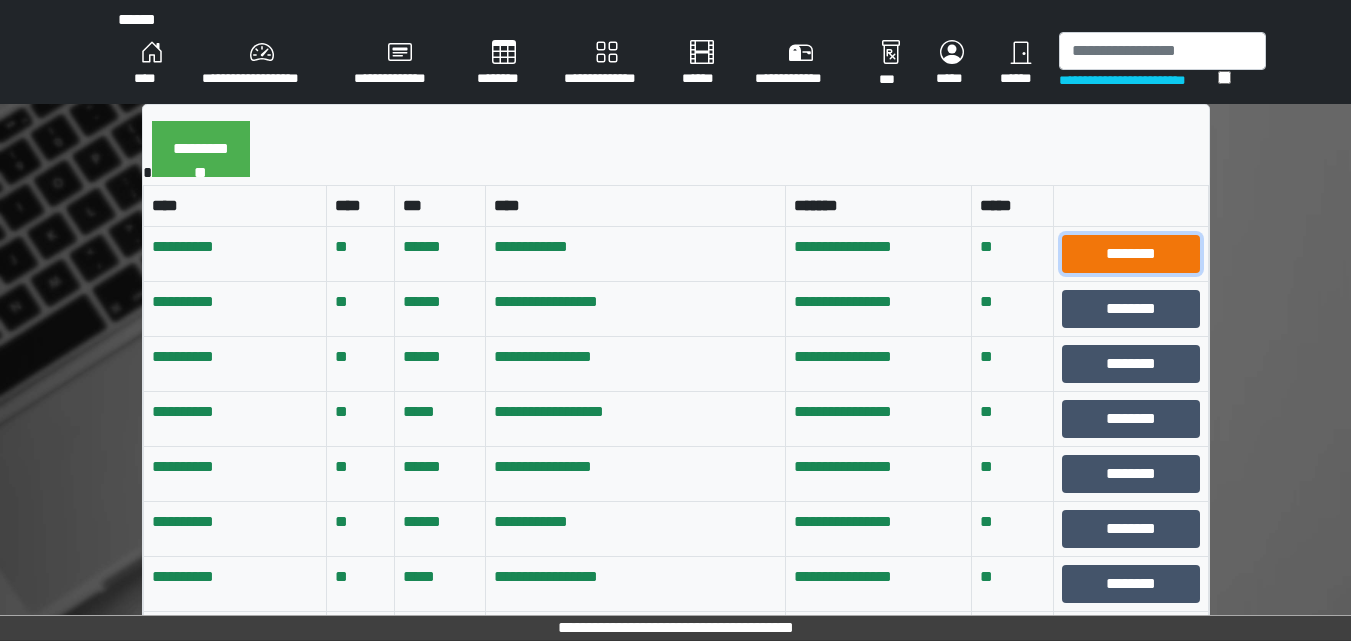 click on "********" at bounding box center [1130, 254] 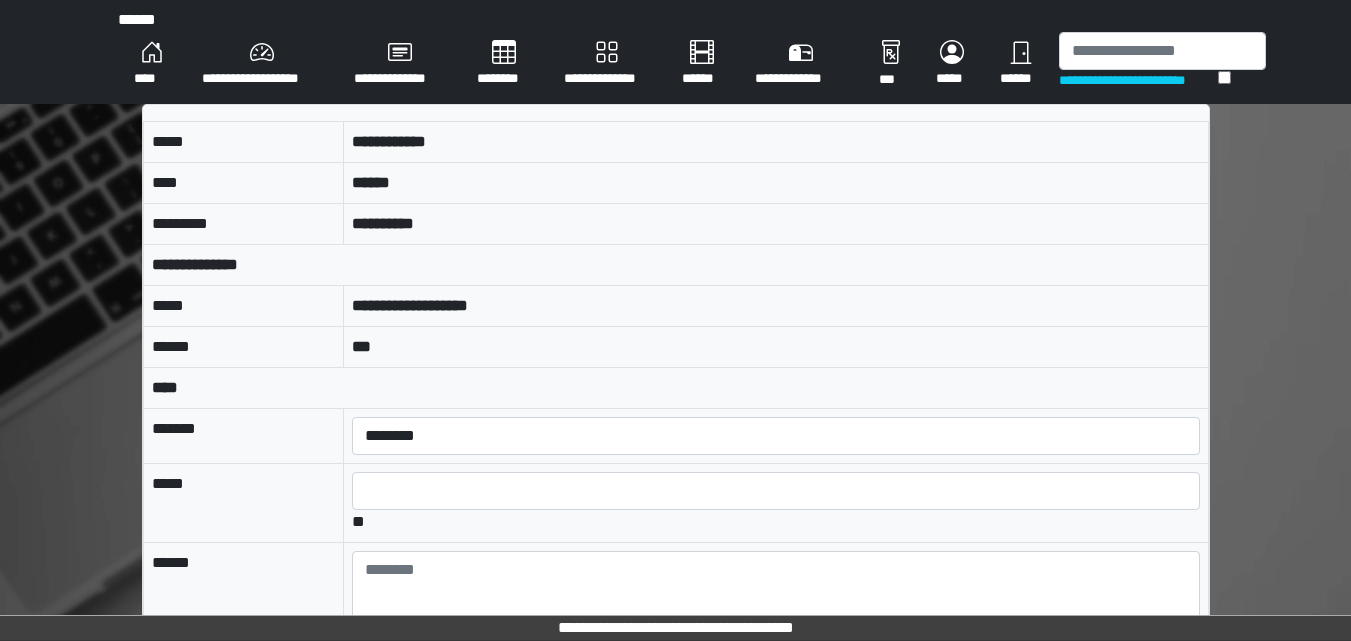 click on "**" at bounding box center [776, 503] 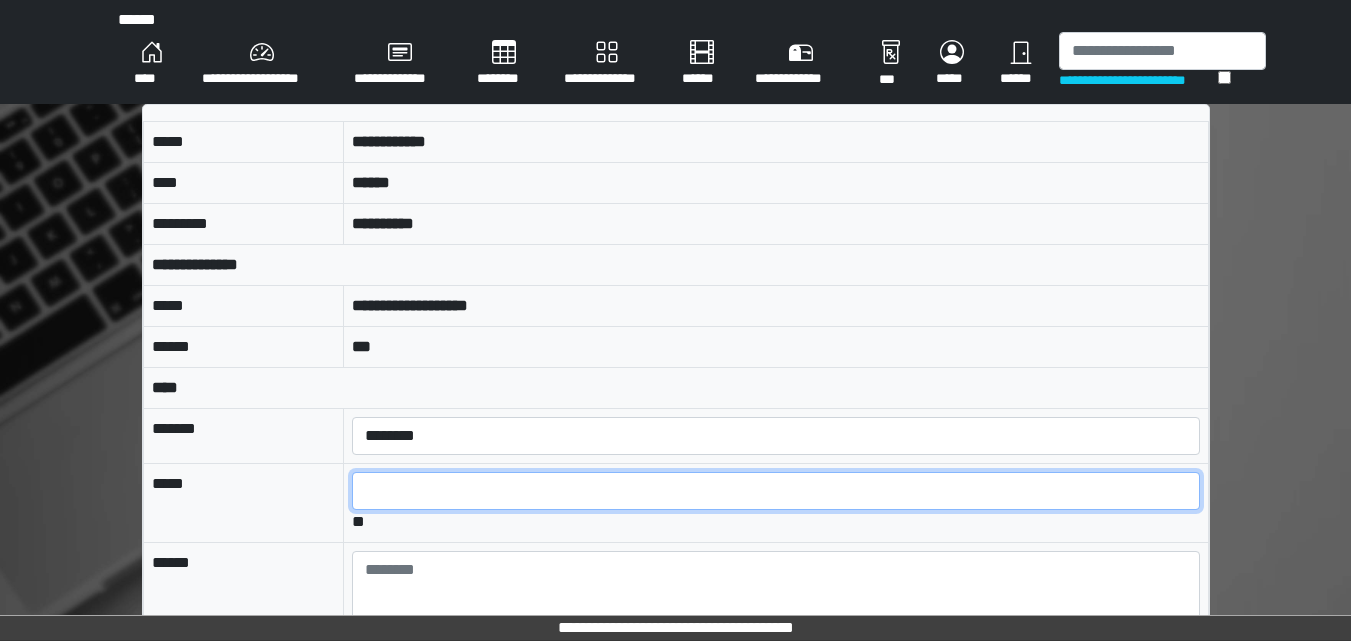 click at bounding box center (775, 491) 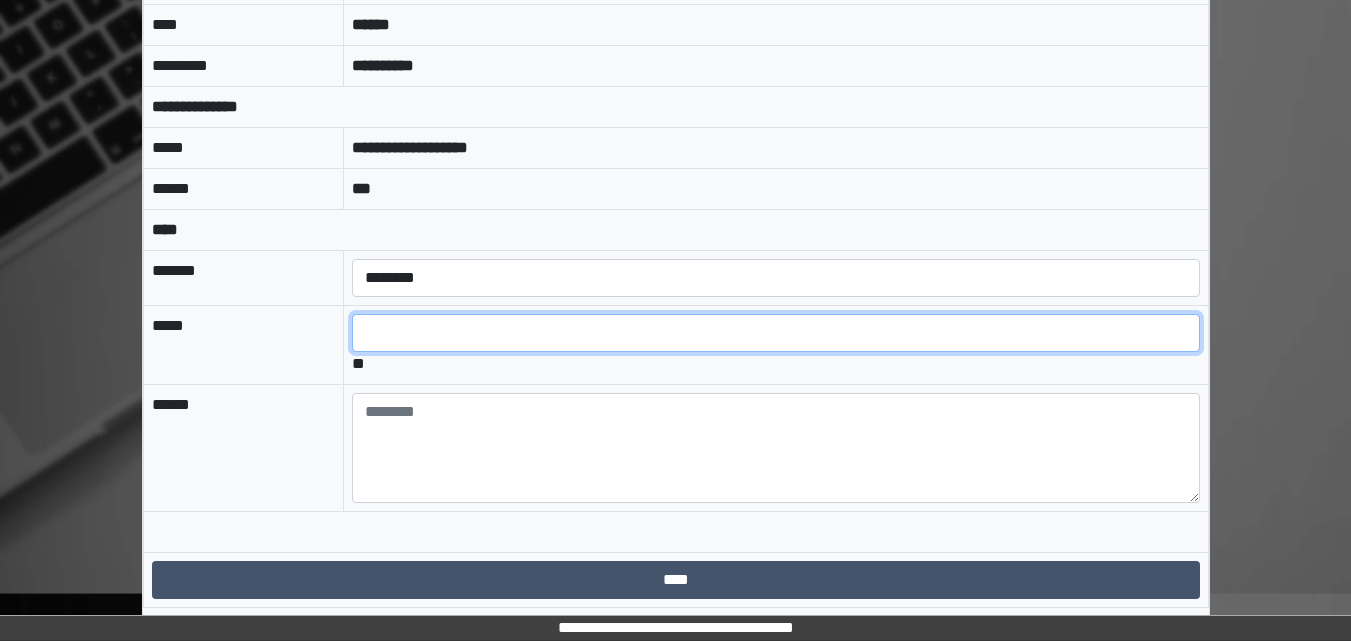 type on "*" 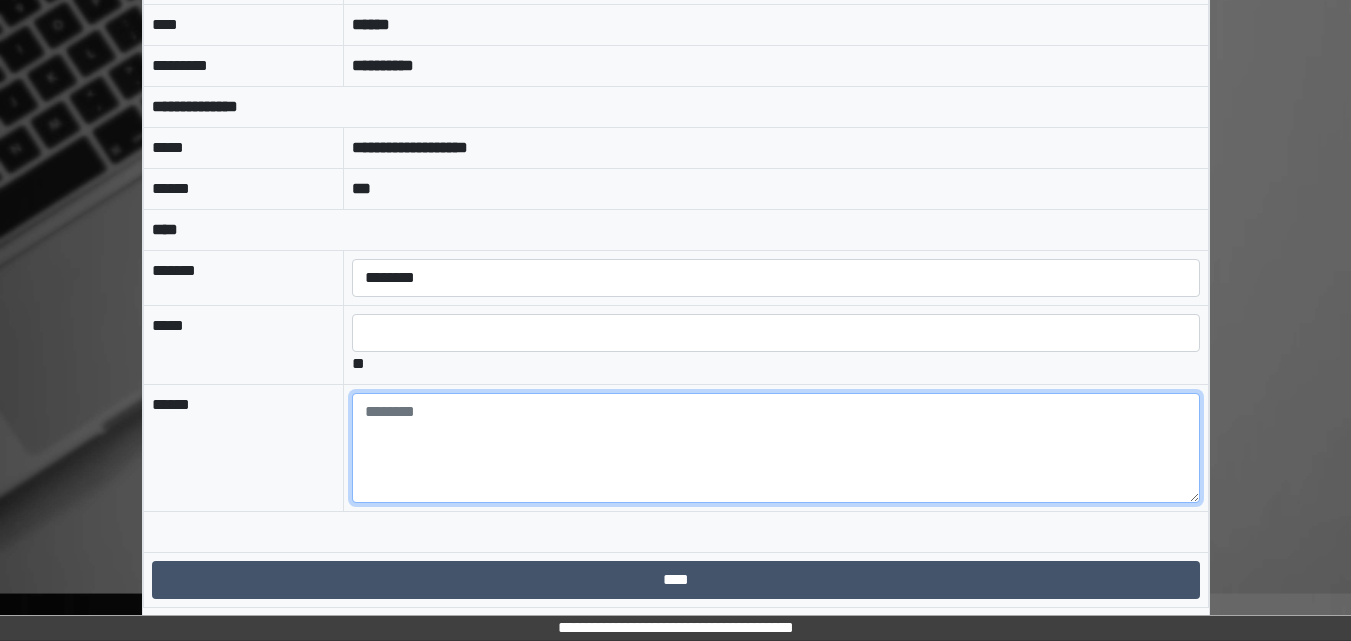click at bounding box center (775, 448) 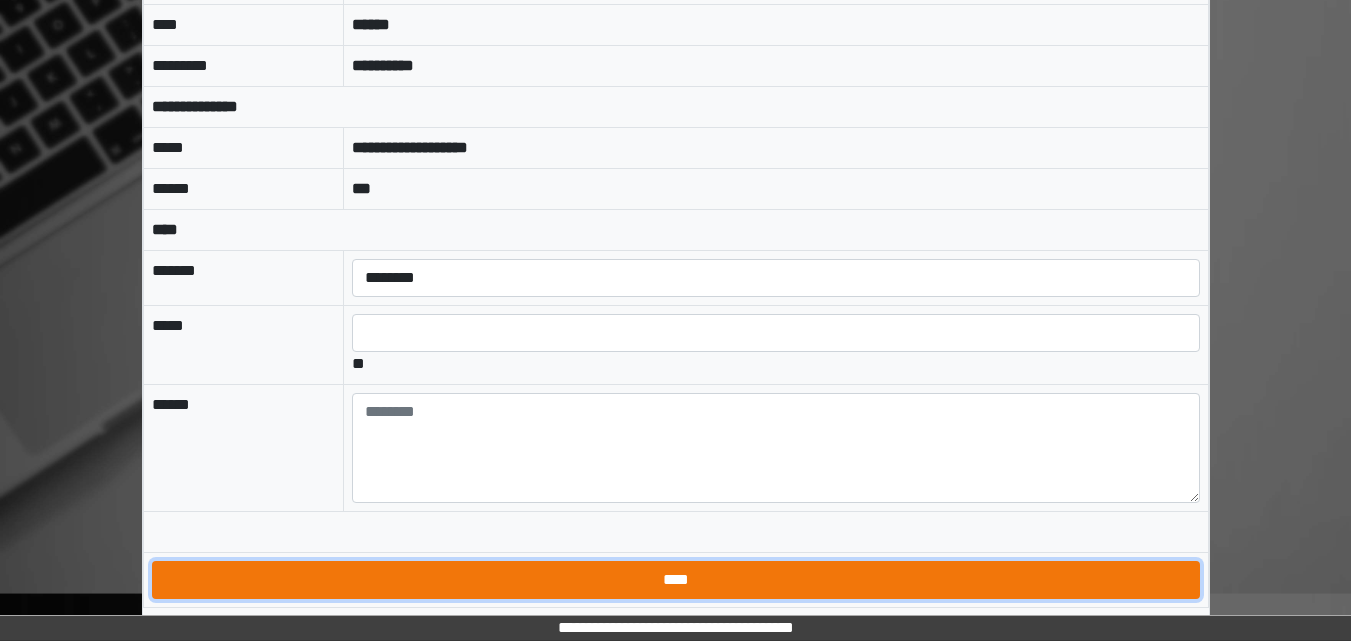 click on "****" at bounding box center (676, 580) 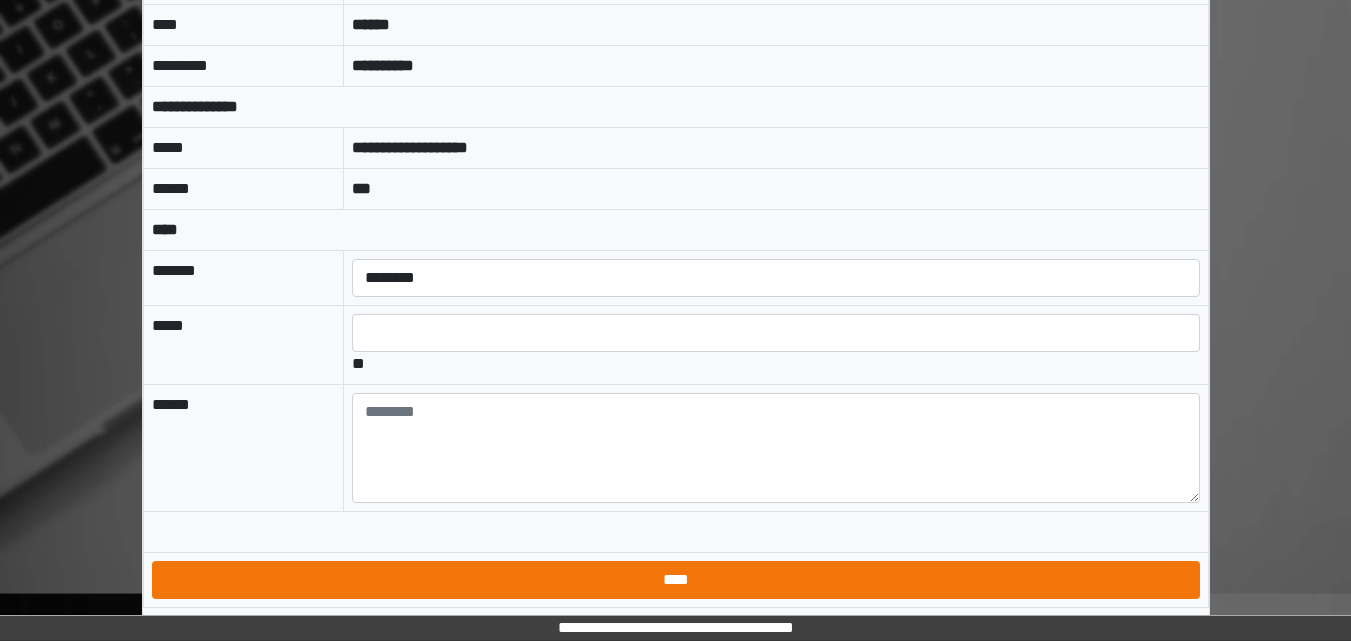 scroll, scrollTop: 0, scrollLeft: 0, axis: both 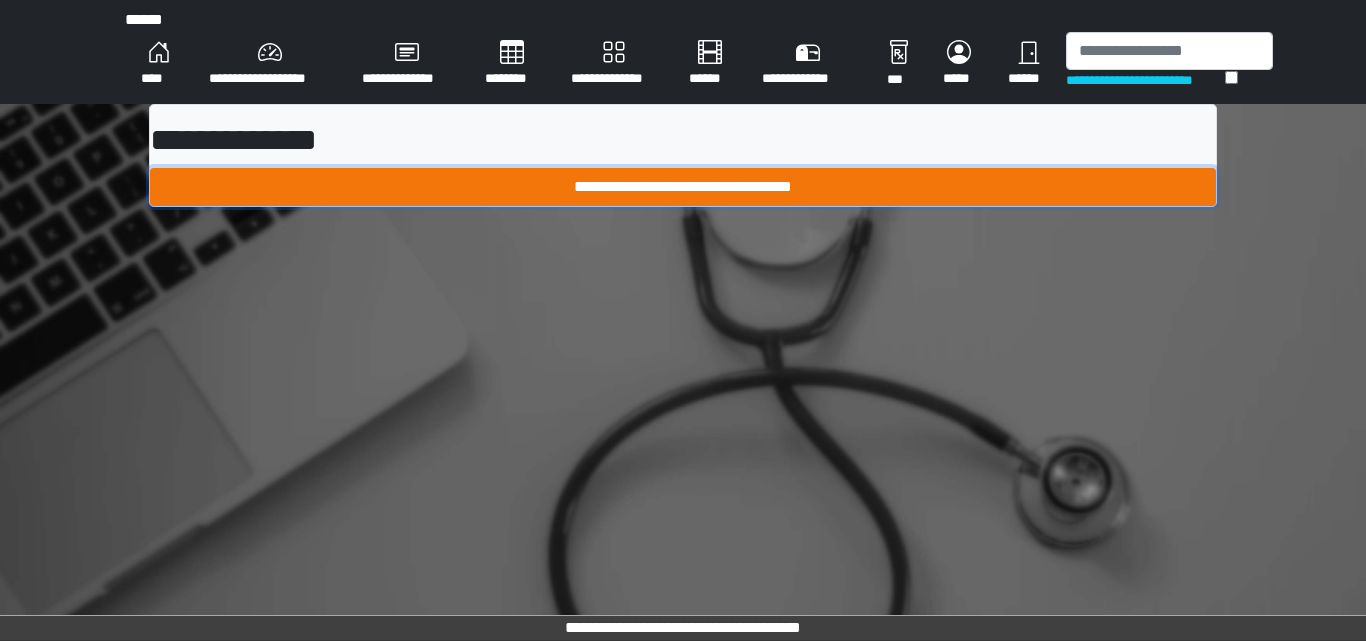 click on "**********" at bounding box center (683, 187) 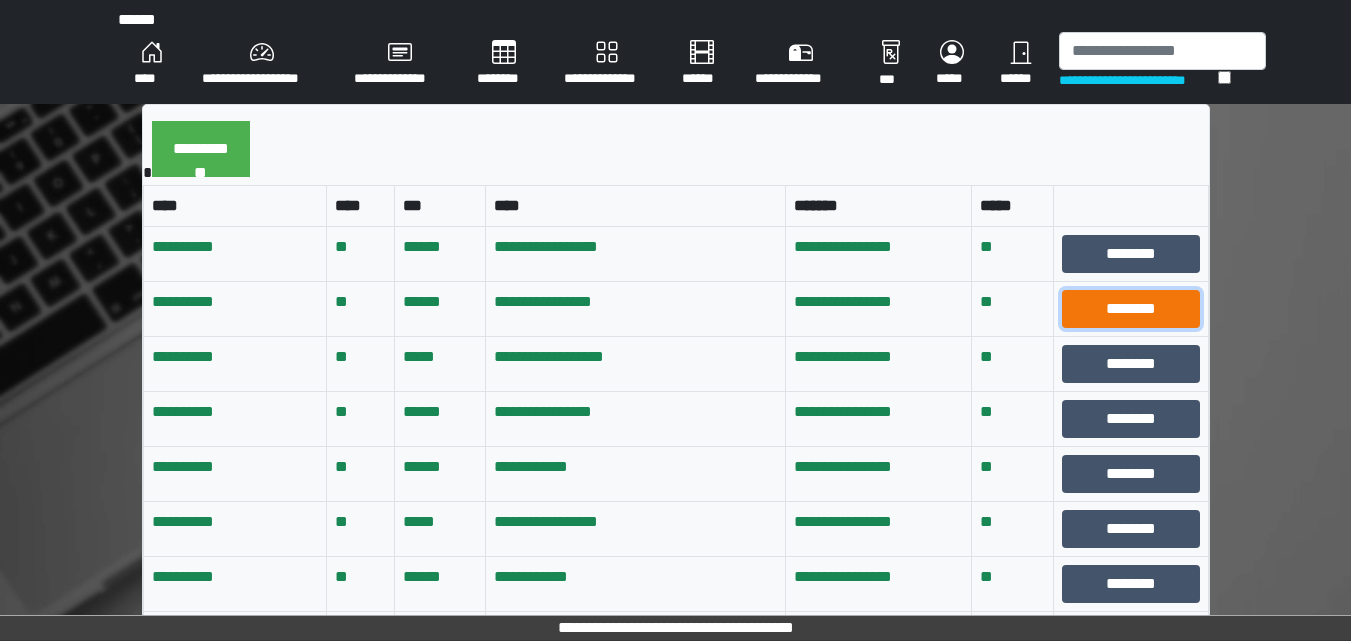 click on "********" at bounding box center (1130, 309) 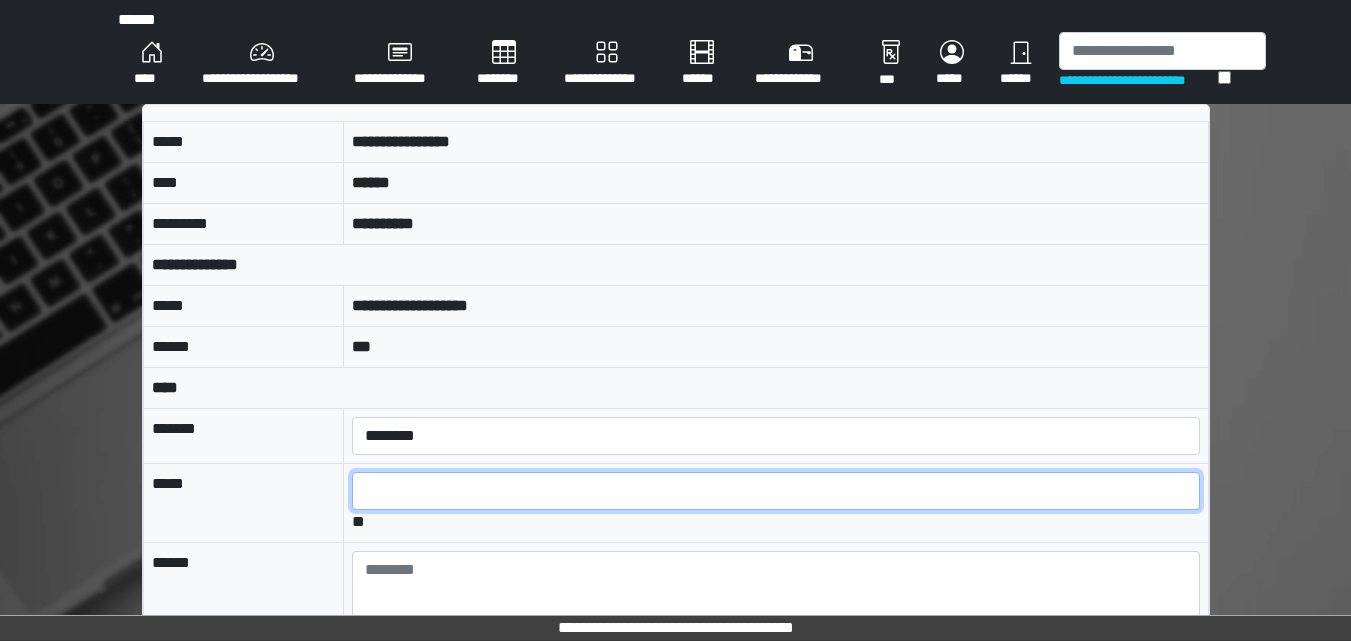 click at bounding box center [775, 491] 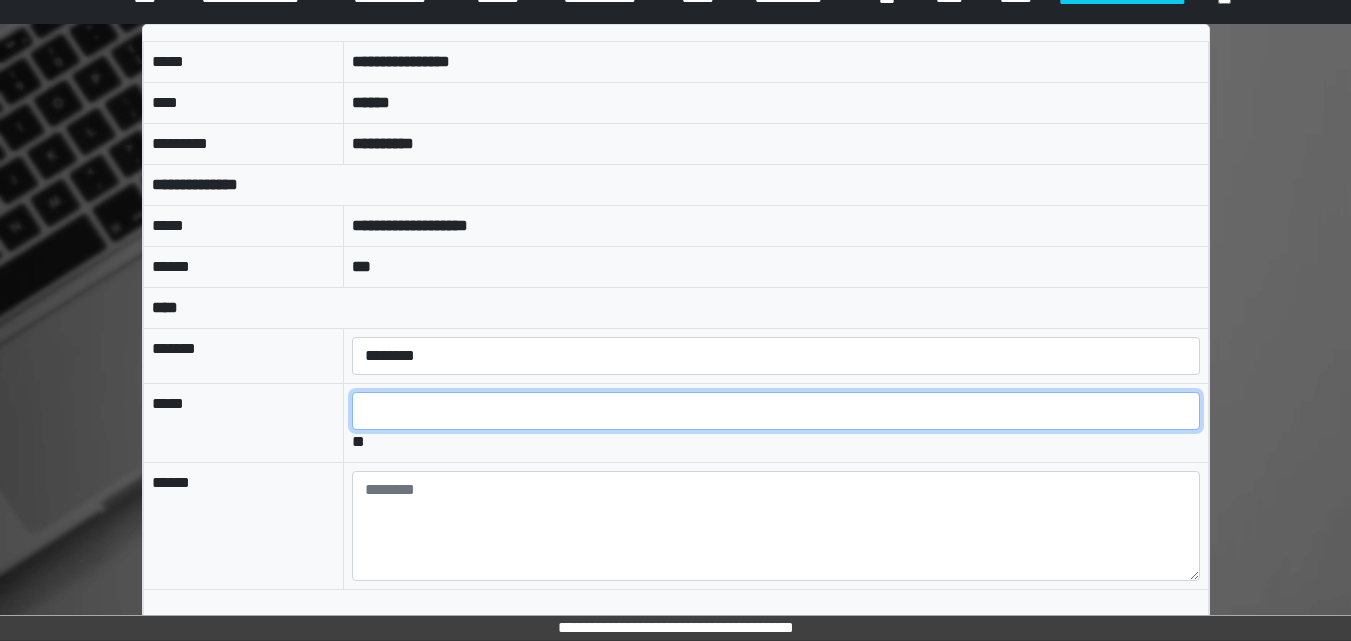 scroll, scrollTop: 120, scrollLeft: 0, axis: vertical 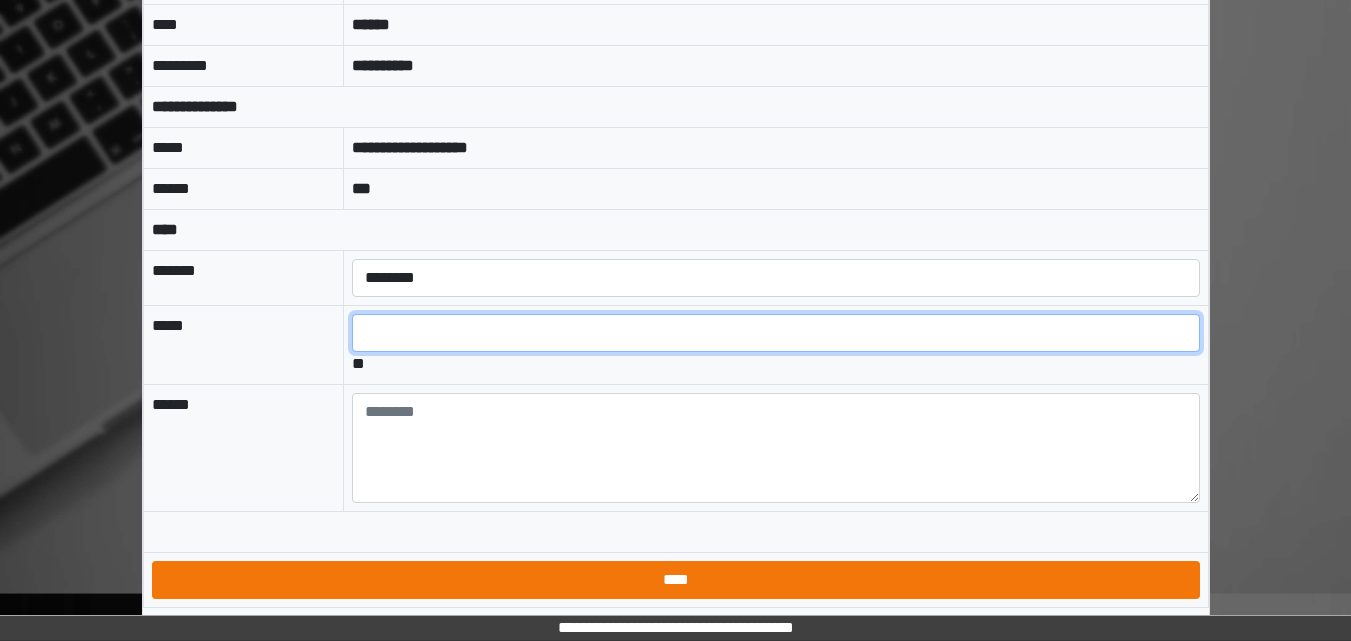type on "*" 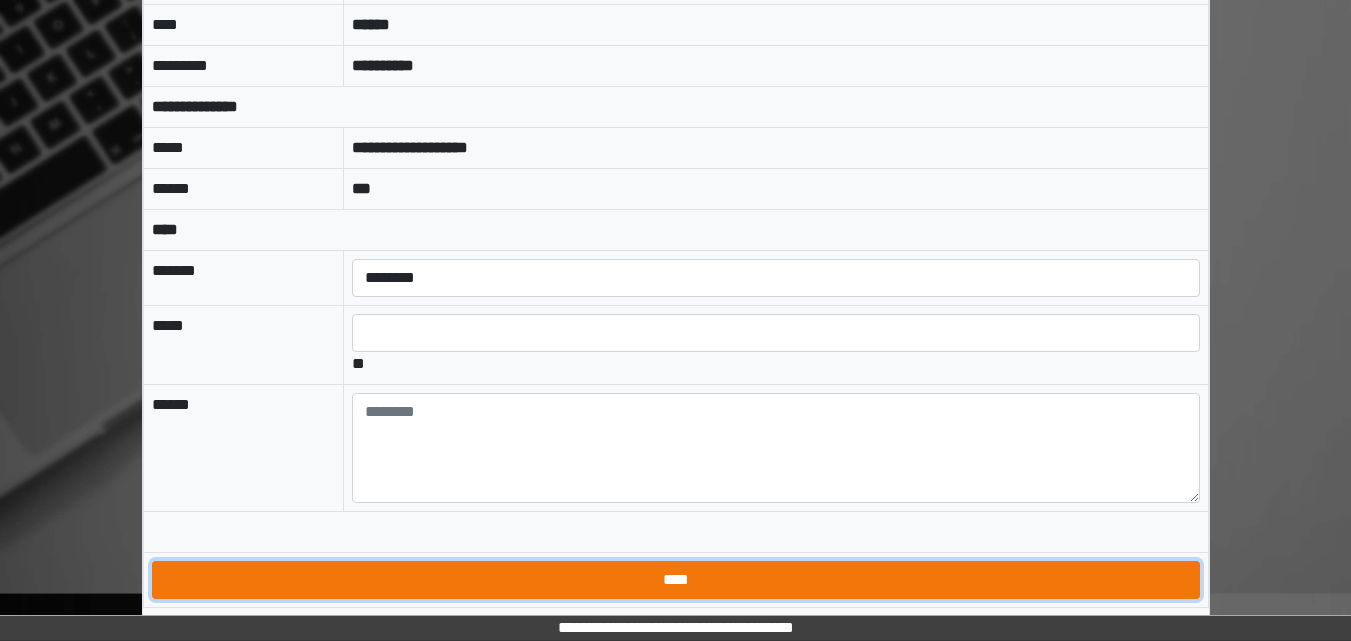 click on "****" at bounding box center (676, 580) 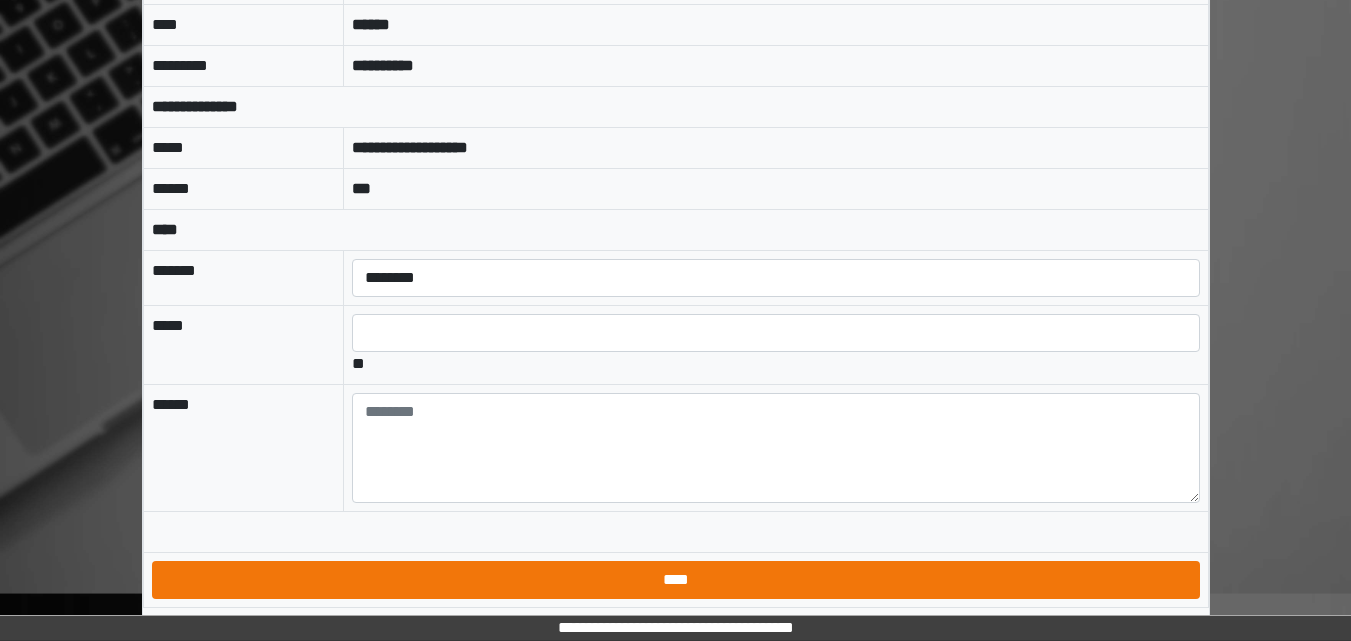 scroll, scrollTop: 0, scrollLeft: 0, axis: both 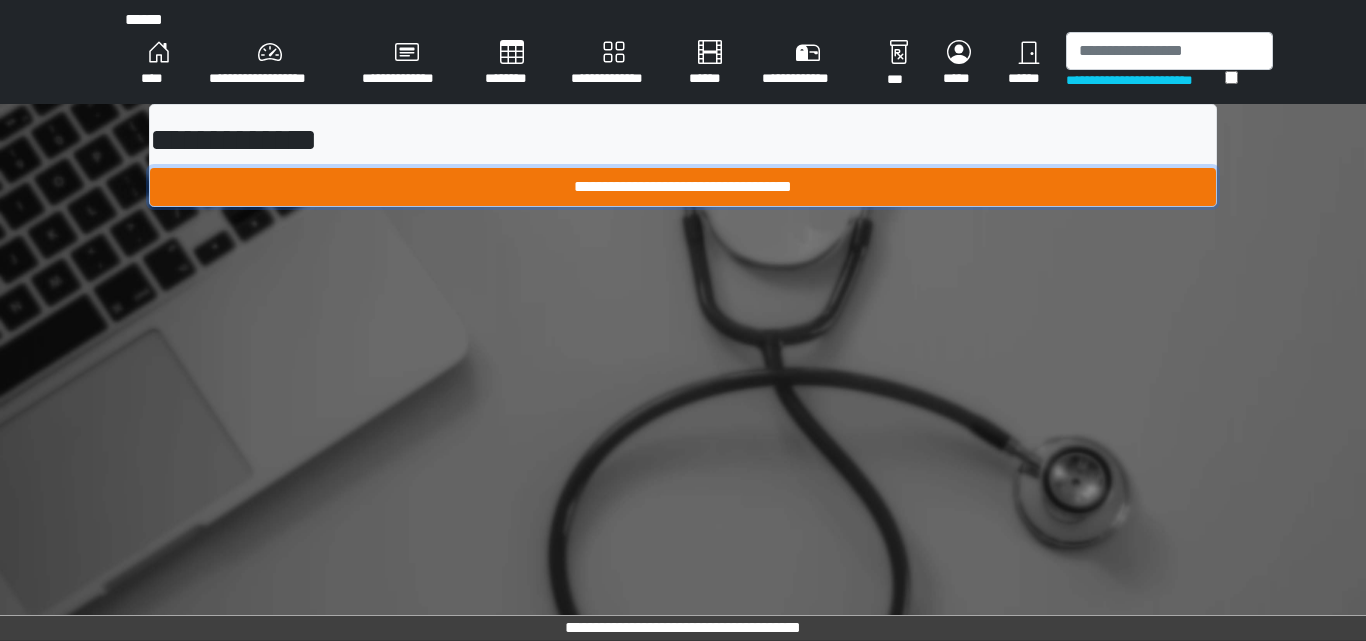click on "**********" at bounding box center [683, 187] 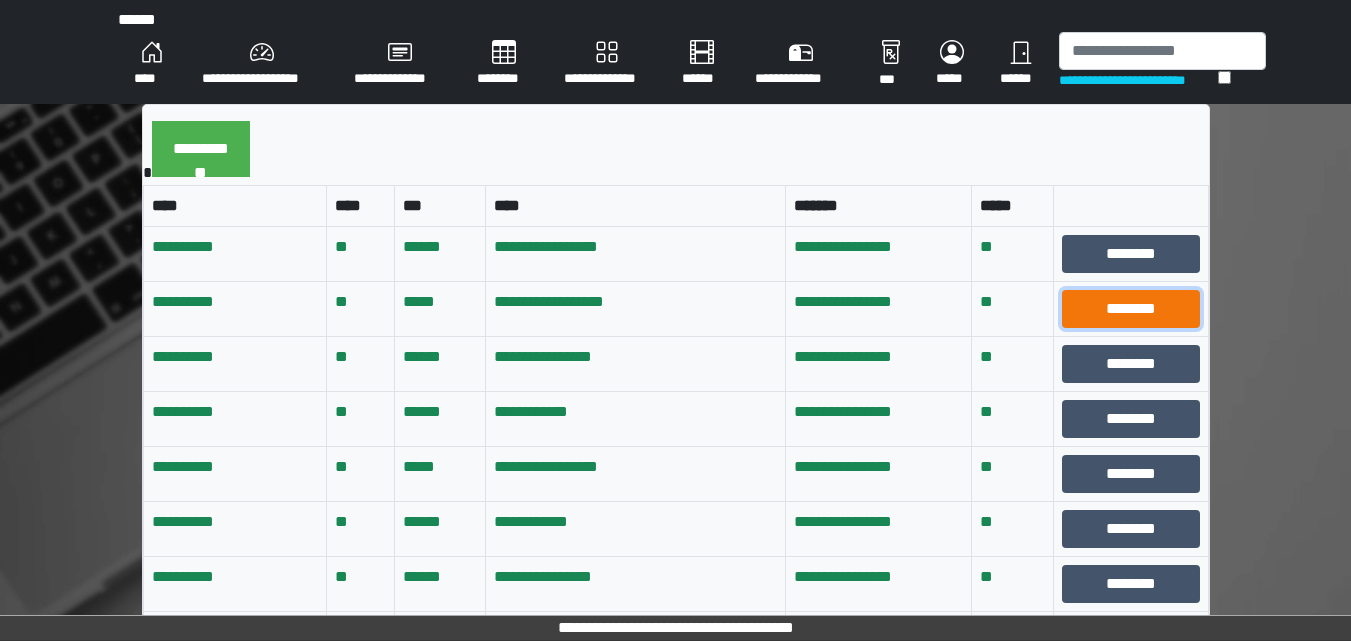 click on "********" at bounding box center (1130, 309) 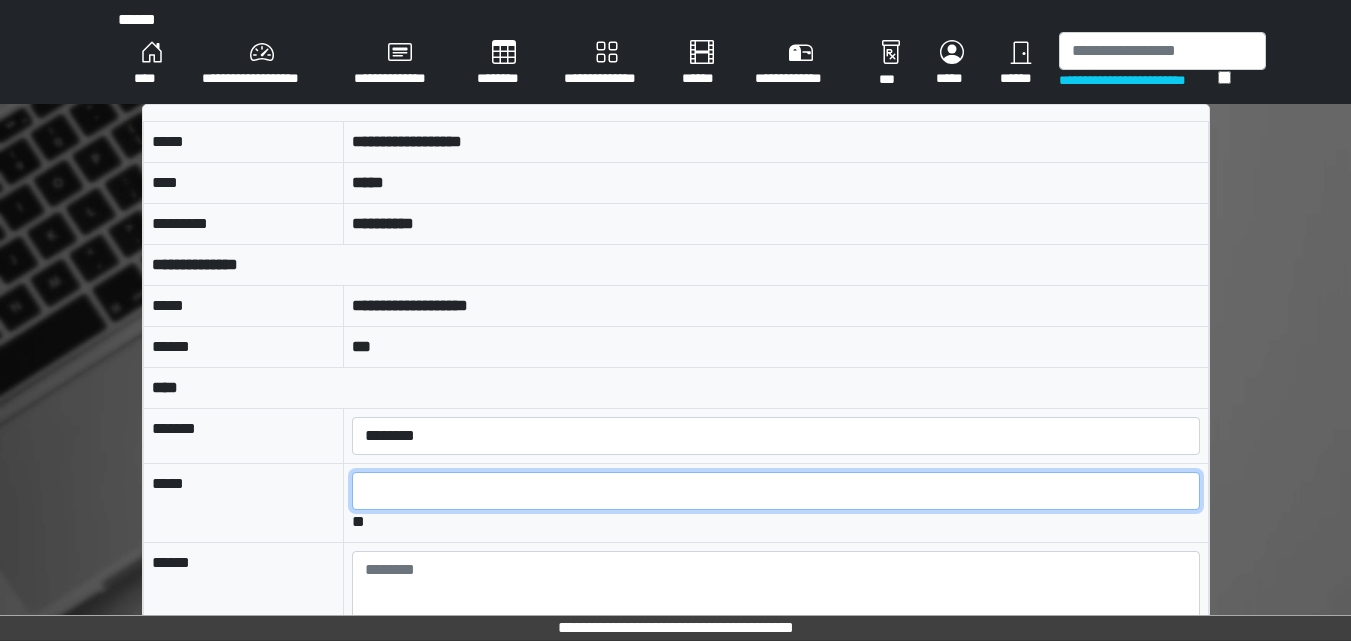 click at bounding box center (775, 491) 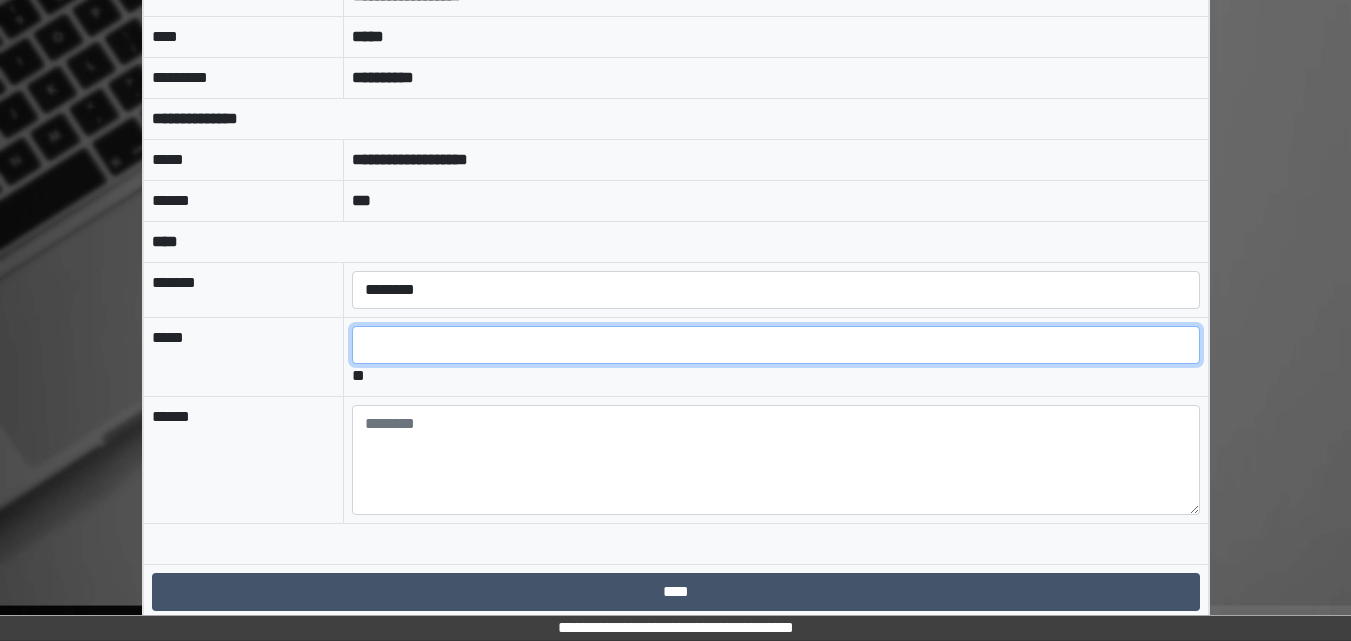 scroll, scrollTop: 158, scrollLeft: 0, axis: vertical 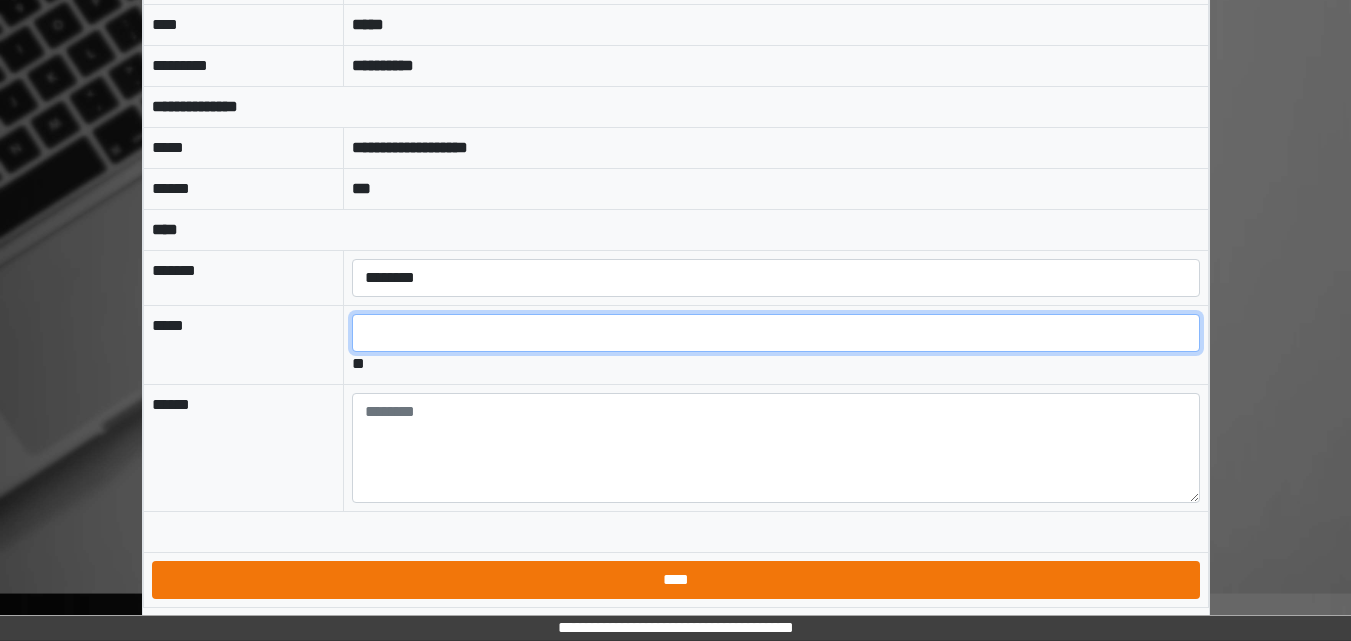 type on "*" 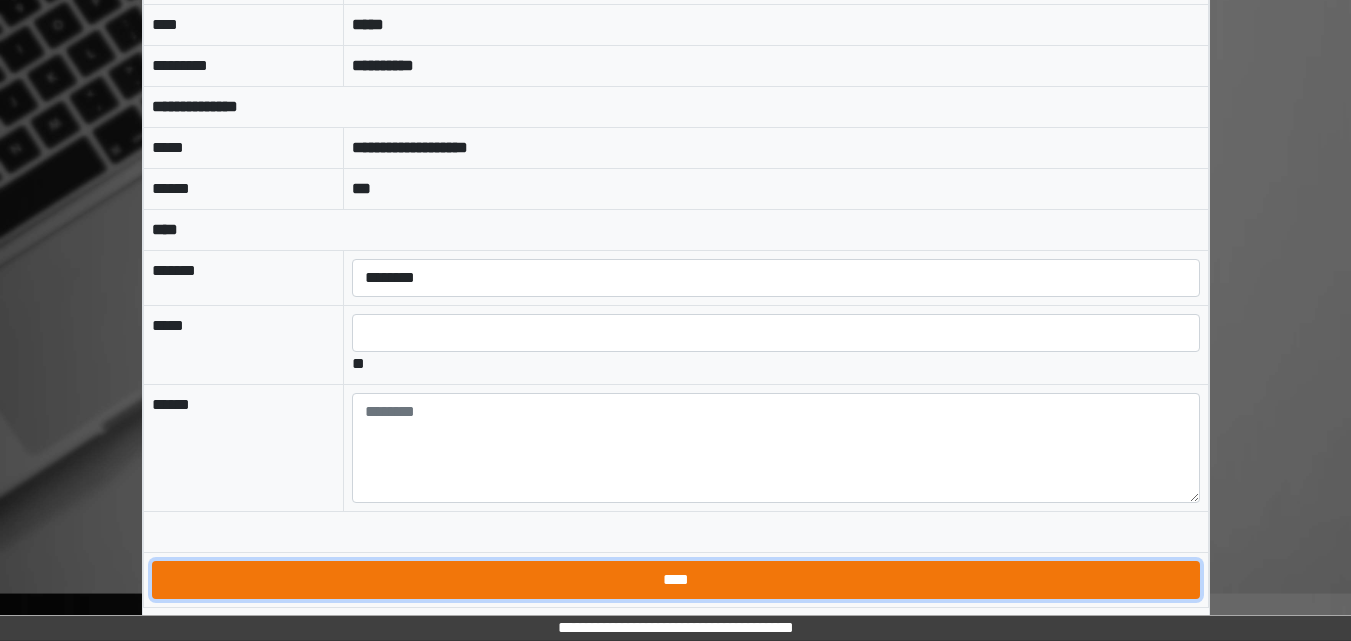 click on "****" at bounding box center [676, 580] 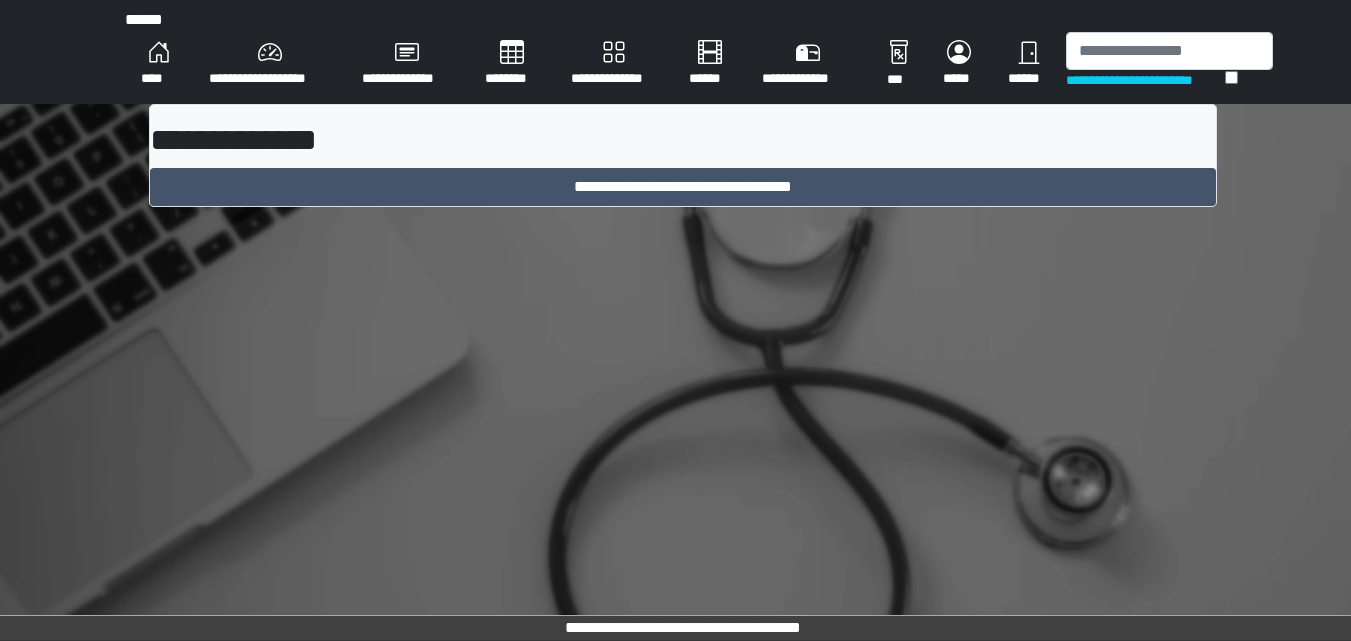 scroll, scrollTop: 0, scrollLeft: 0, axis: both 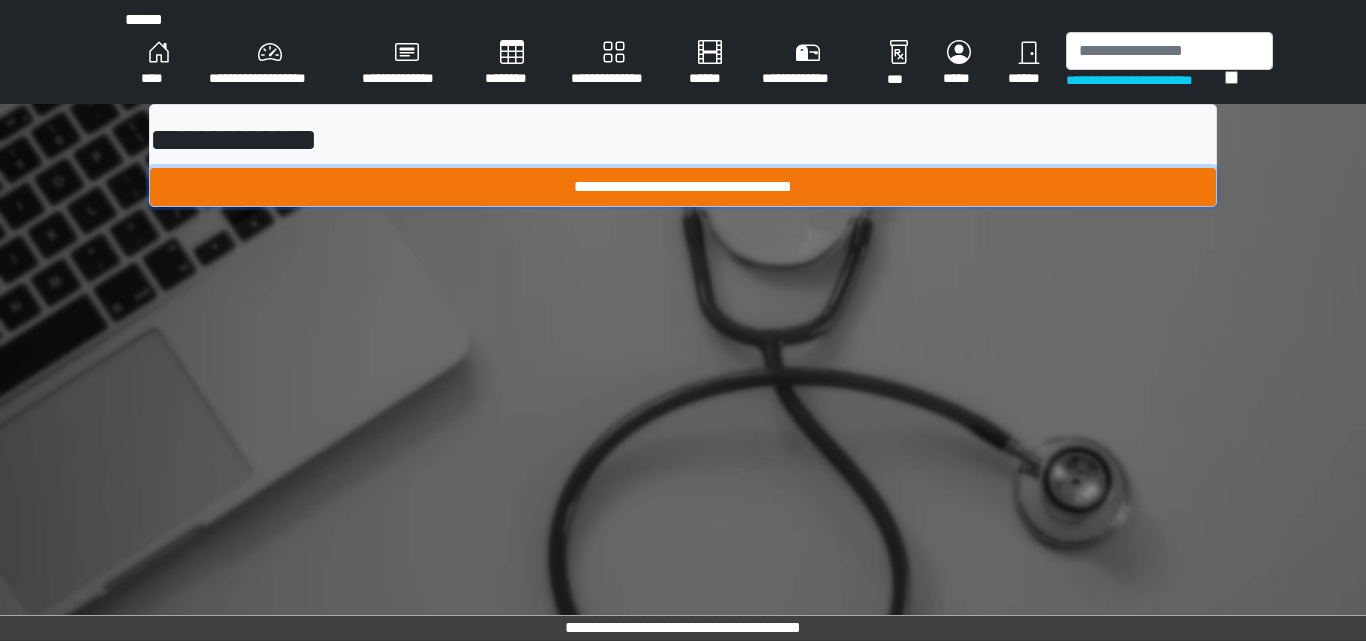 click on "**********" at bounding box center [683, 187] 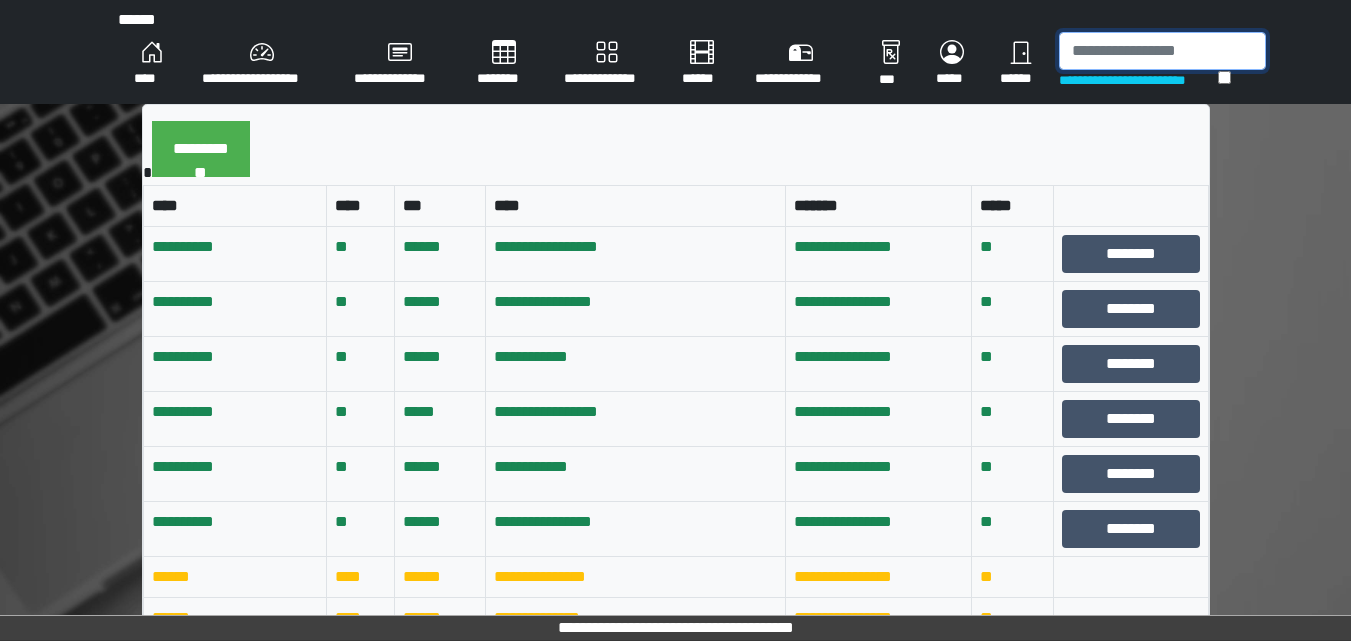 click at bounding box center (1162, 51) 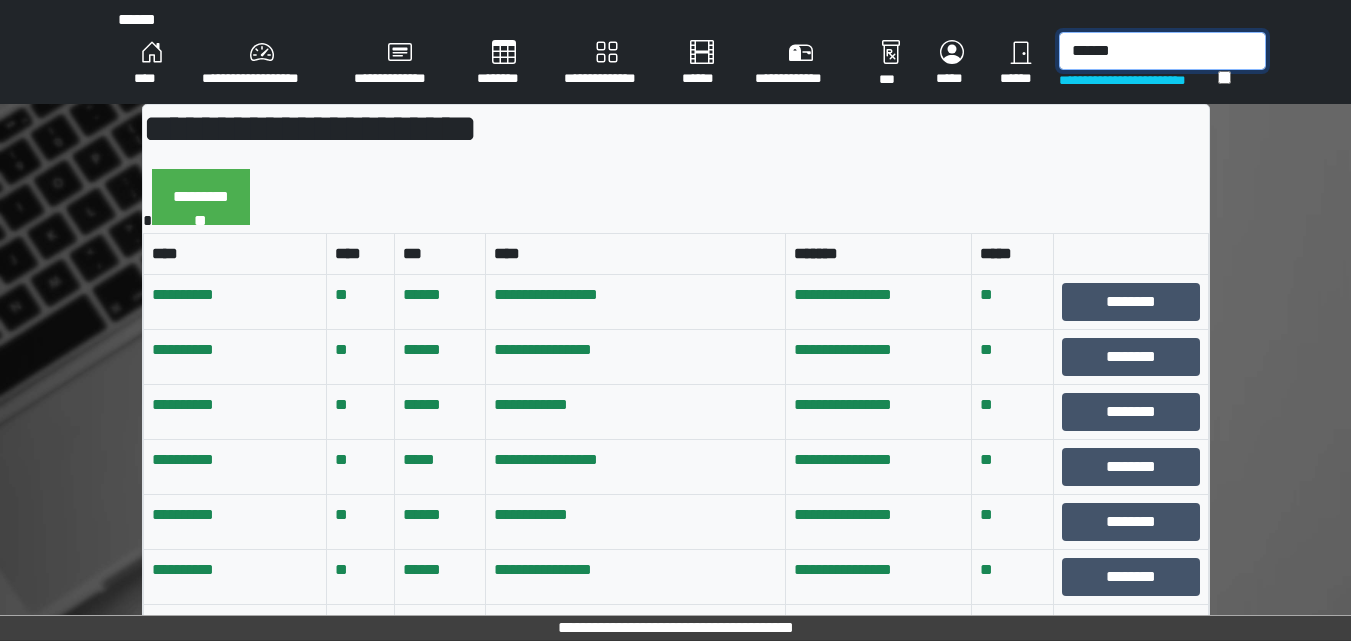 click on "******" at bounding box center [1162, 51] 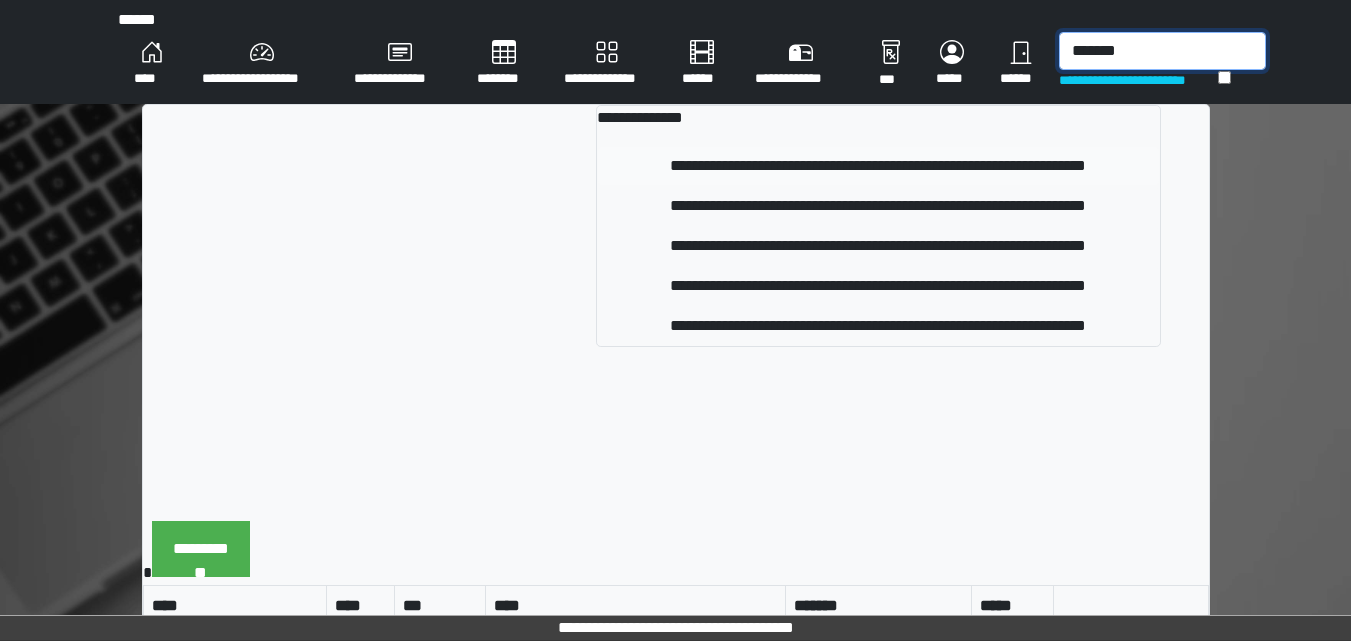 type on "*******" 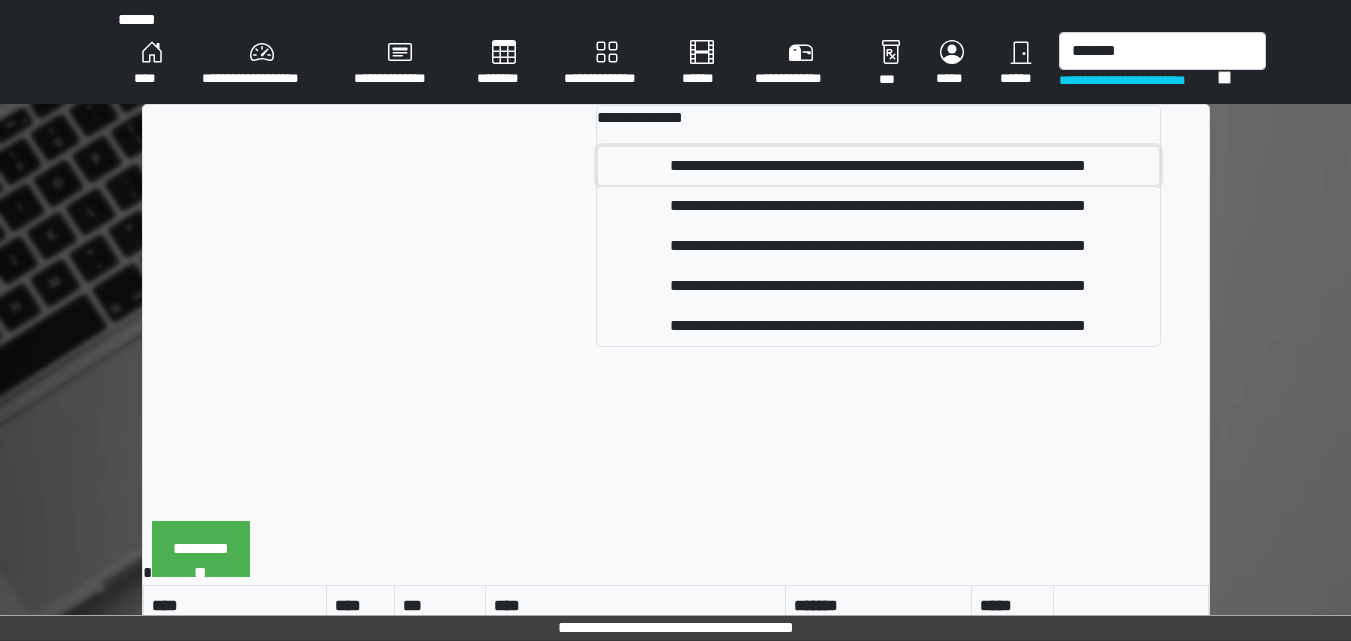 click on "**********" at bounding box center [878, 166] 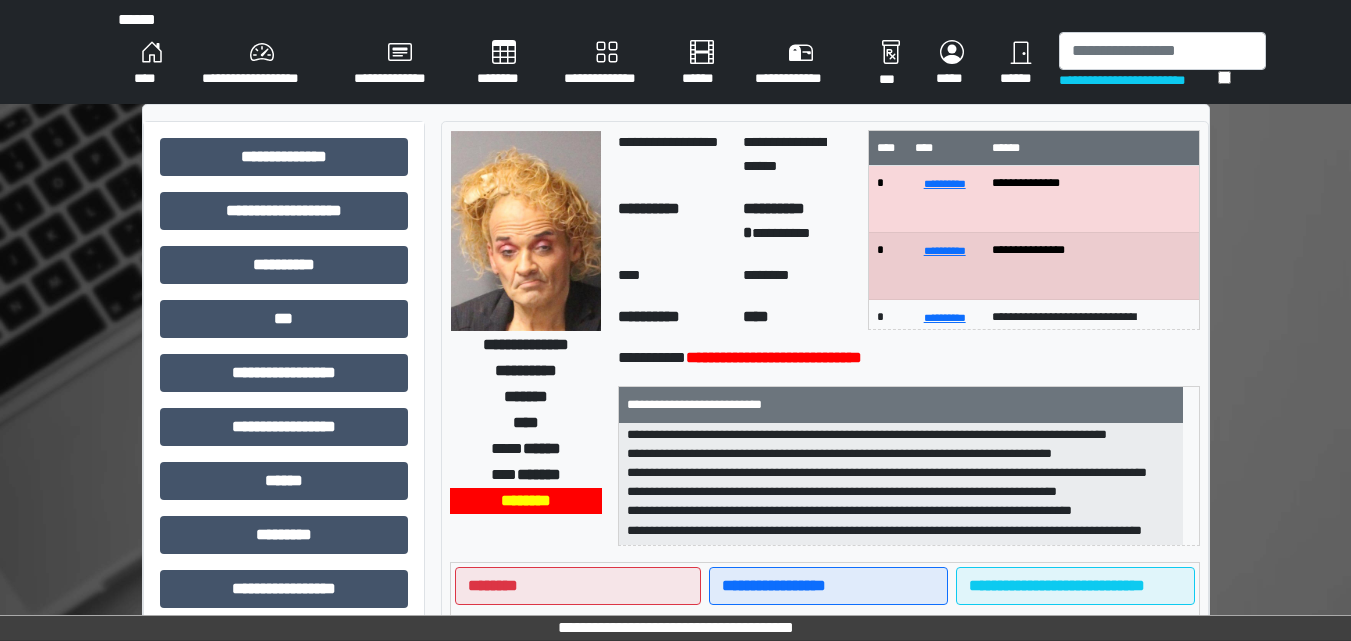 scroll, scrollTop: 63, scrollLeft: 0, axis: vertical 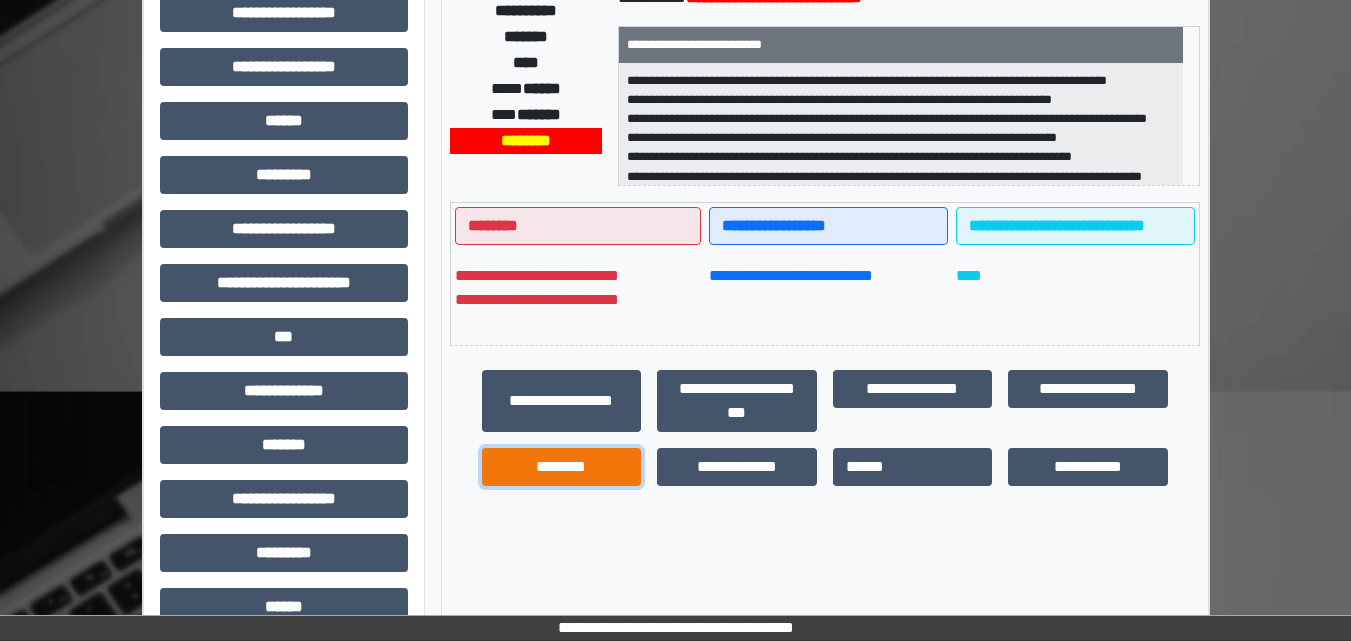 click on "********" at bounding box center [562, 467] 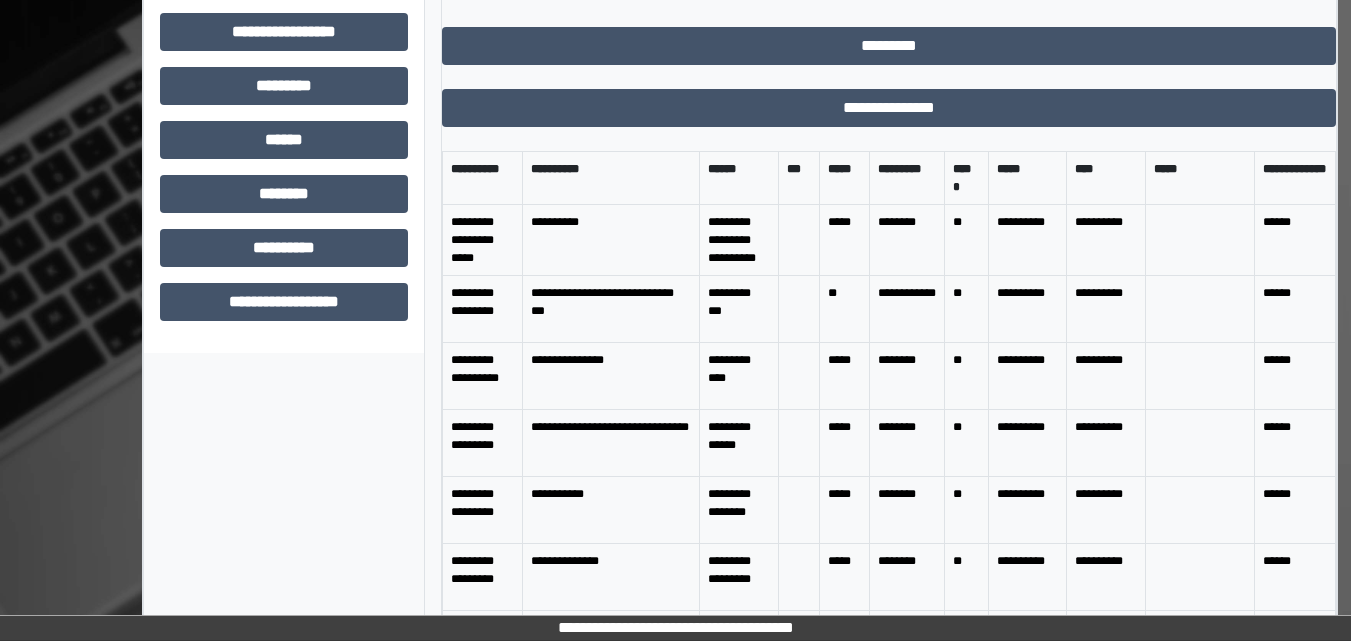 scroll, scrollTop: 835, scrollLeft: 0, axis: vertical 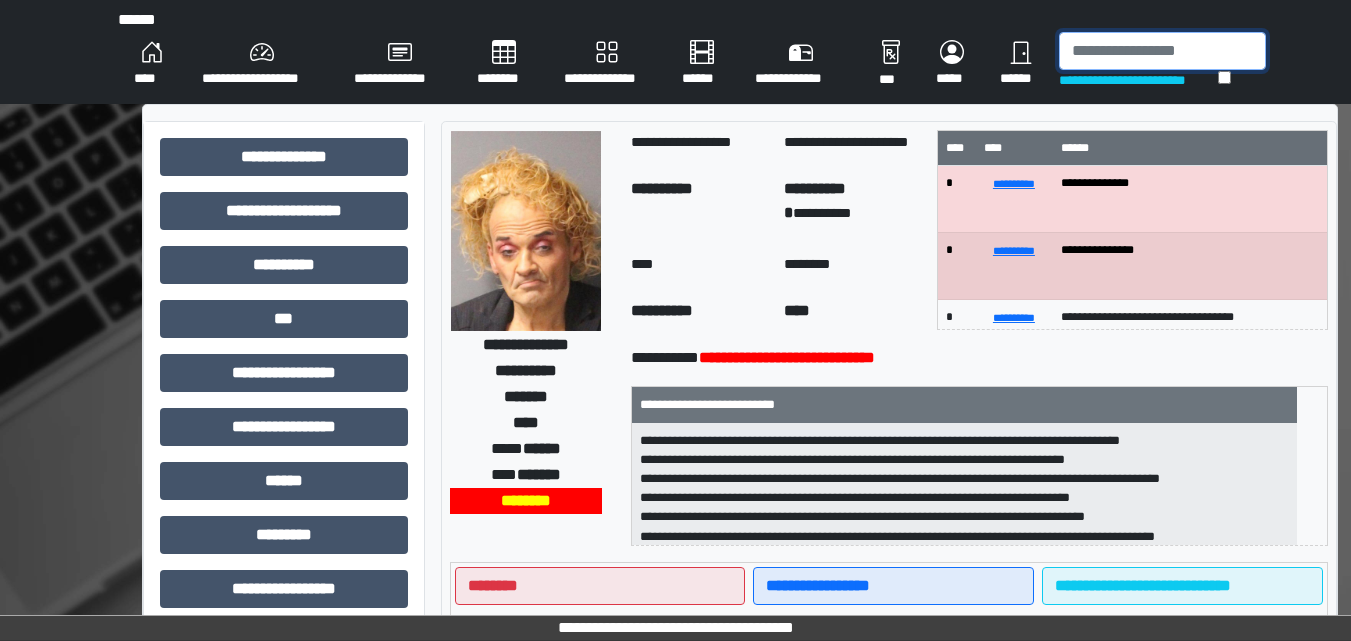 click at bounding box center [1162, 51] 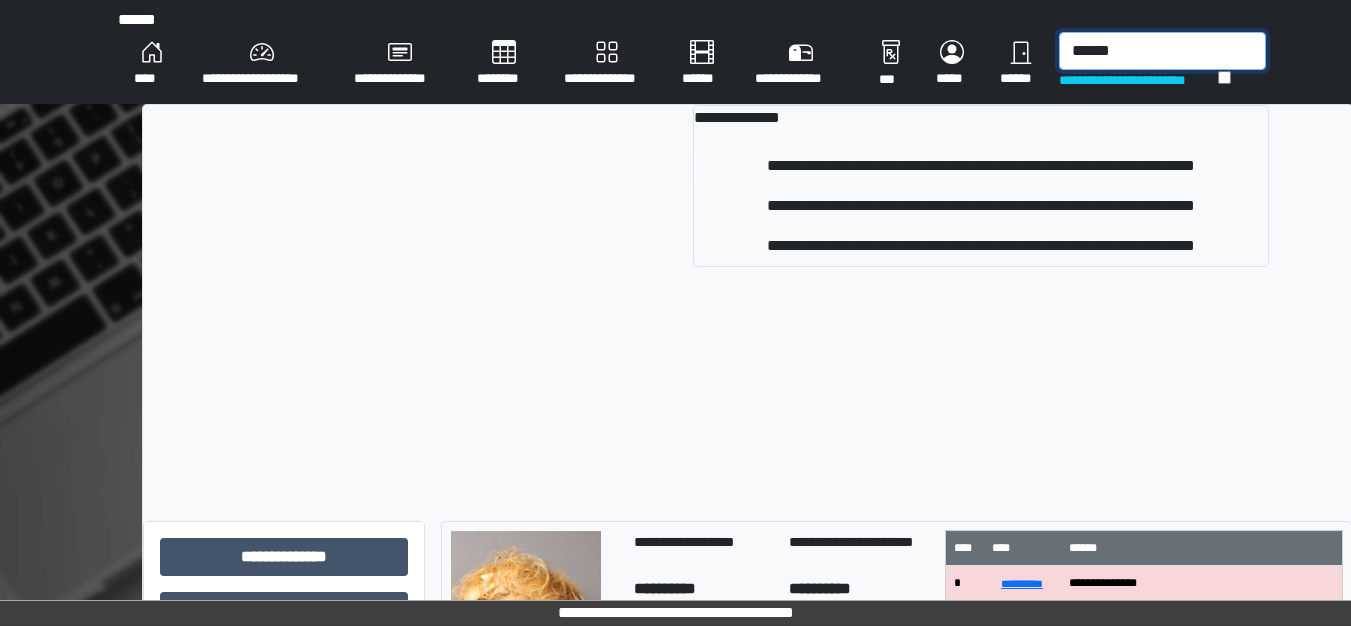 type on "******" 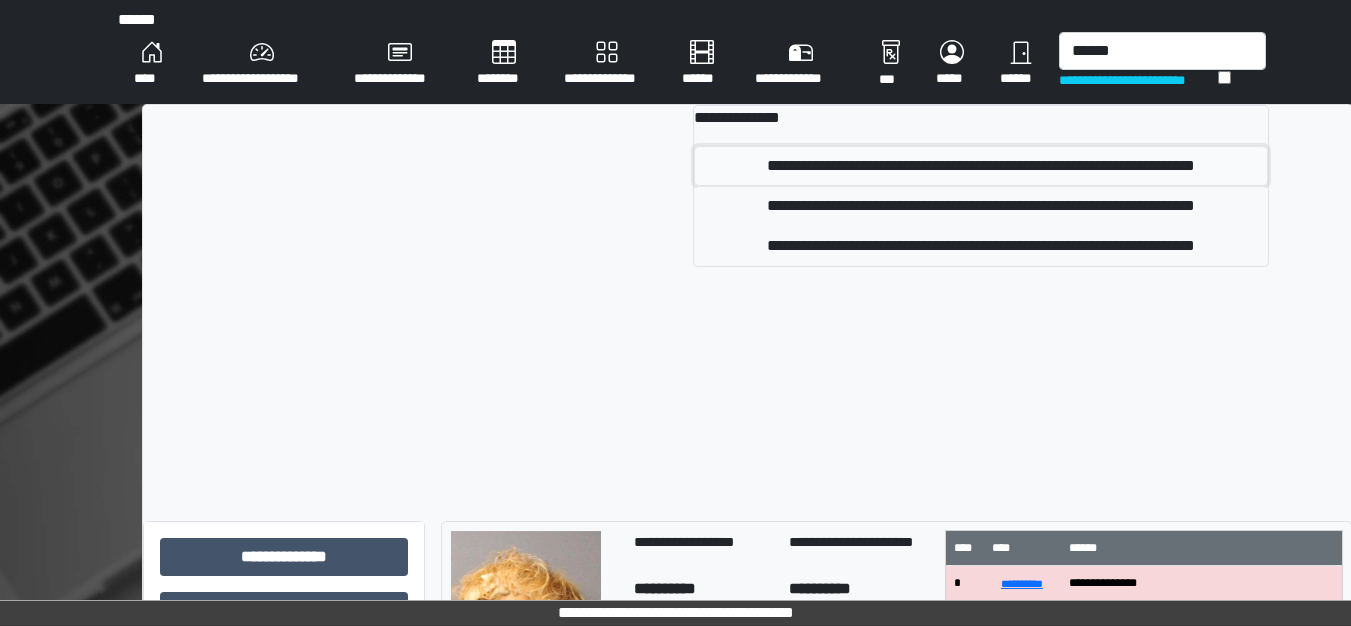 click on "**********" at bounding box center [981, 166] 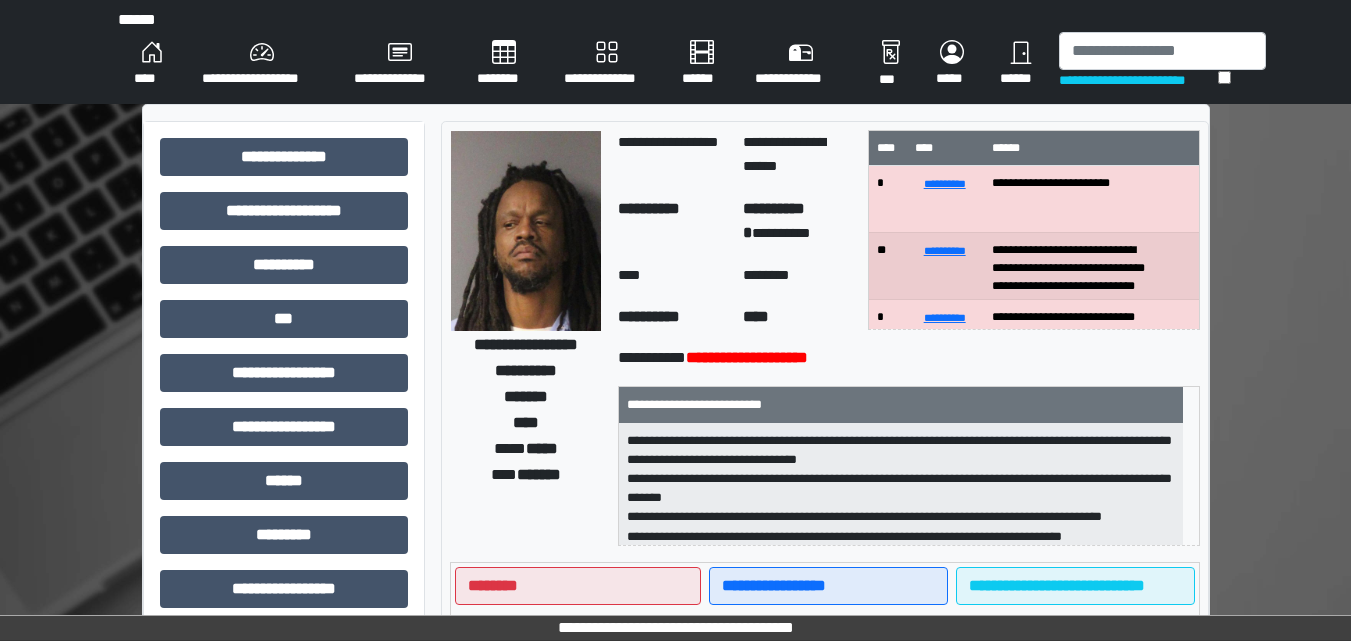 click on "********" at bounding box center [504, 64] 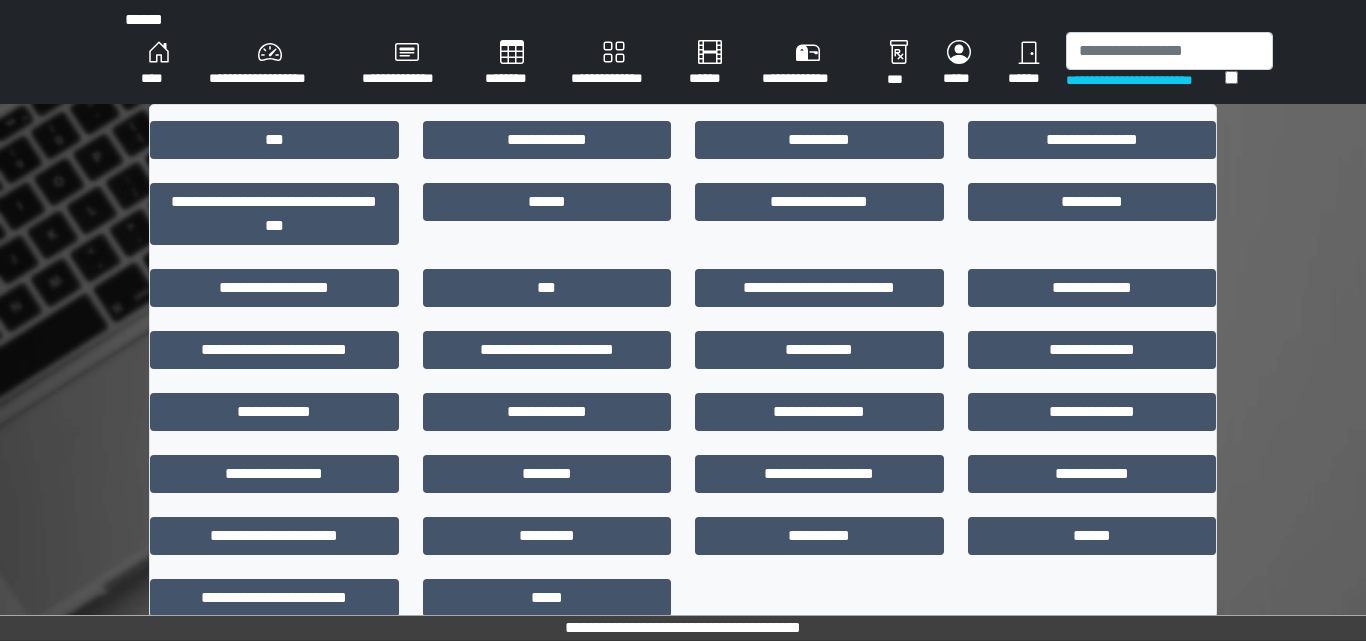 click on "**********" at bounding box center [1145, 80] 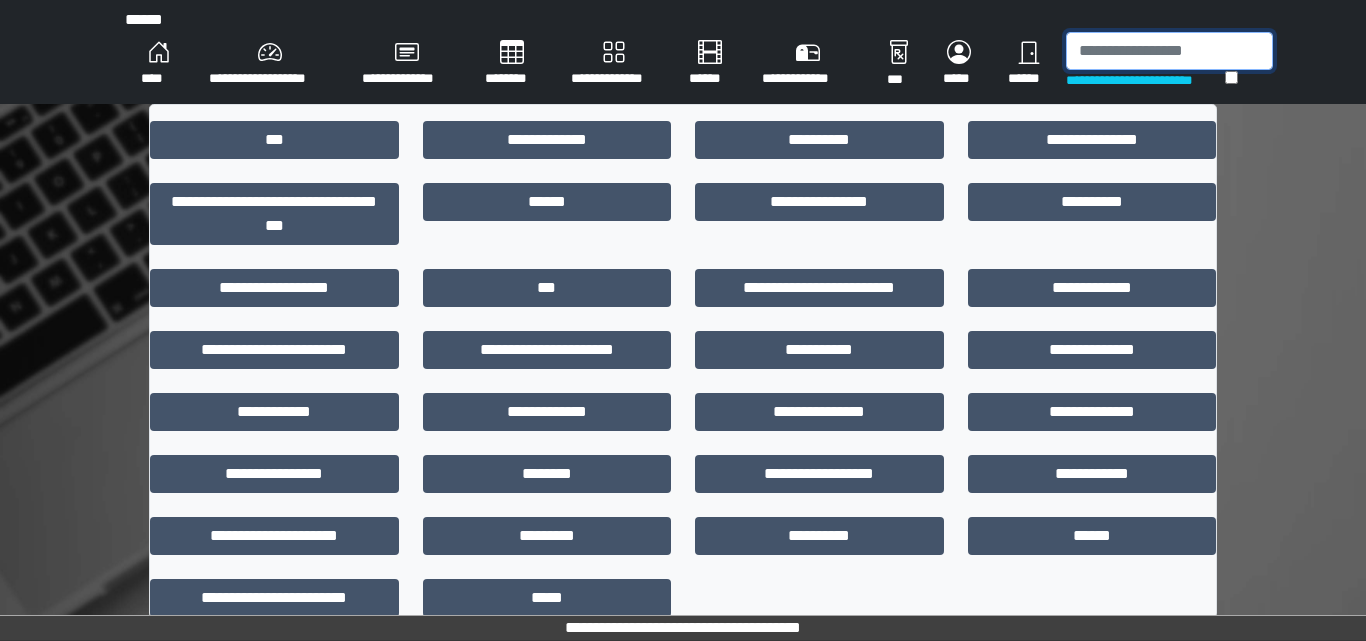 click at bounding box center [1169, 51] 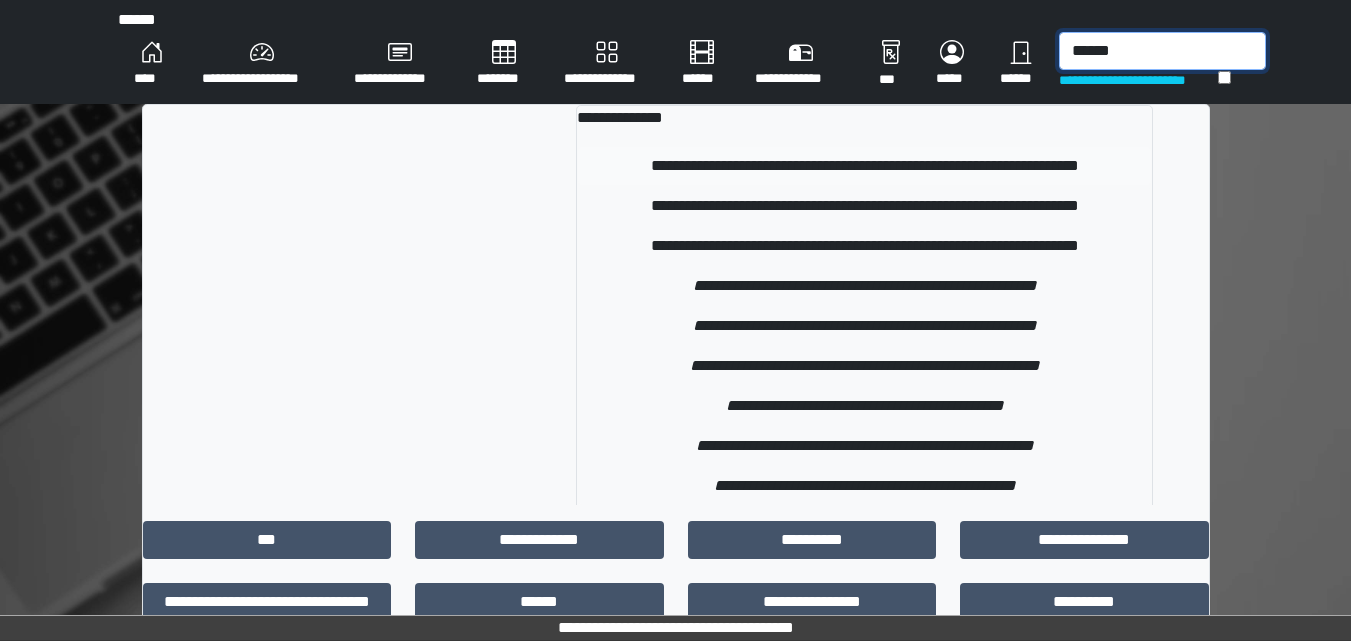type on "******" 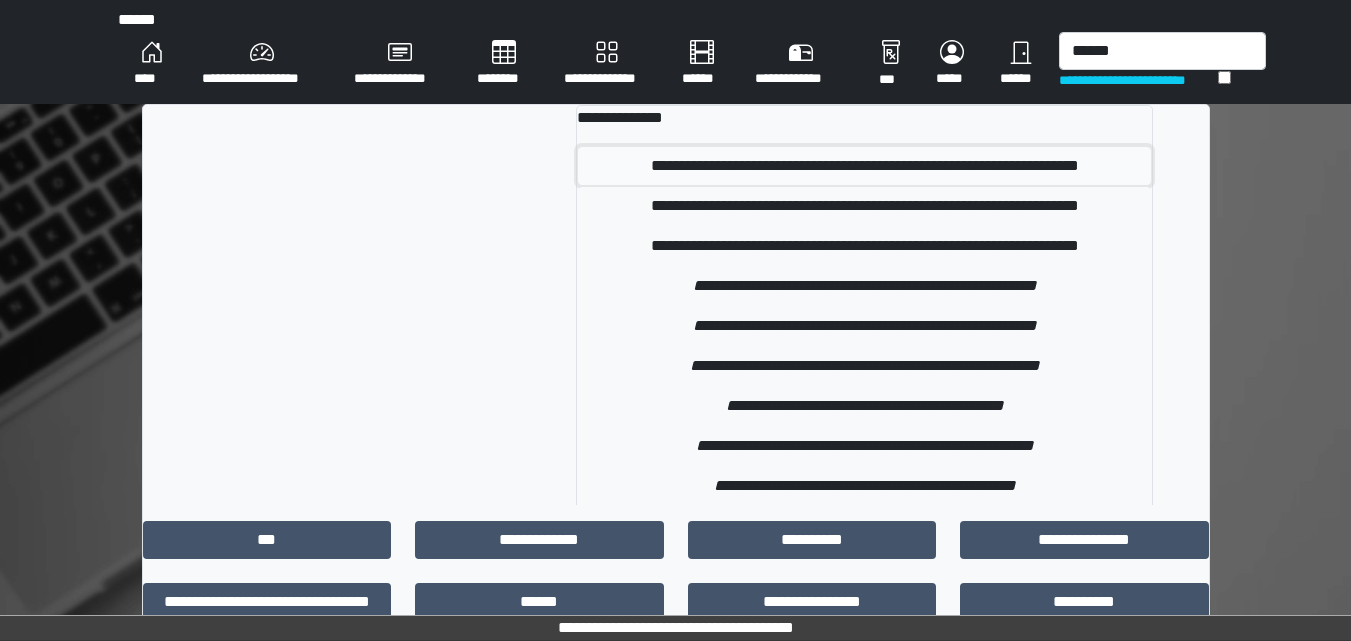 click on "**********" at bounding box center (864, 166) 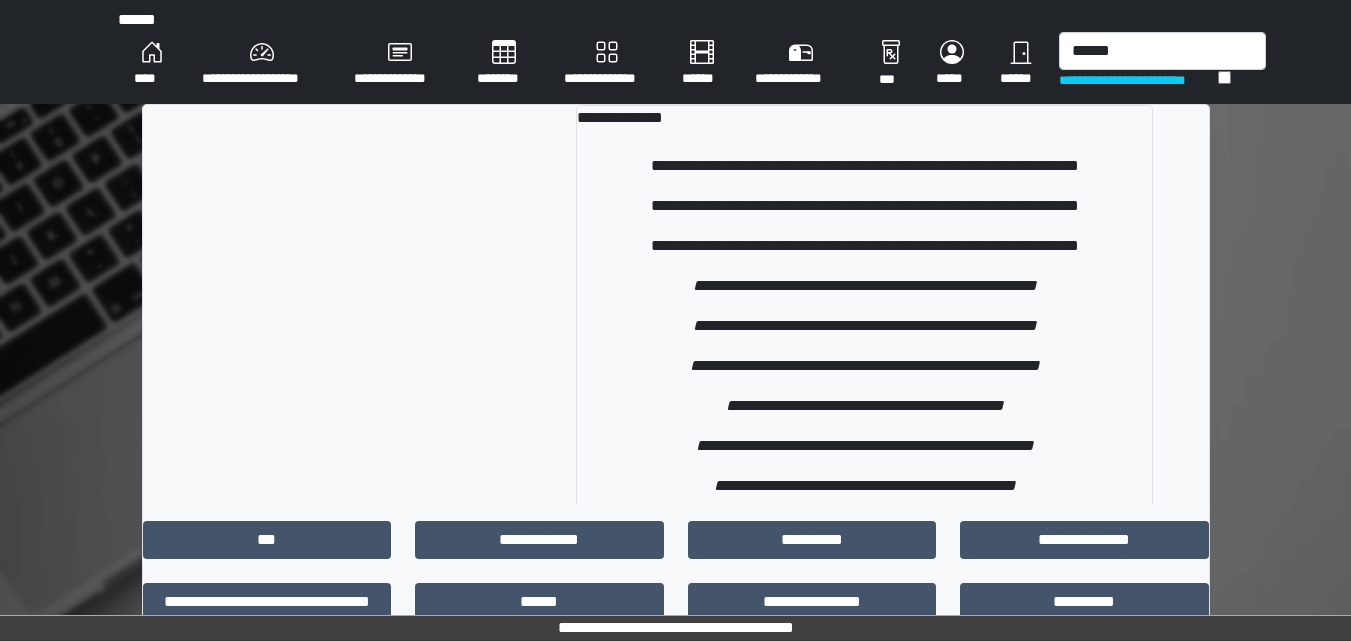 type 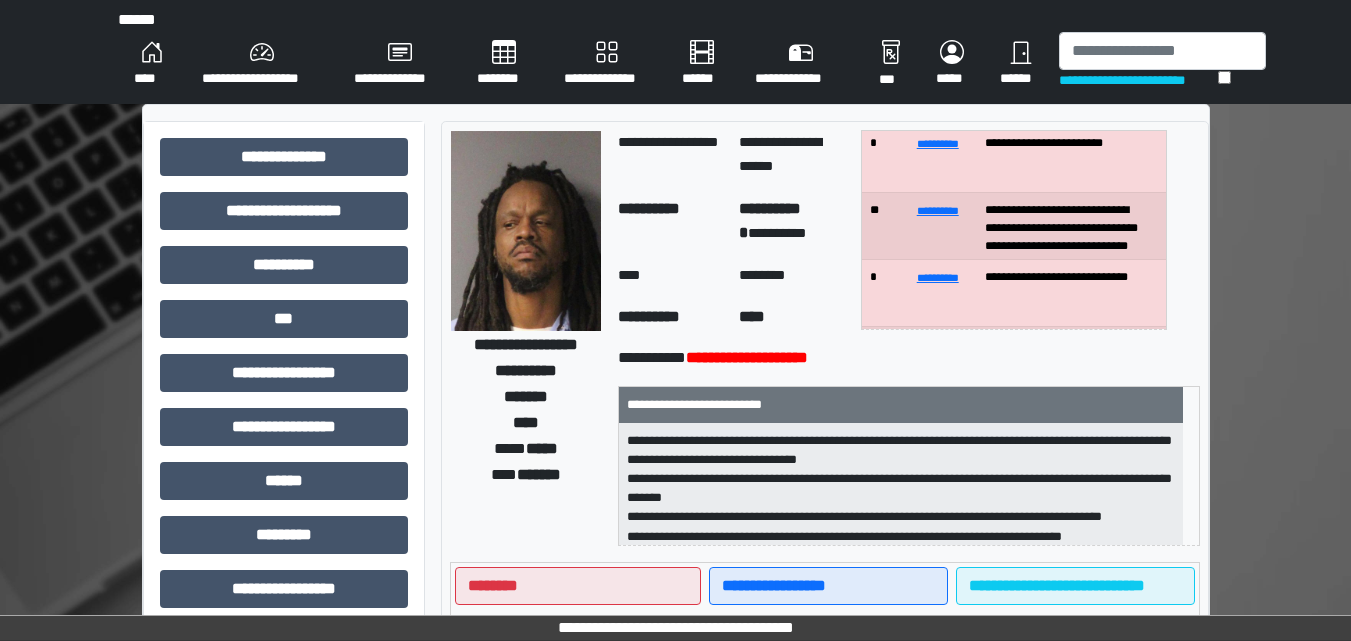 scroll, scrollTop: 80, scrollLeft: 0, axis: vertical 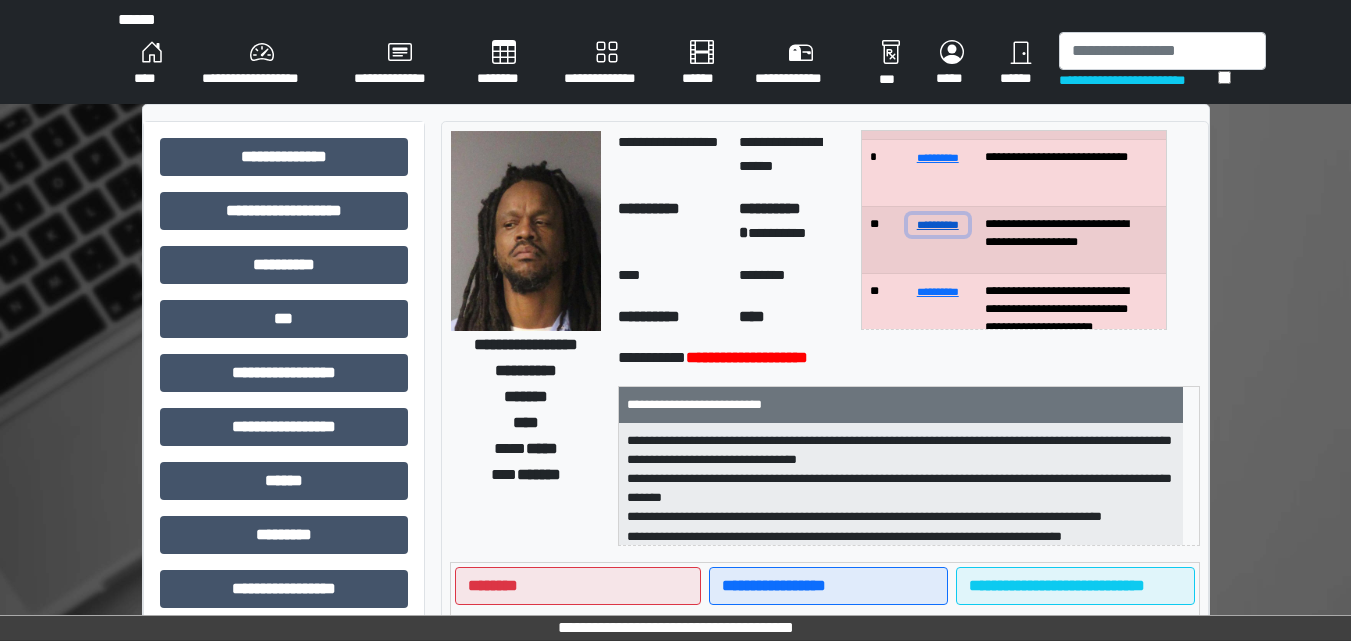 click on "**********" at bounding box center (938, 224) 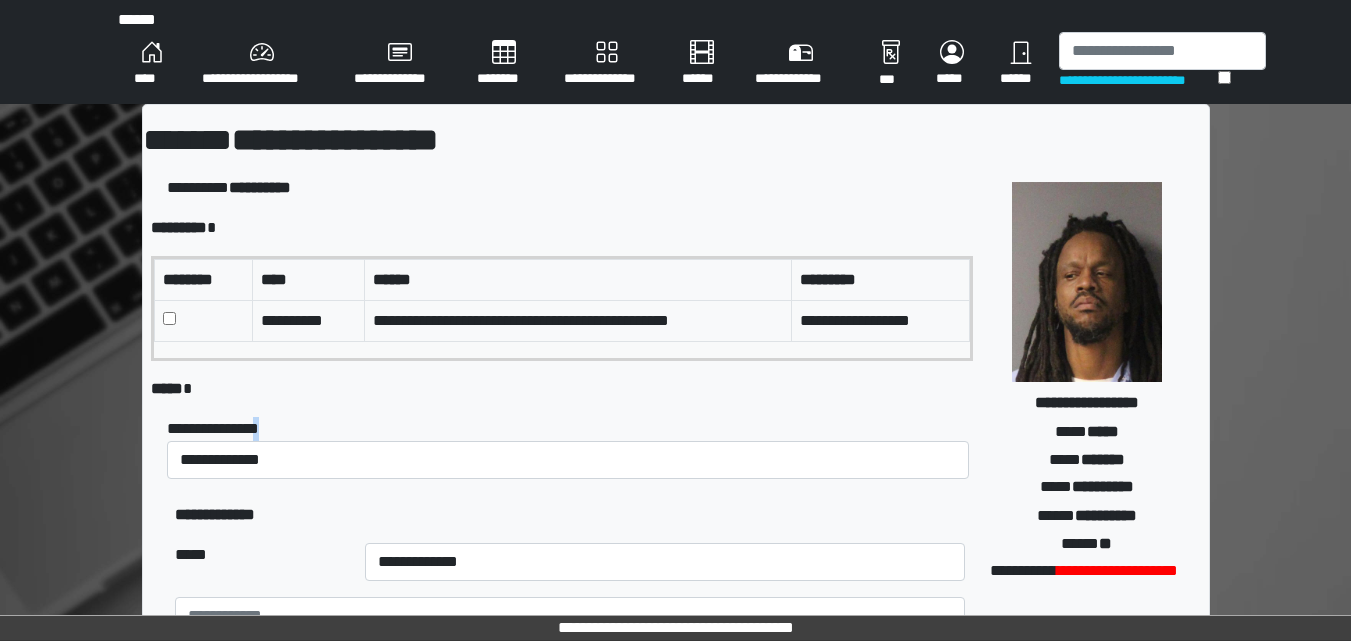 drag, startPoint x: 284, startPoint y: 436, endPoint x: 294, endPoint y: 439, distance: 10.440307 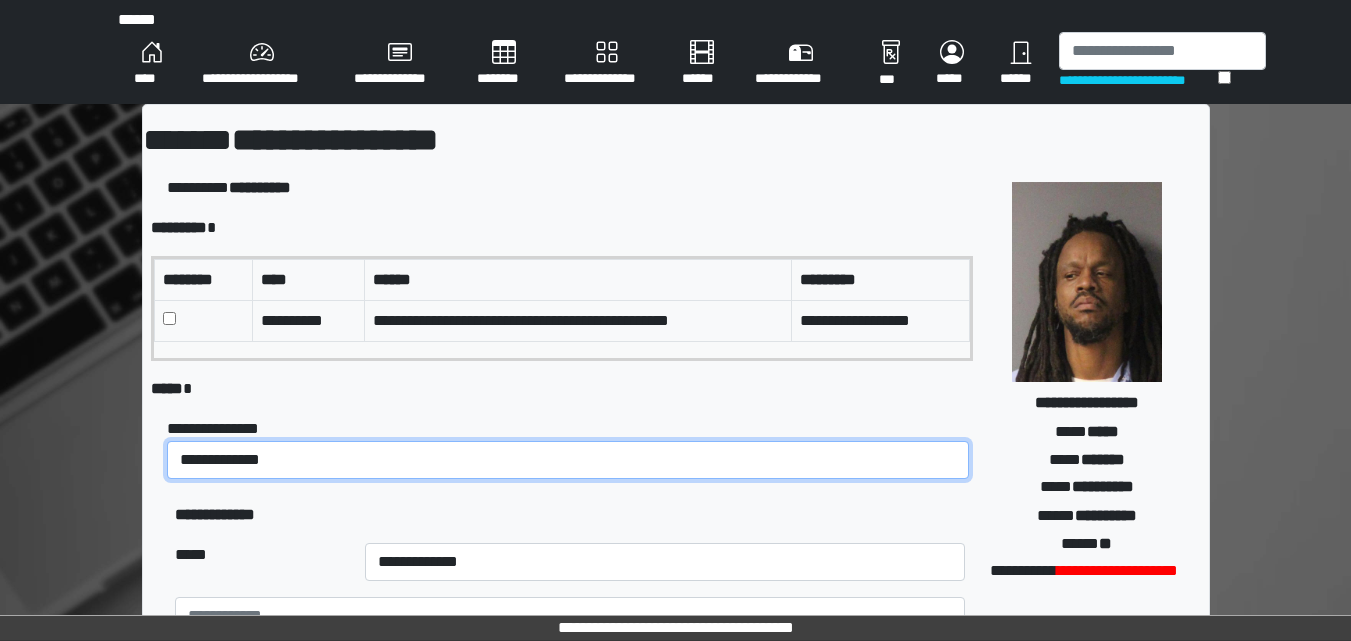 click on "**********" at bounding box center [568, 460] 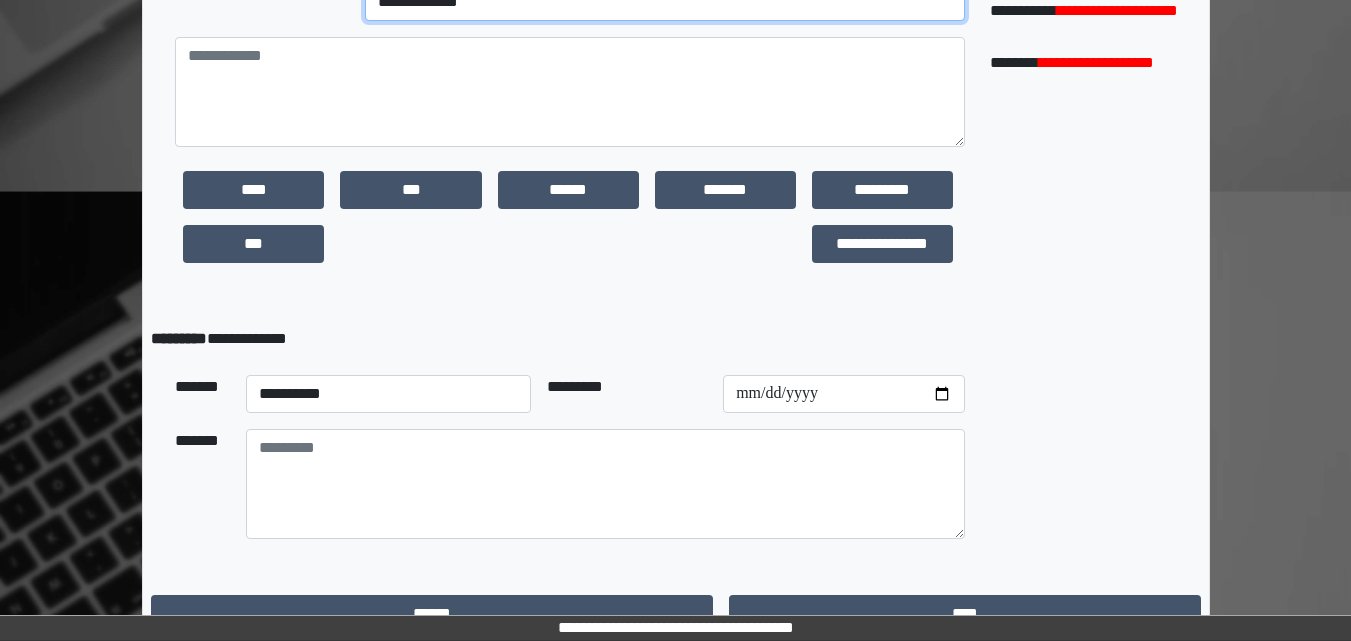 scroll, scrollTop: 543, scrollLeft: 0, axis: vertical 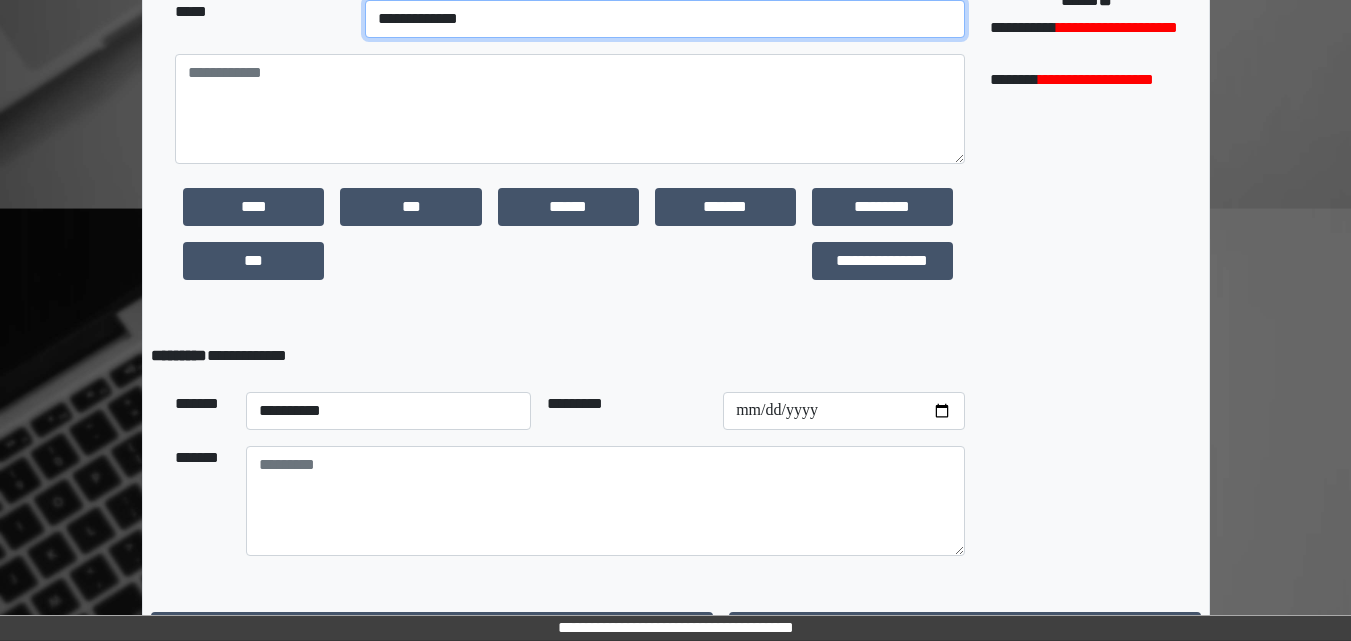 click on "**********" at bounding box center [665, 19] 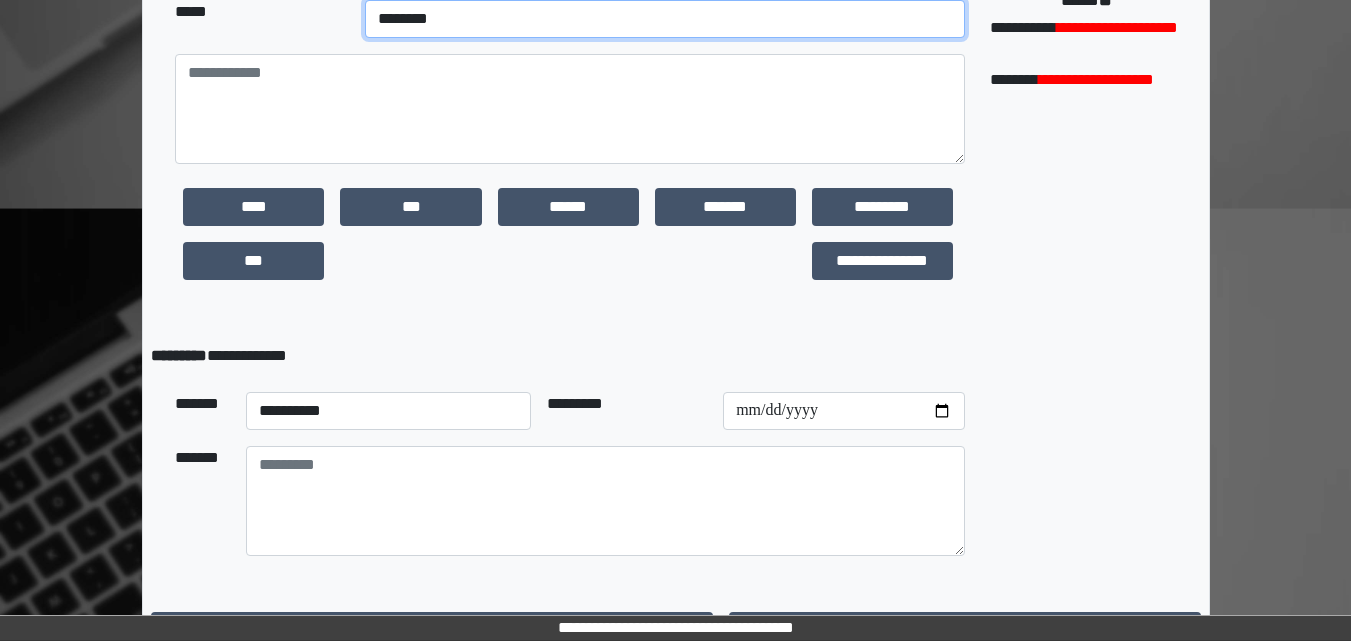 click on "**********" at bounding box center [665, 19] 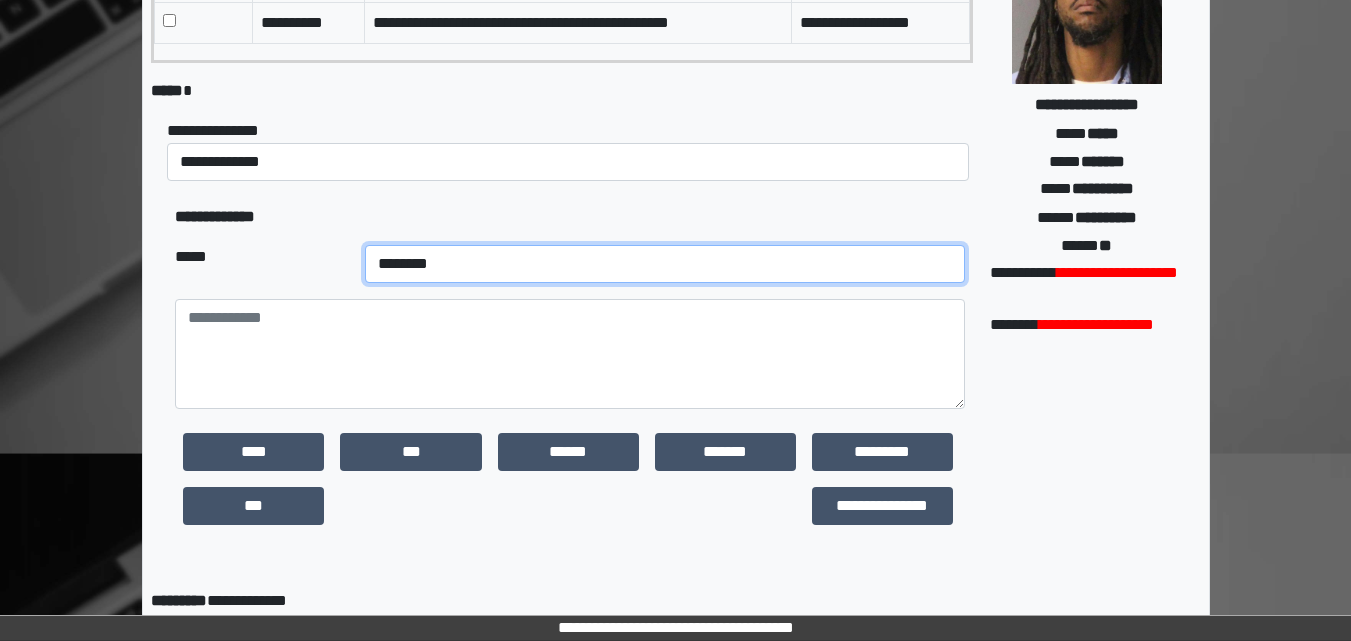 scroll, scrollTop: 292, scrollLeft: 0, axis: vertical 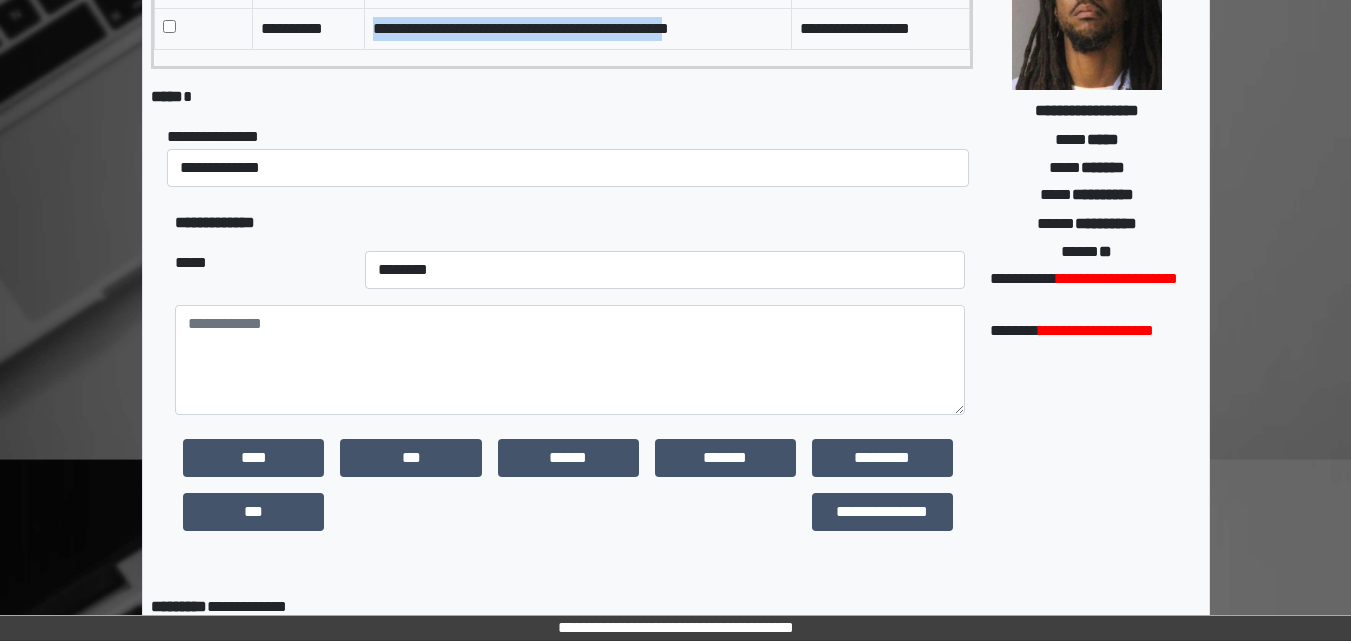 drag, startPoint x: 729, startPoint y: 35, endPoint x: 373, endPoint y: 36, distance: 356.0014 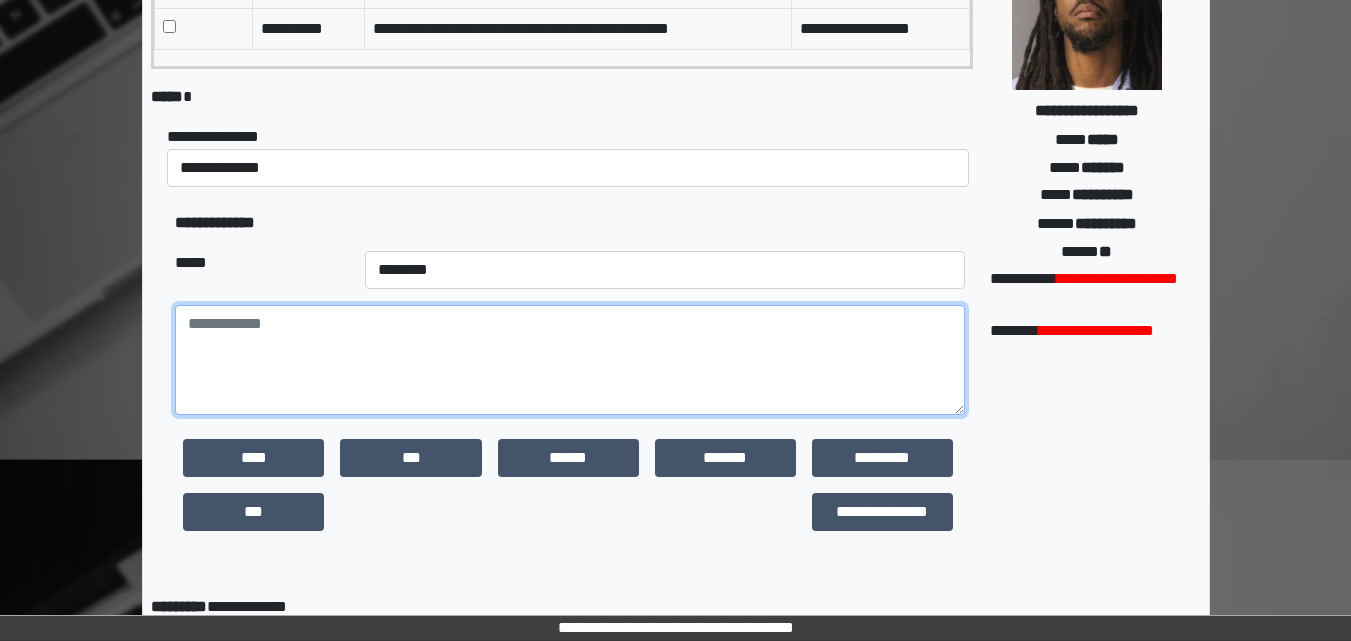 click at bounding box center (570, 360) 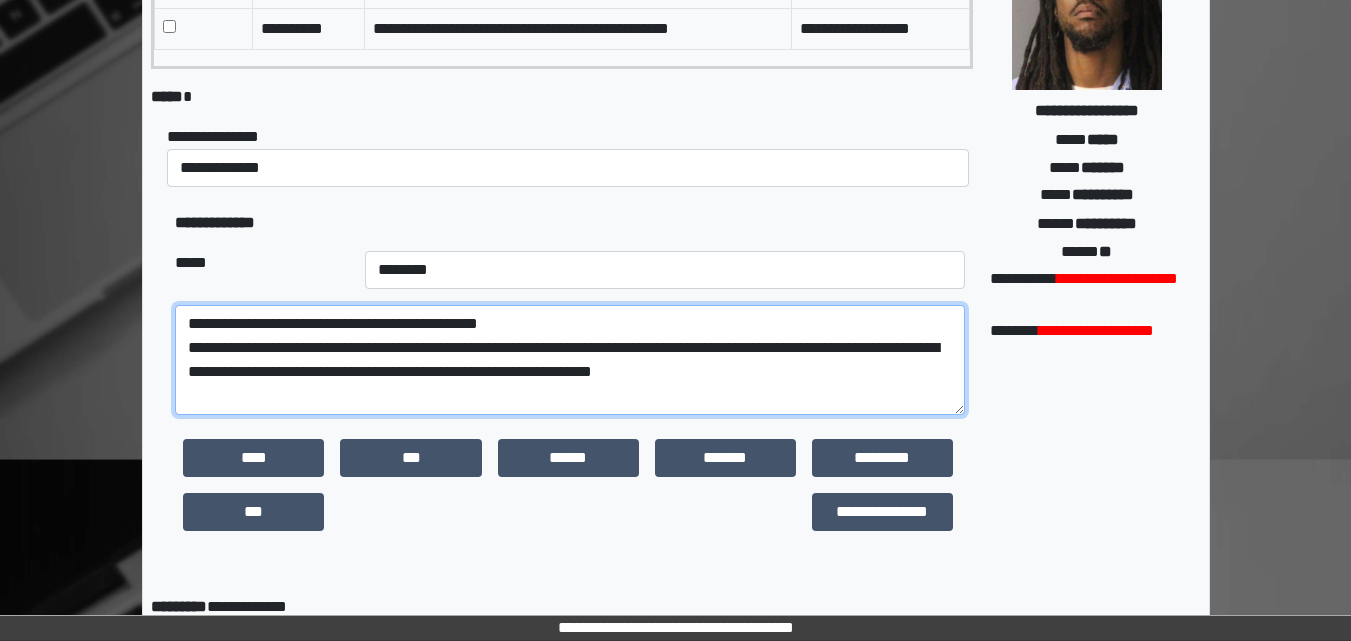 click on "**********" at bounding box center (570, 360) 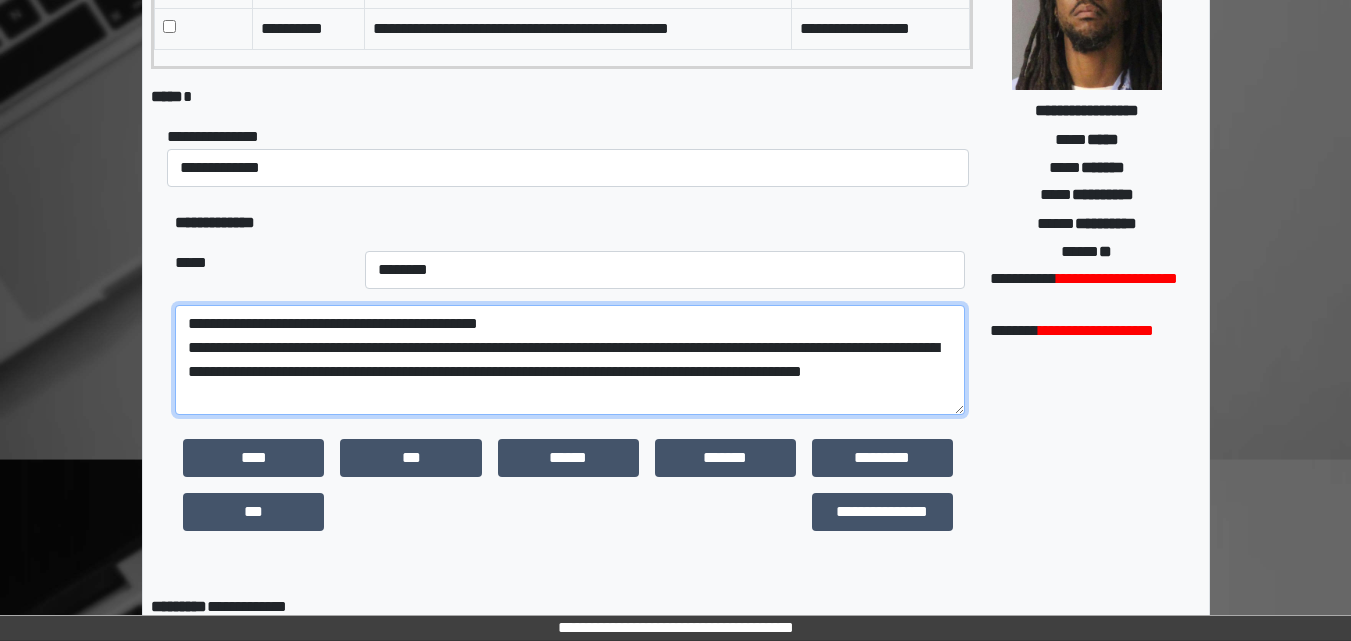 click on "**********" at bounding box center [570, 360] 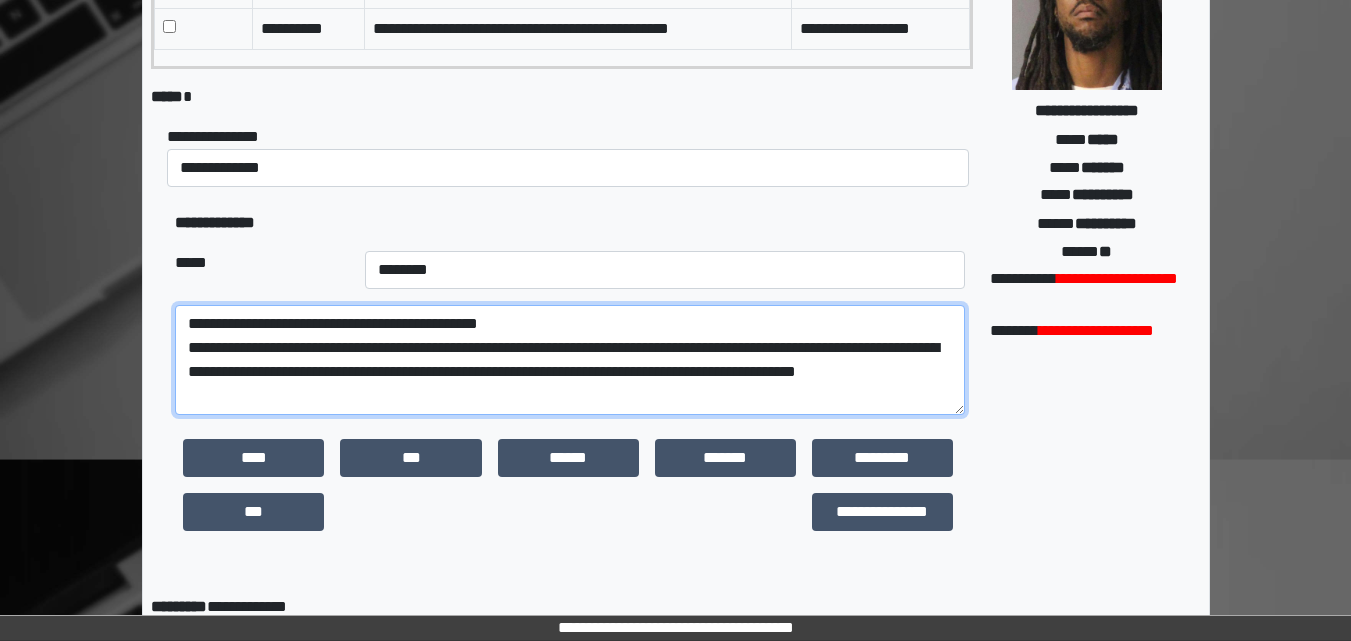 click on "**********" at bounding box center (570, 360) 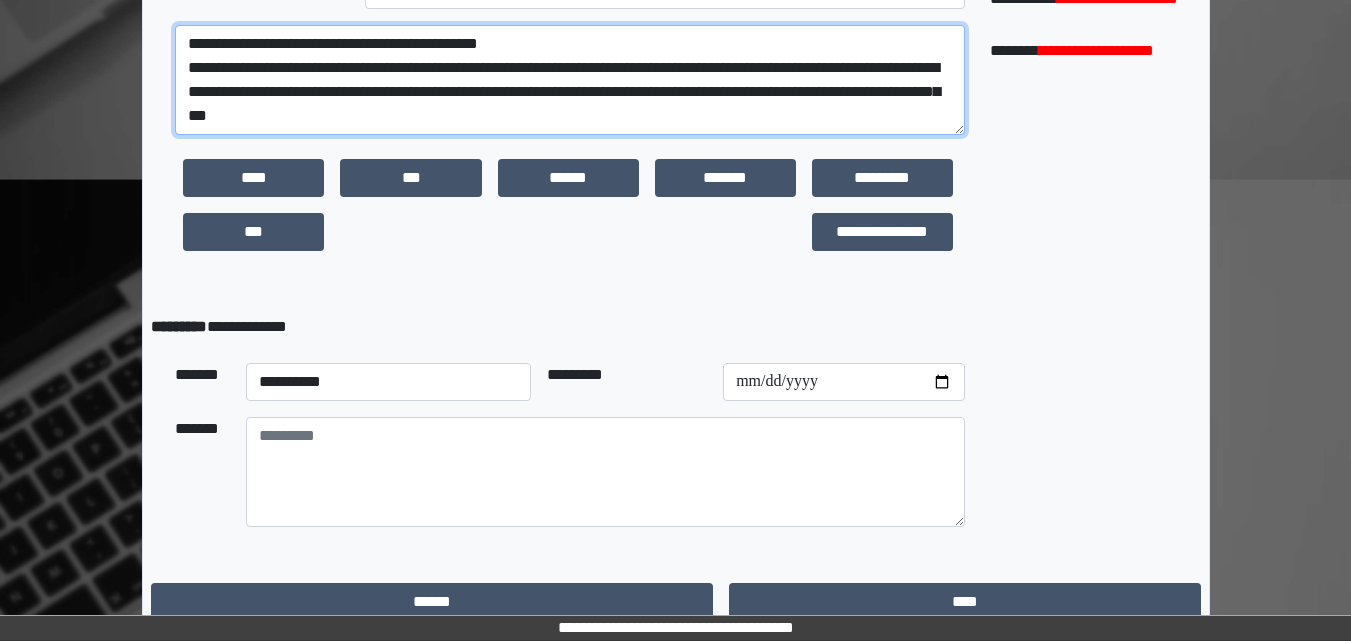 scroll, scrollTop: 593, scrollLeft: 0, axis: vertical 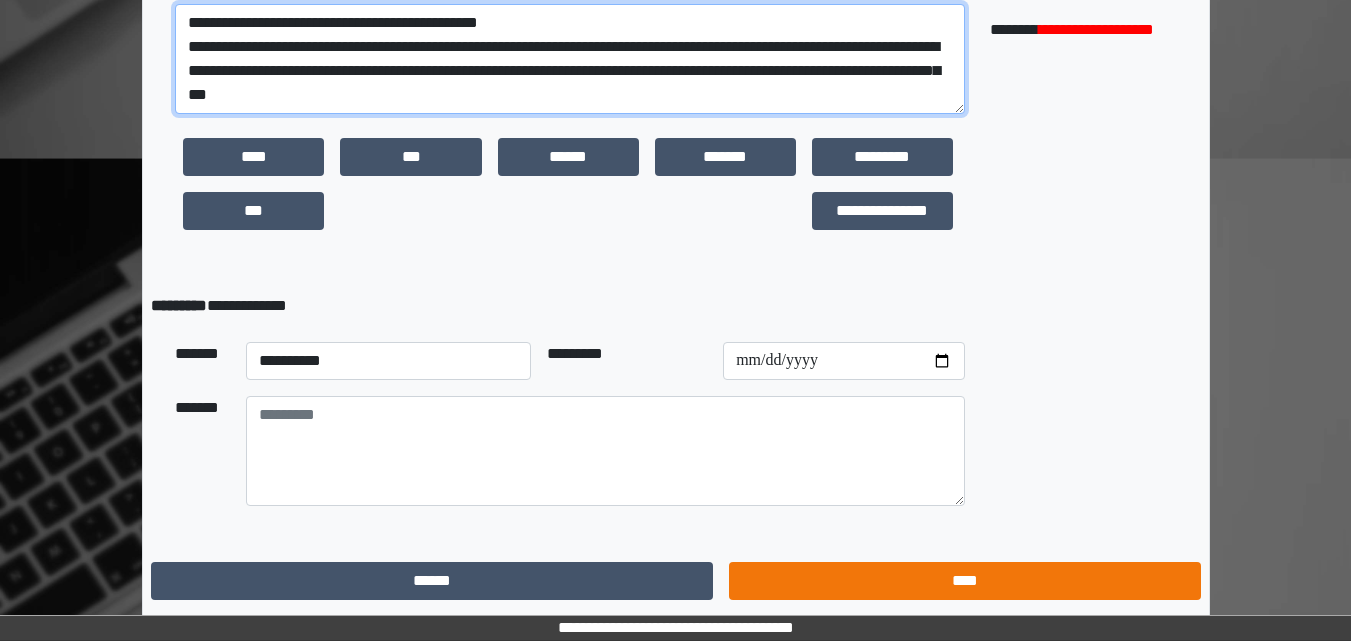 type on "**********" 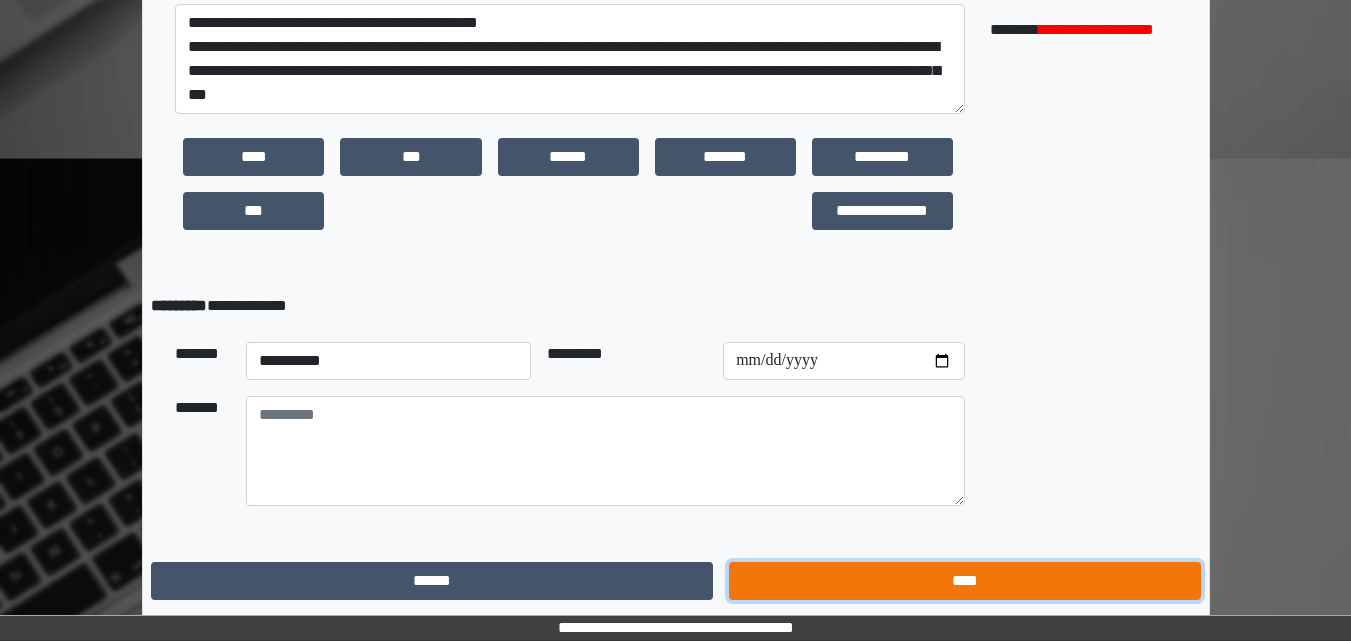 click on "****" at bounding box center [964, 581] 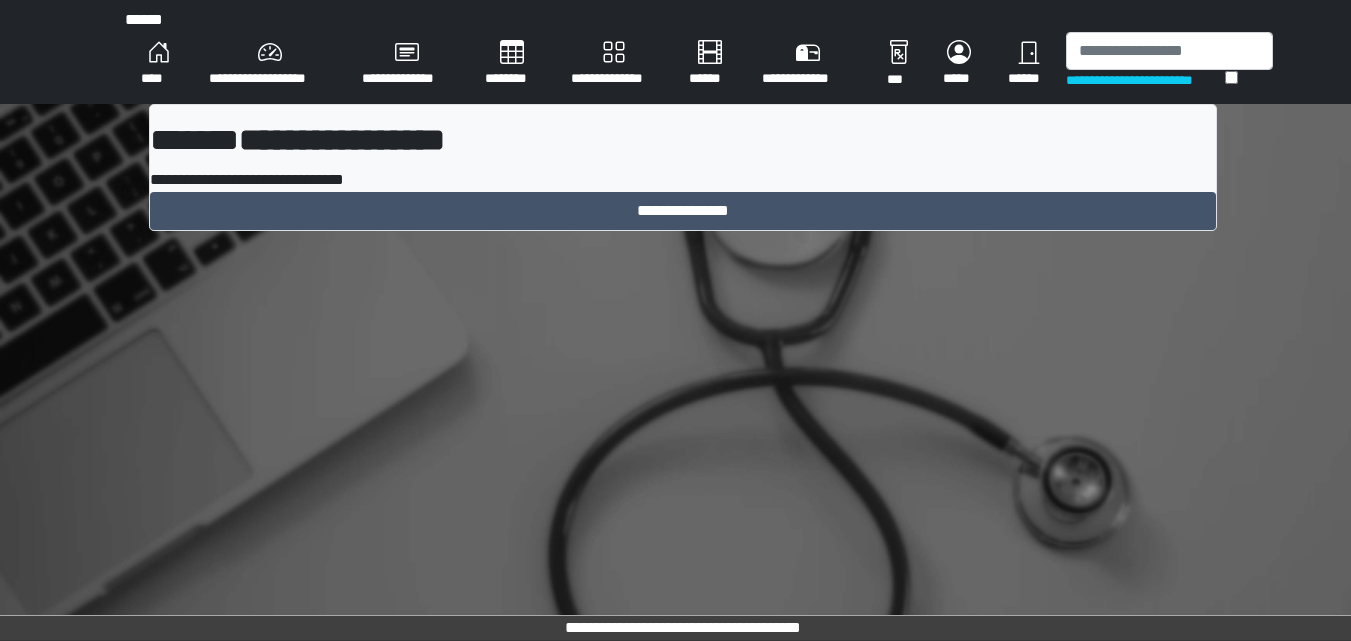 scroll, scrollTop: 0, scrollLeft: 0, axis: both 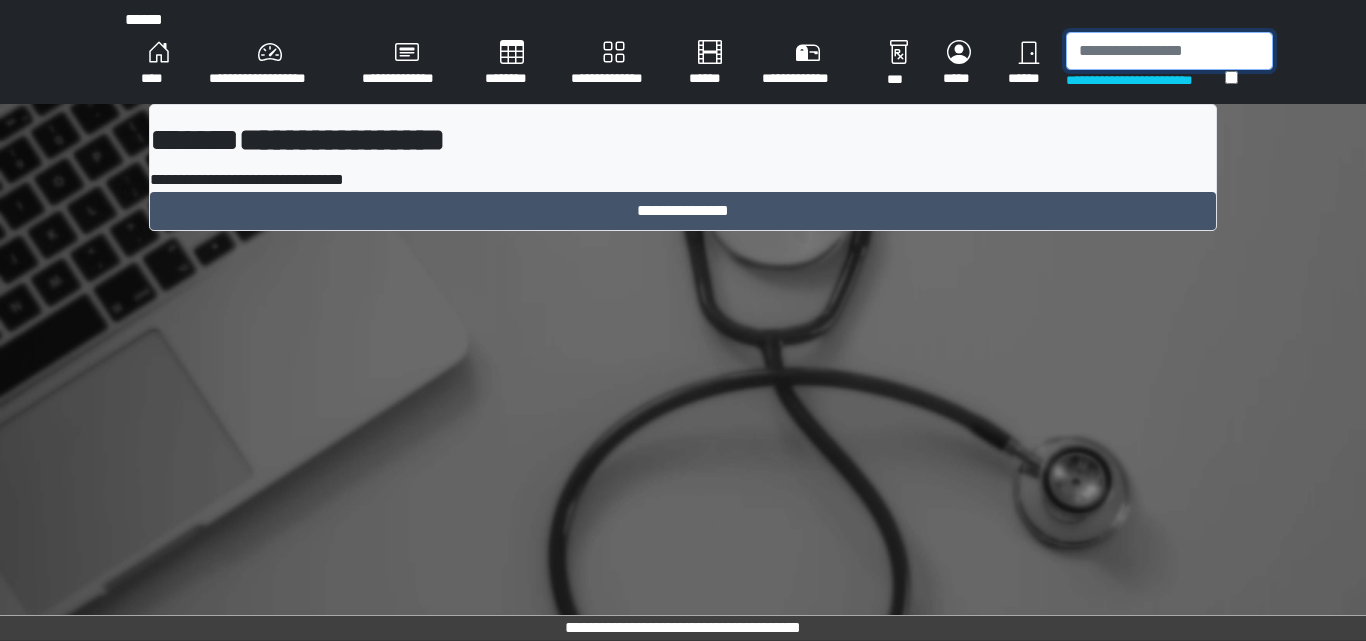 click at bounding box center [1169, 51] 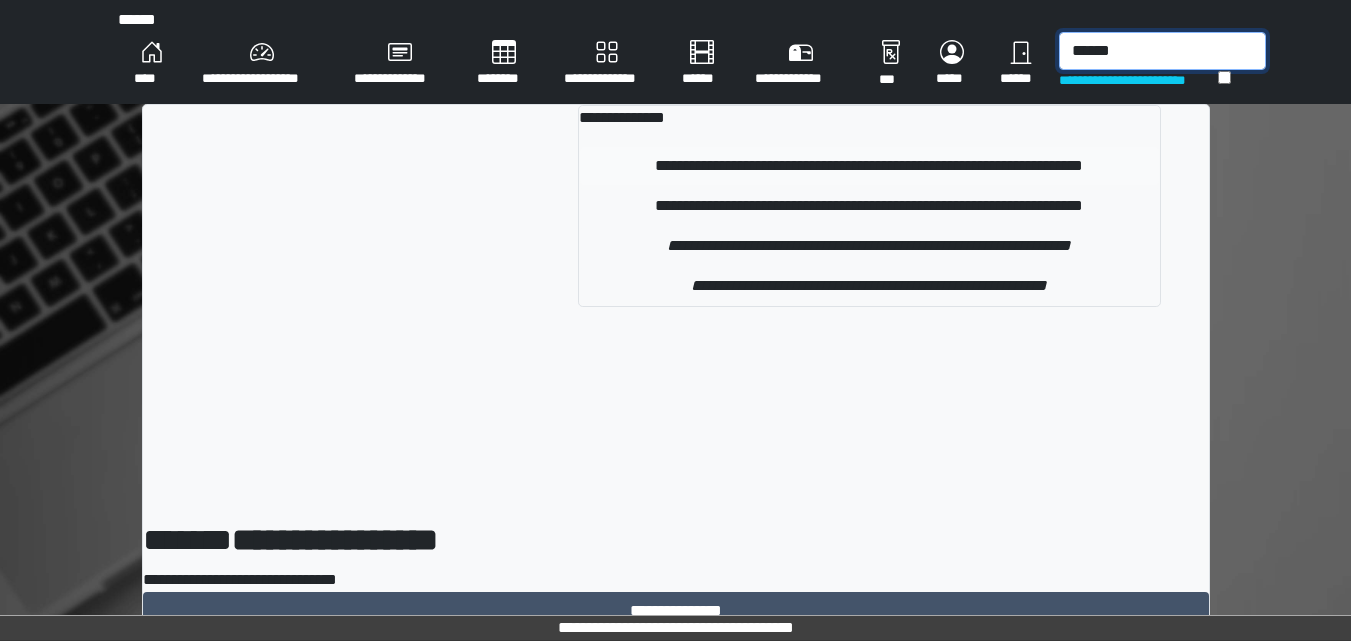 type on "******" 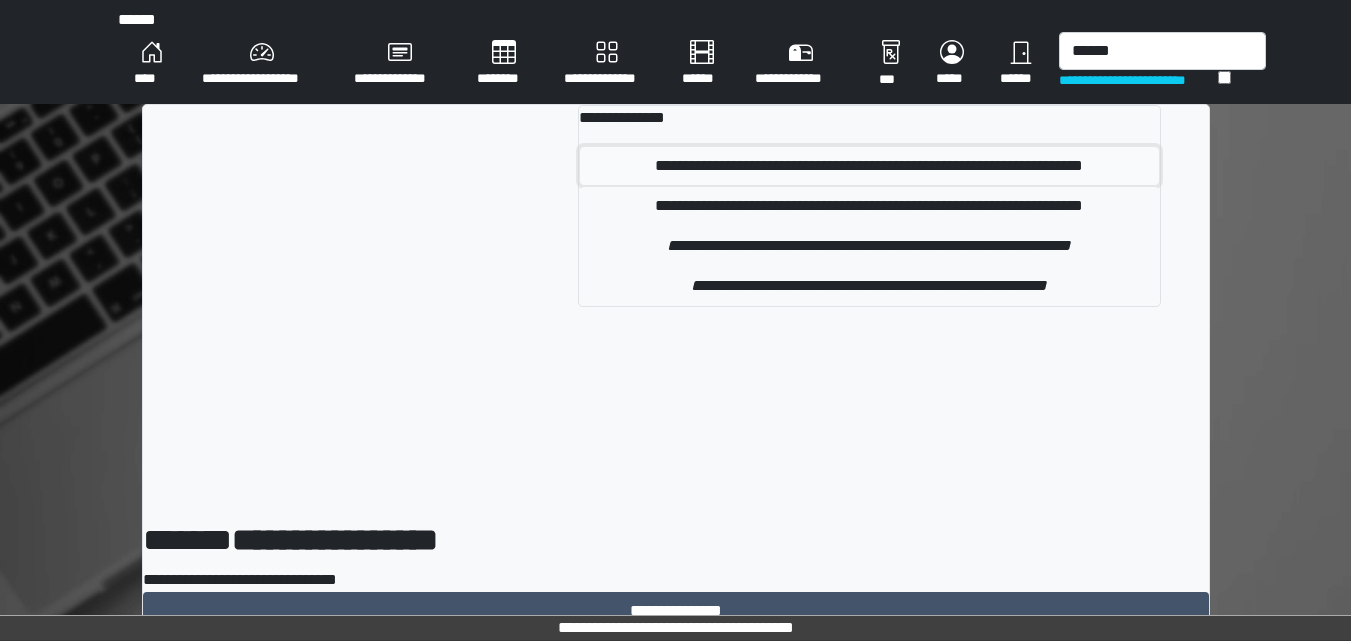 click on "**********" at bounding box center (869, 166) 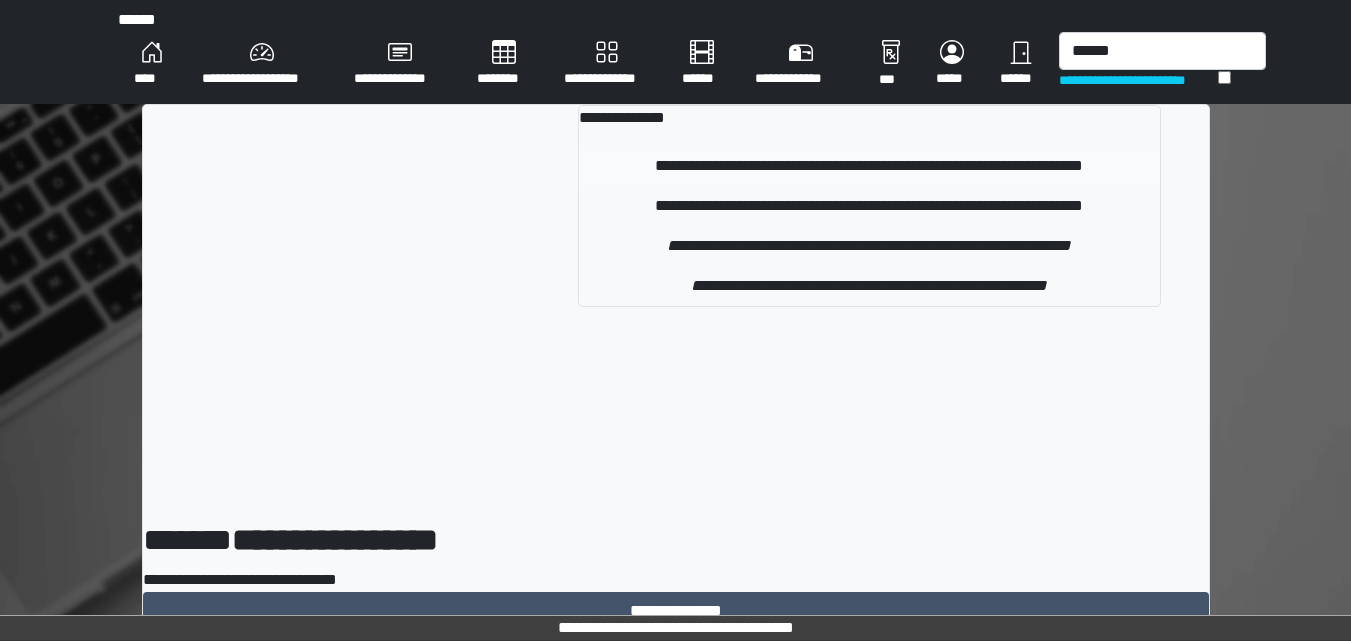 type 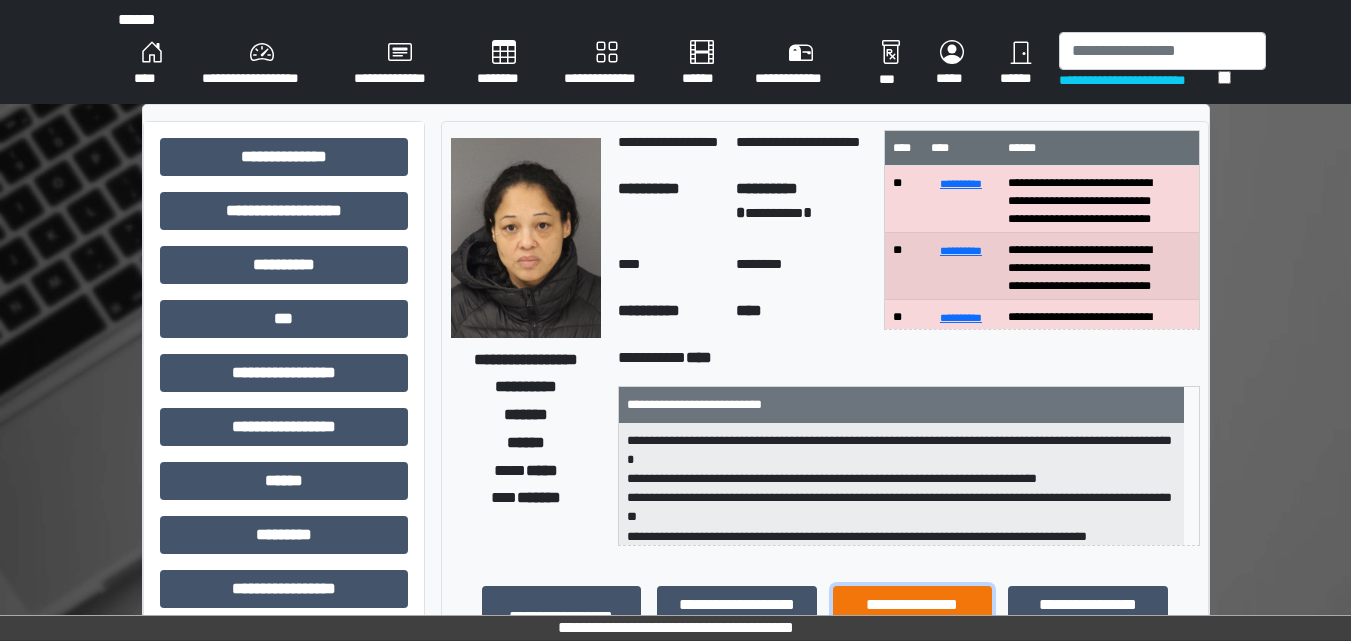 click on "**********" at bounding box center [913, 605] 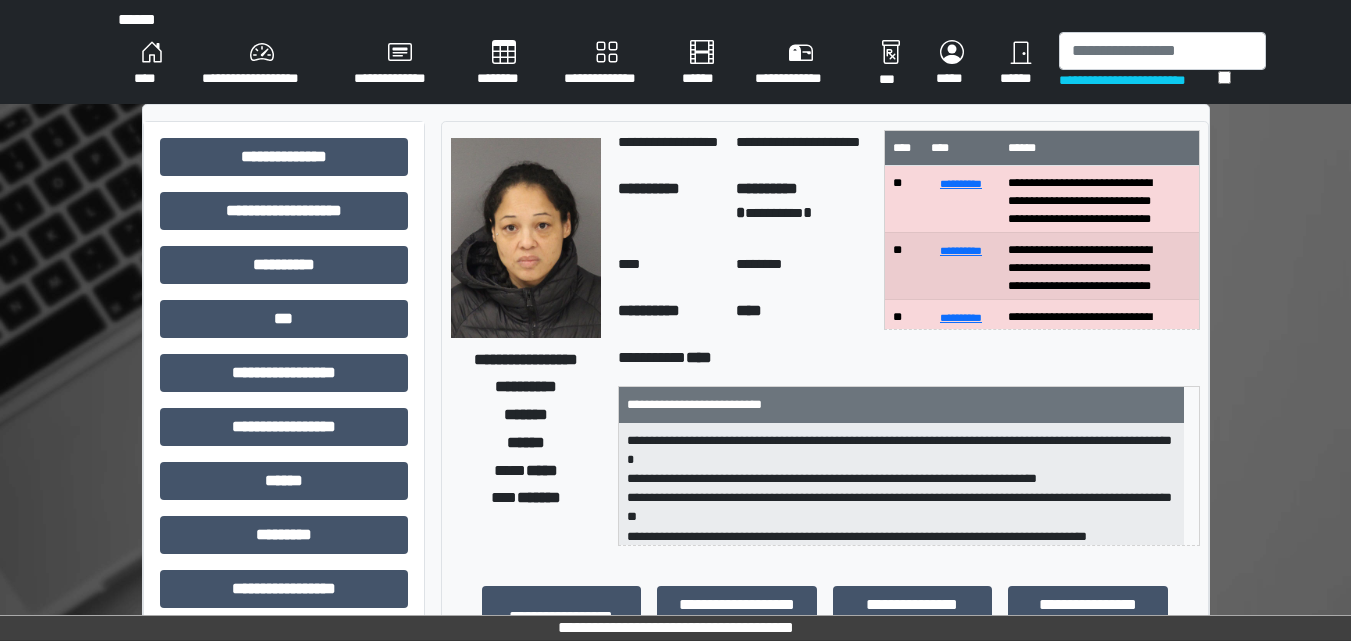 drag, startPoint x: 1350, startPoint y: 220, endPoint x: 1363, endPoint y: 360, distance: 140.60228 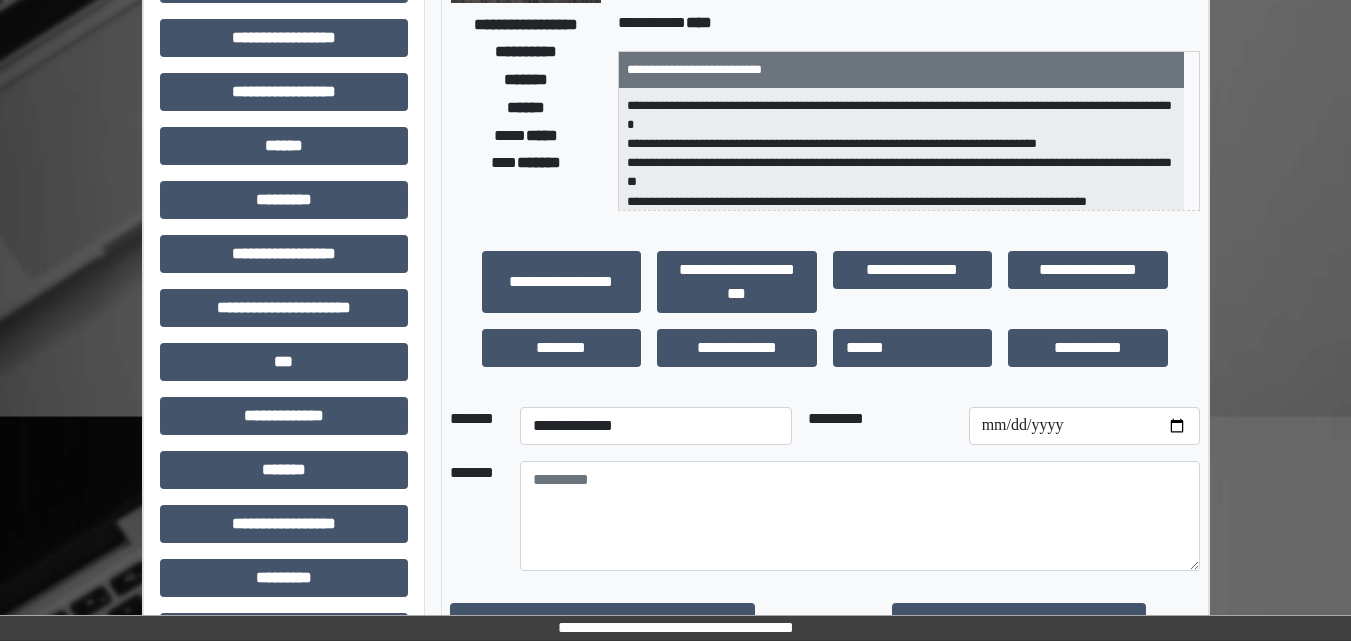 scroll, scrollTop: 501, scrollLeft: 0, axis: vertical 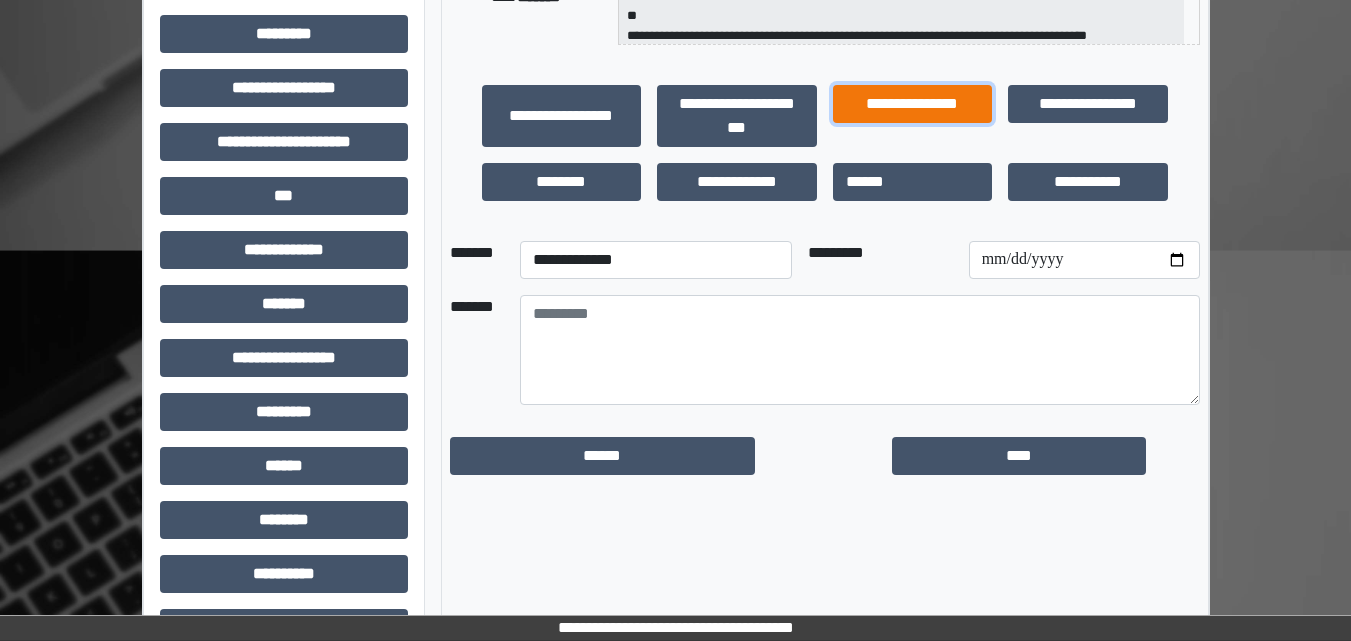 click on "**********" at bounding box center [913, 104] 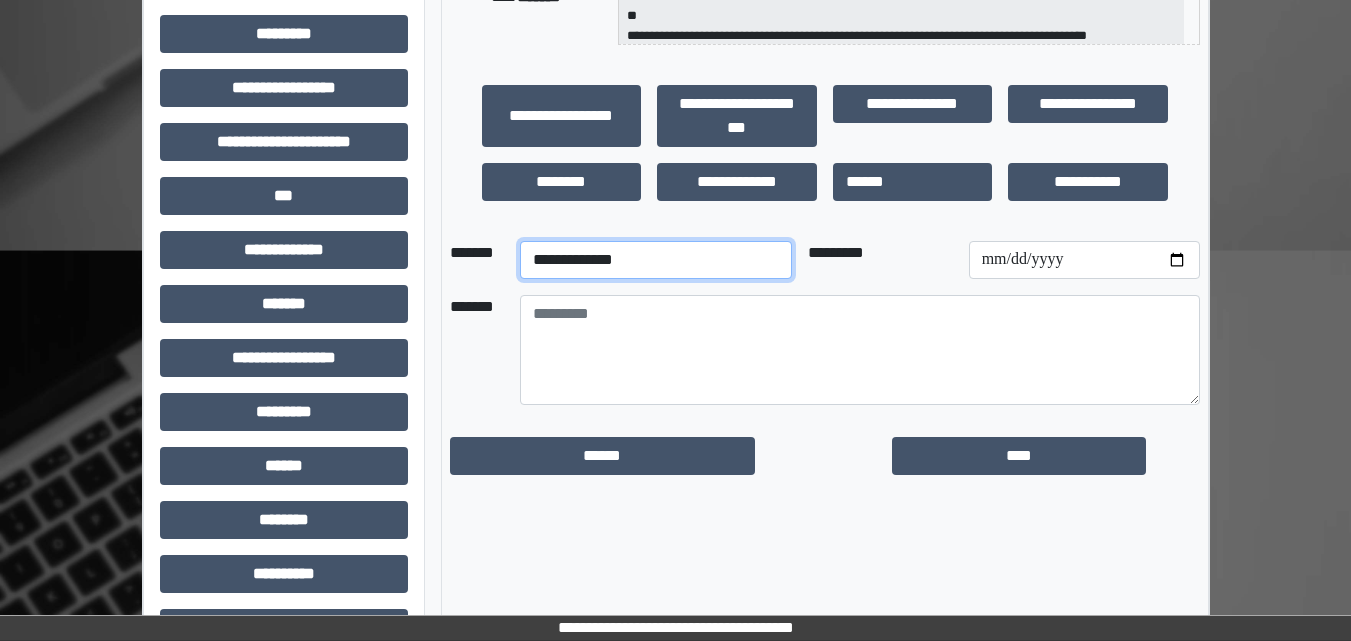 click on "**********" at bounding box center [656, 260] 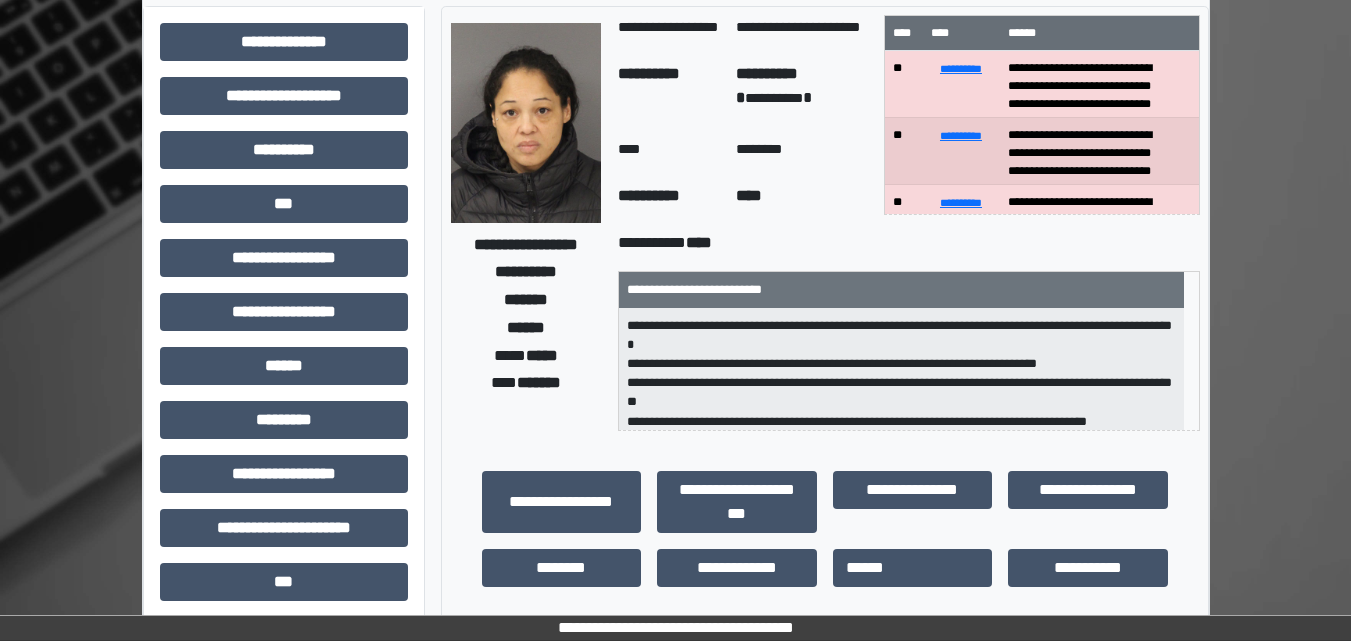 scroll, scrollTop: 102, scrollLeft: 0, axis: vertical 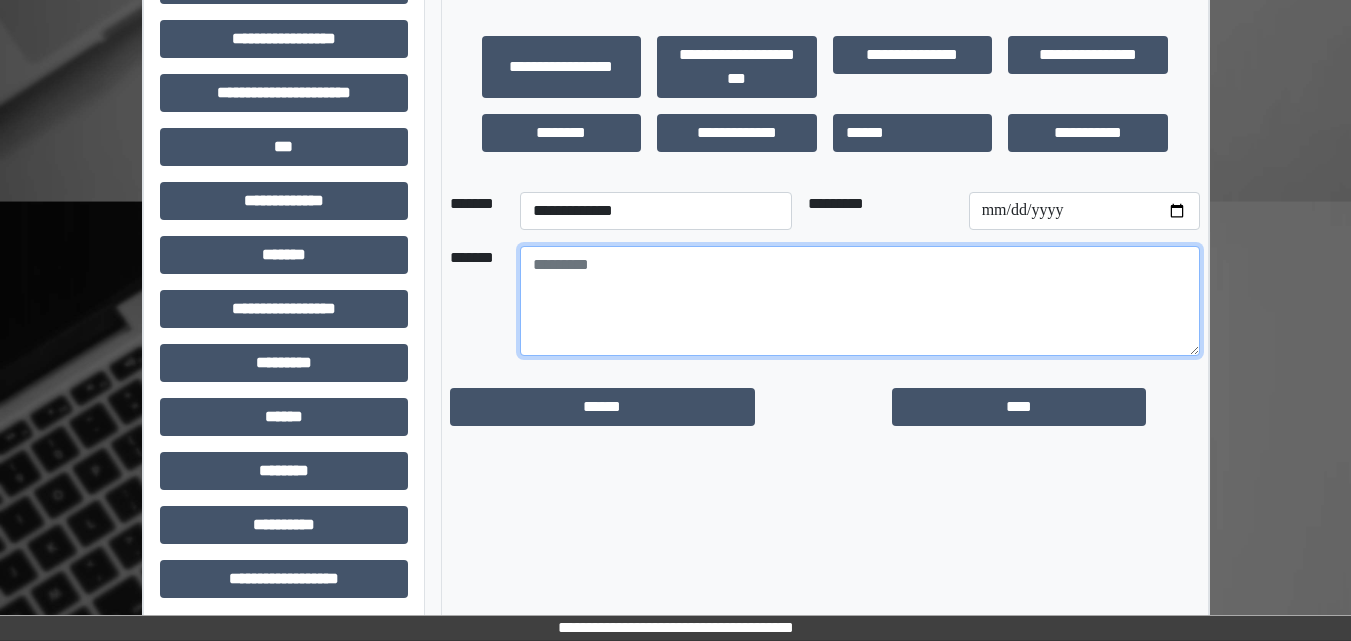 click at bounding box center [860, 301] 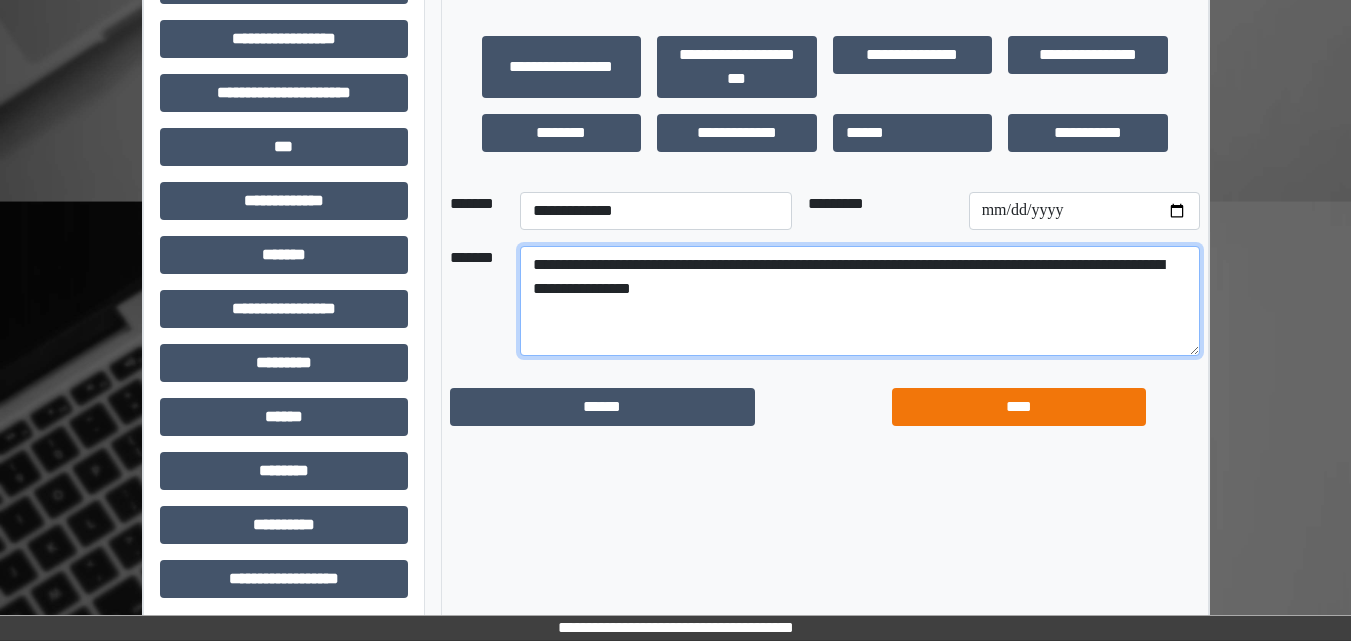 type on "**********" 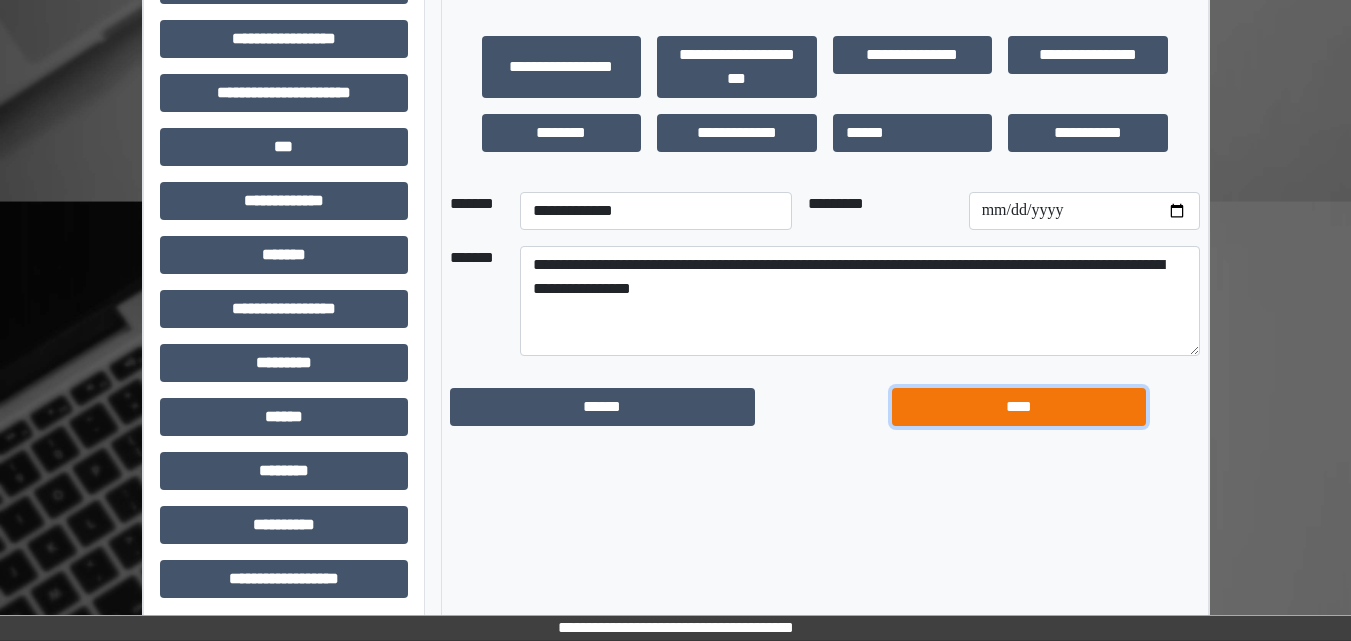 click on "****" at bounding box center [1019, 407] 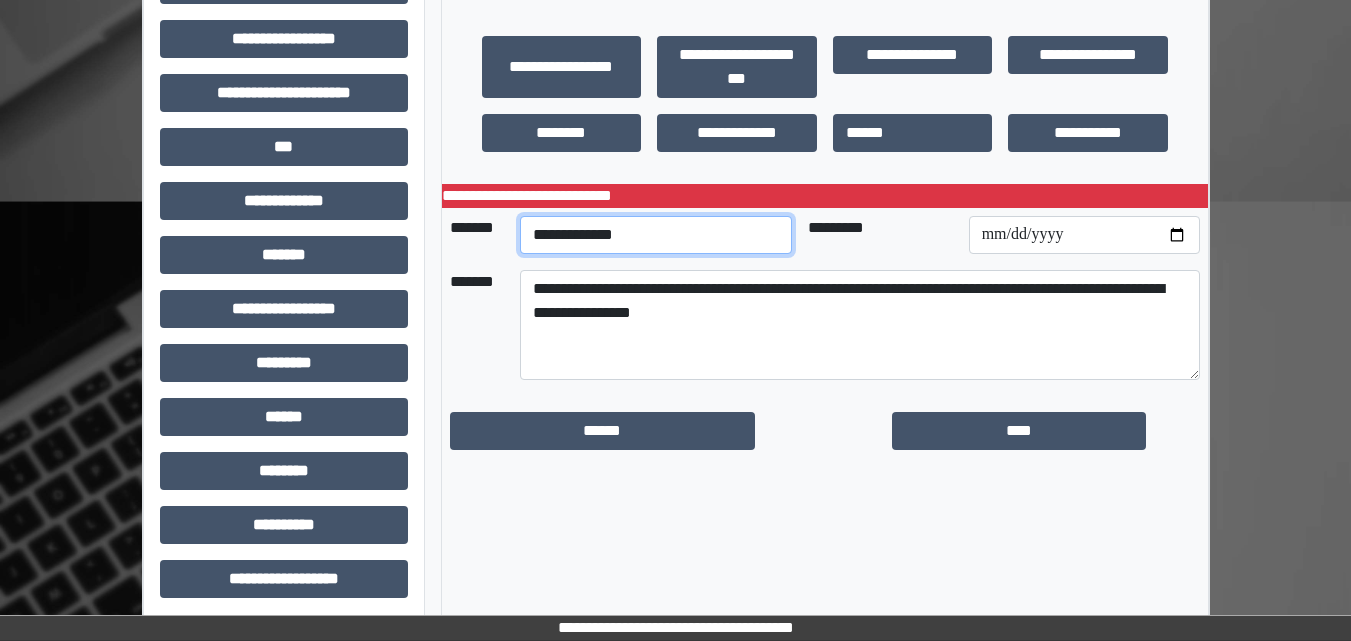 click on "**********" at bounding box center (656, 235) 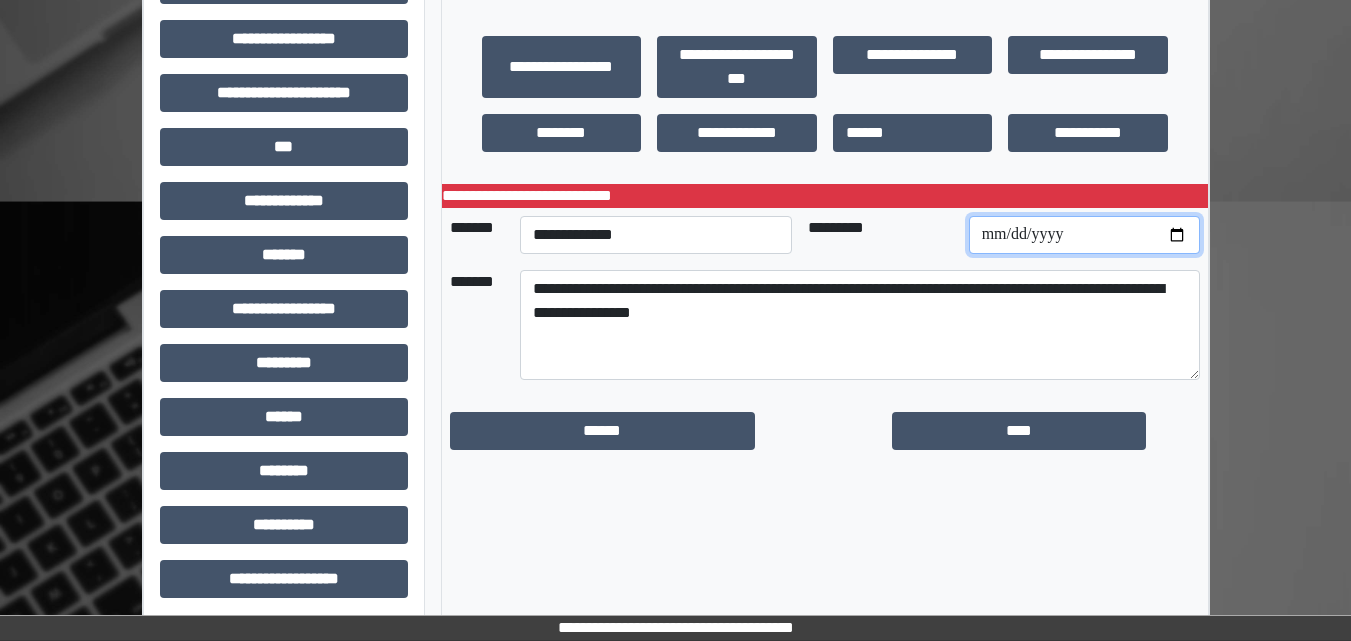 click at bounding box center (1084, 235) 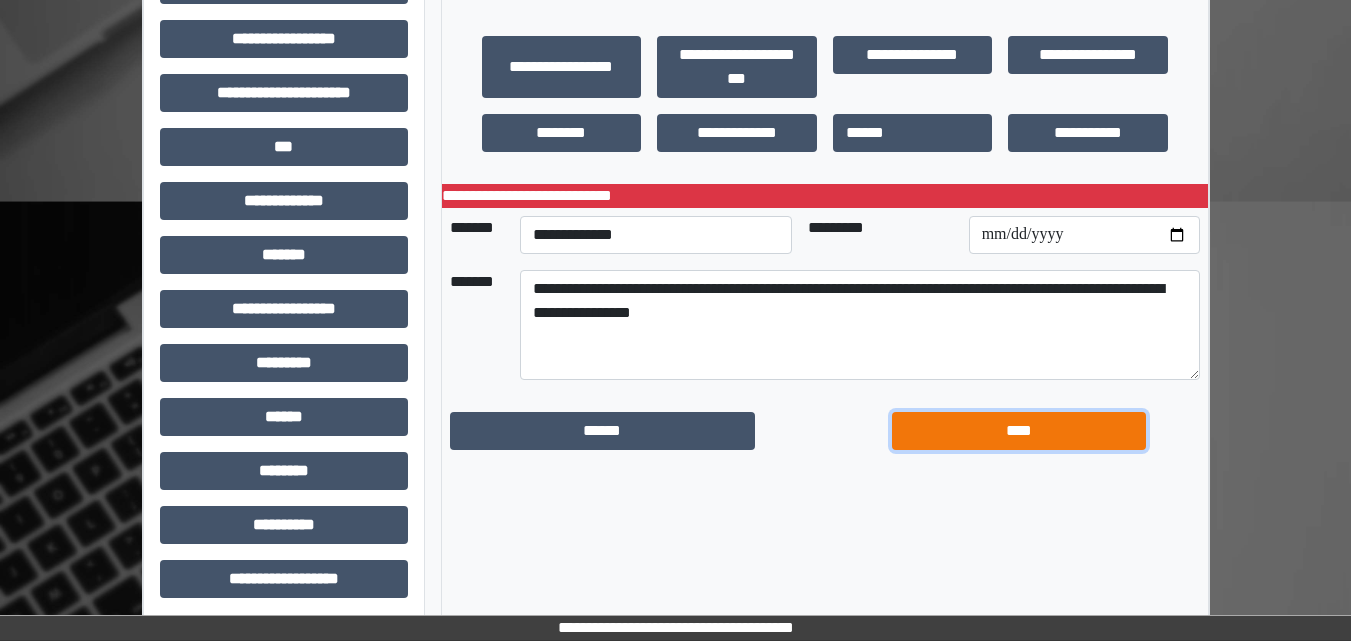 click on "****" at bounding box center (1019, 431) 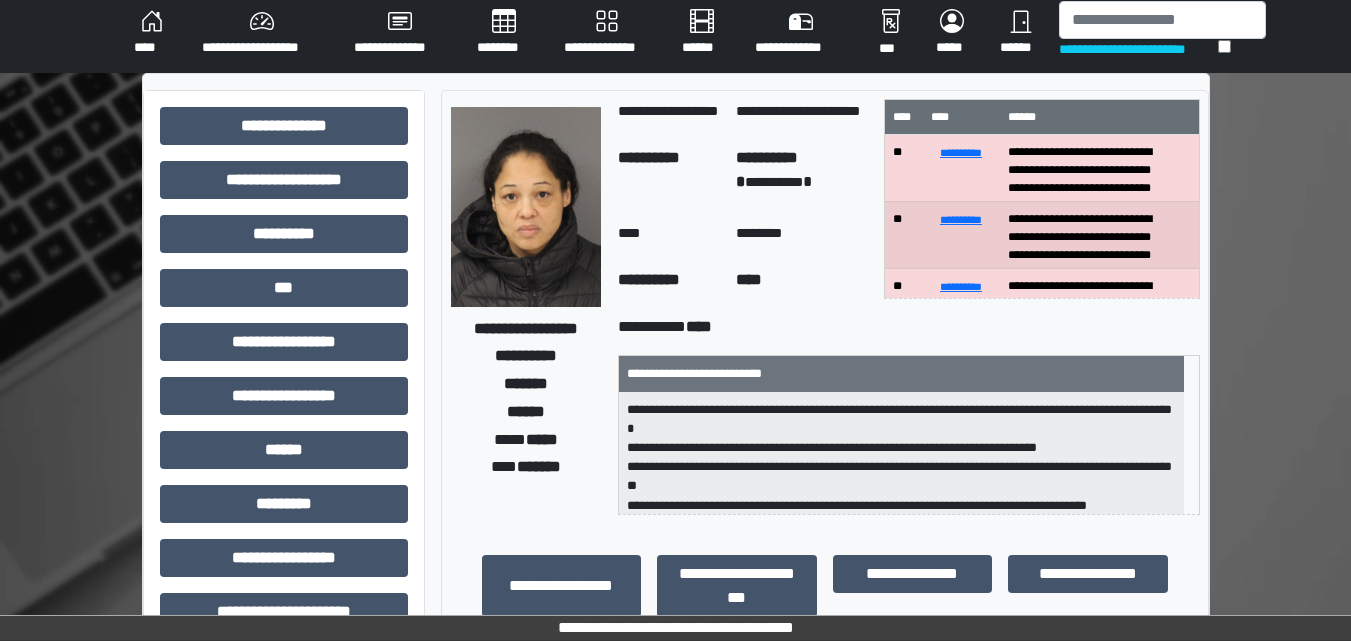 scroll, scrollTop: 30, scrollLeft: 0, axis: vertical 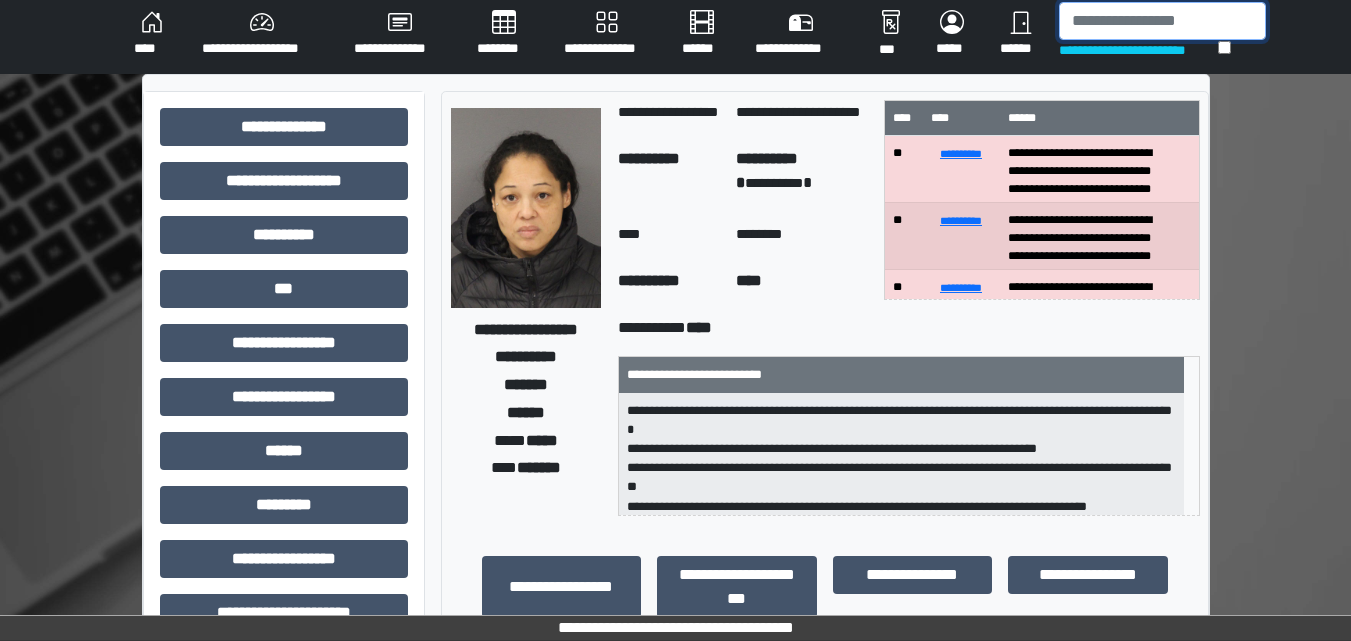 click at bounding box center [1162, 21] 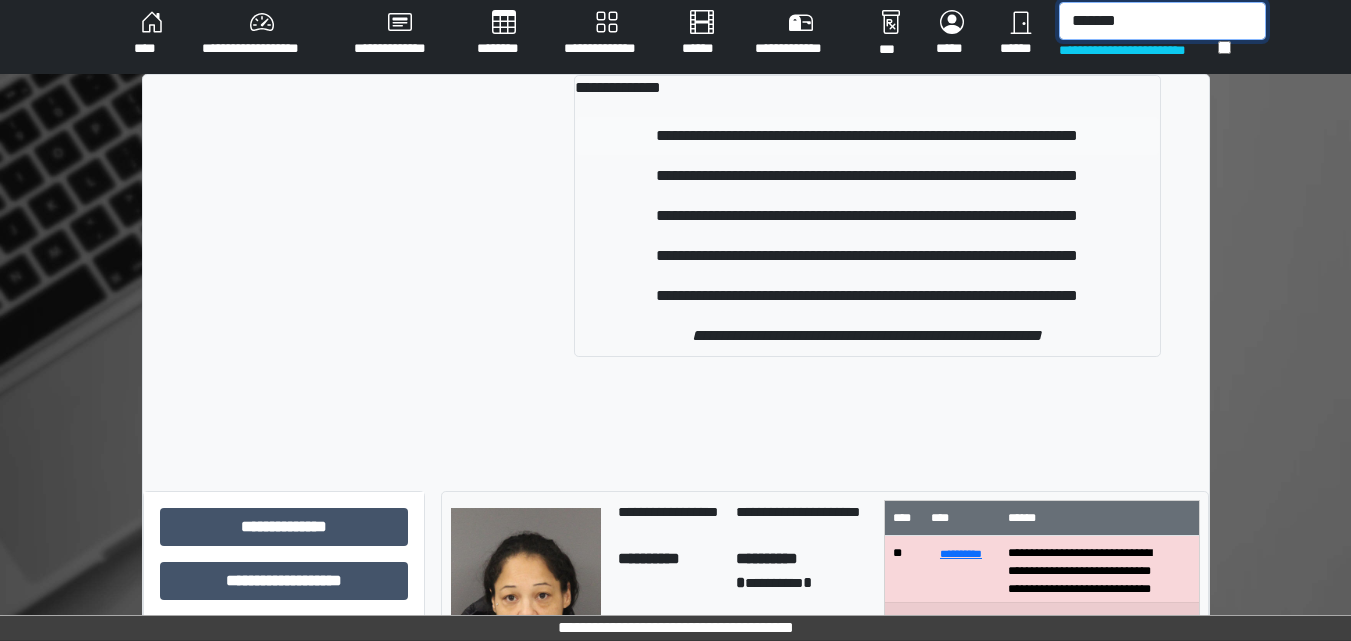 type on "*******" 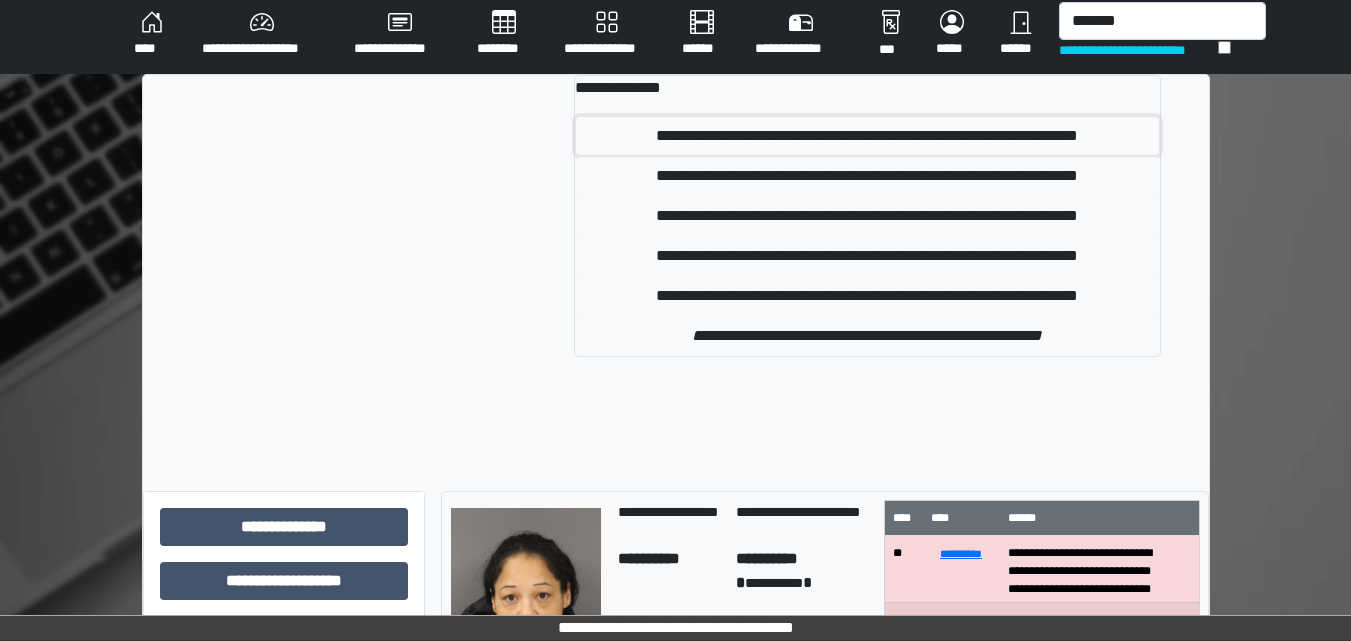 click on "**********" at bounding box center [867, 136] 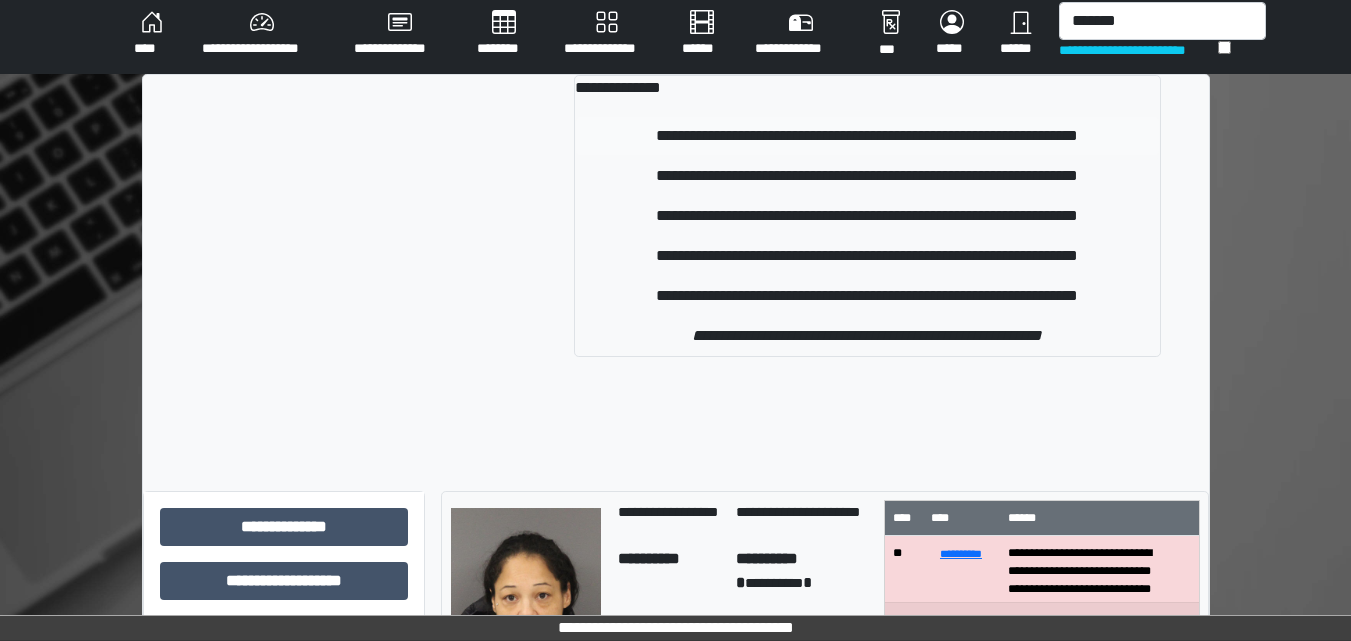type 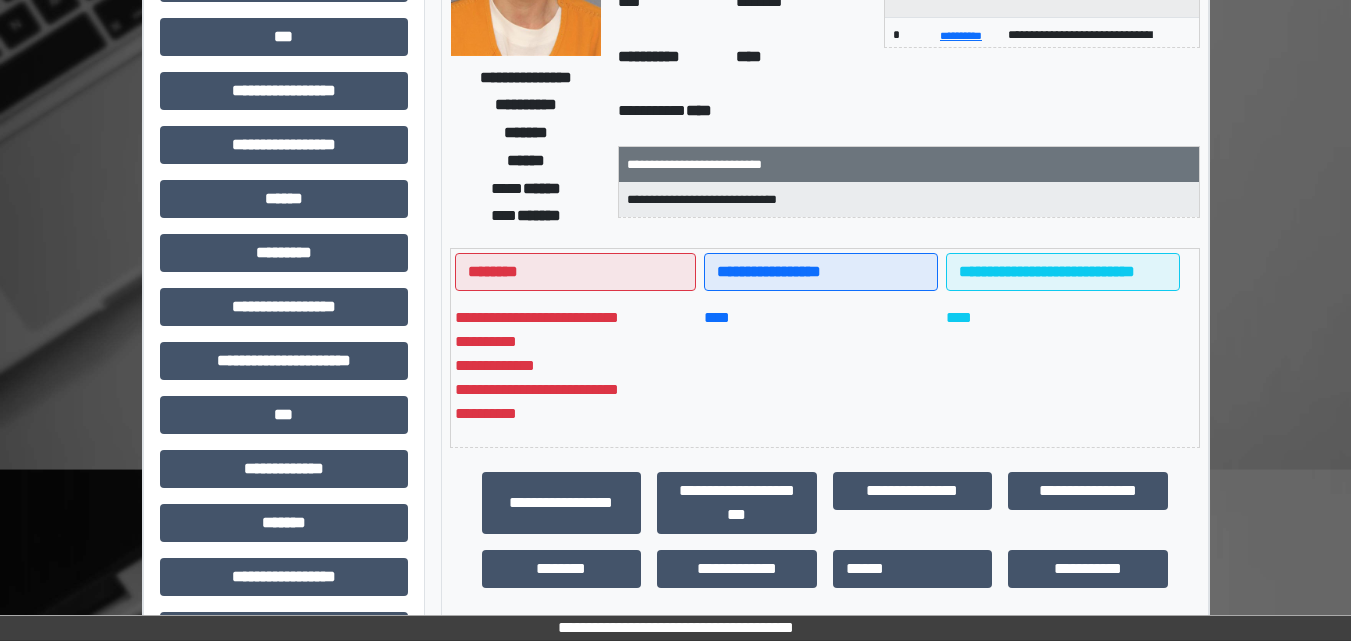 scroll, scrollTop: 310, scrollLeft: 0, axis: vertical 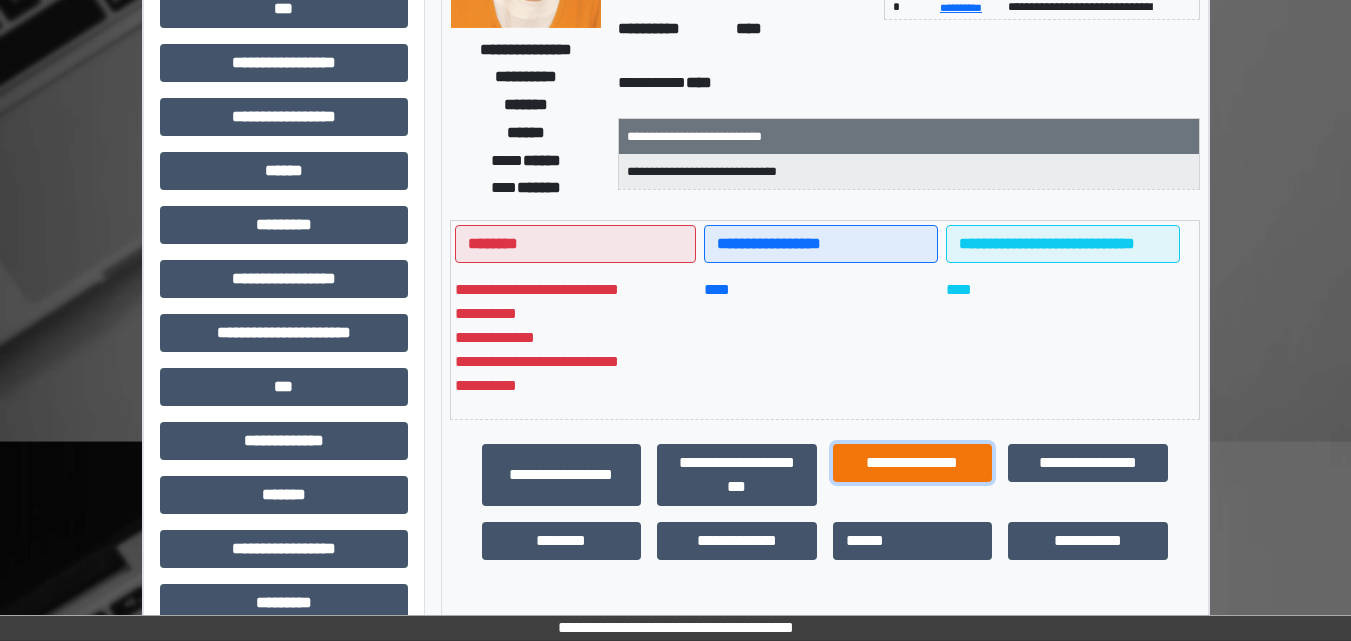click on "**********" at bounding box center (913, 463) 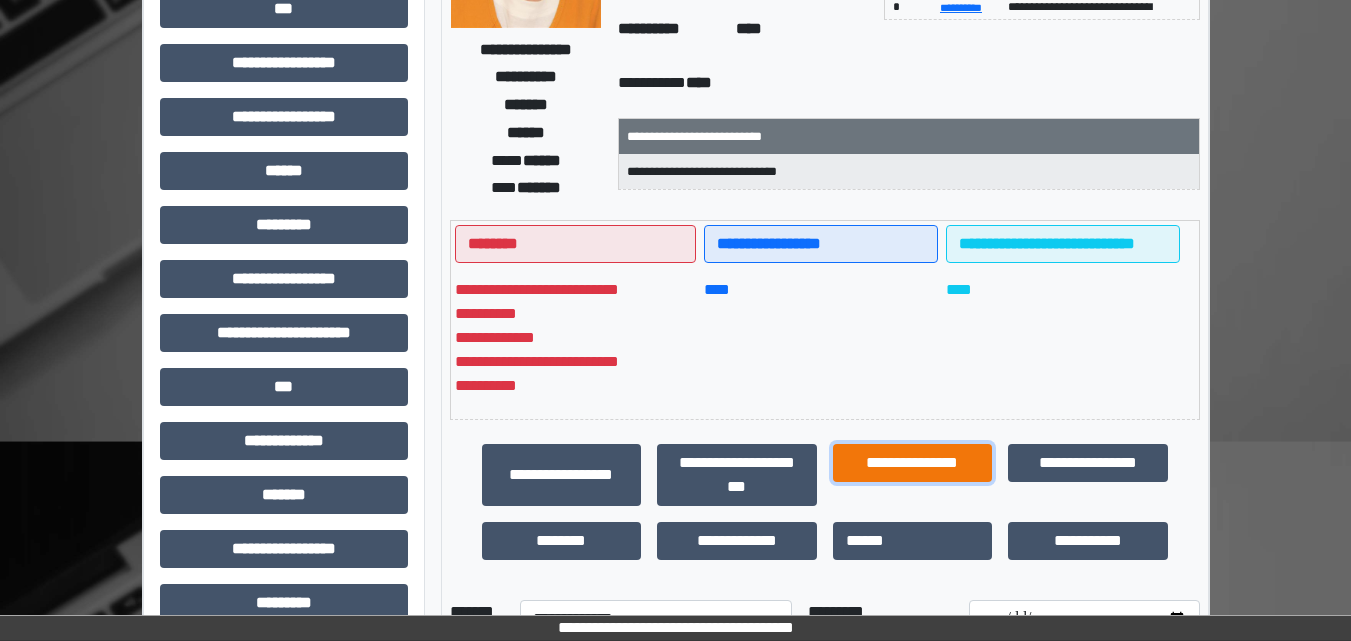 click on "**********" at bounding box center (913, 463) 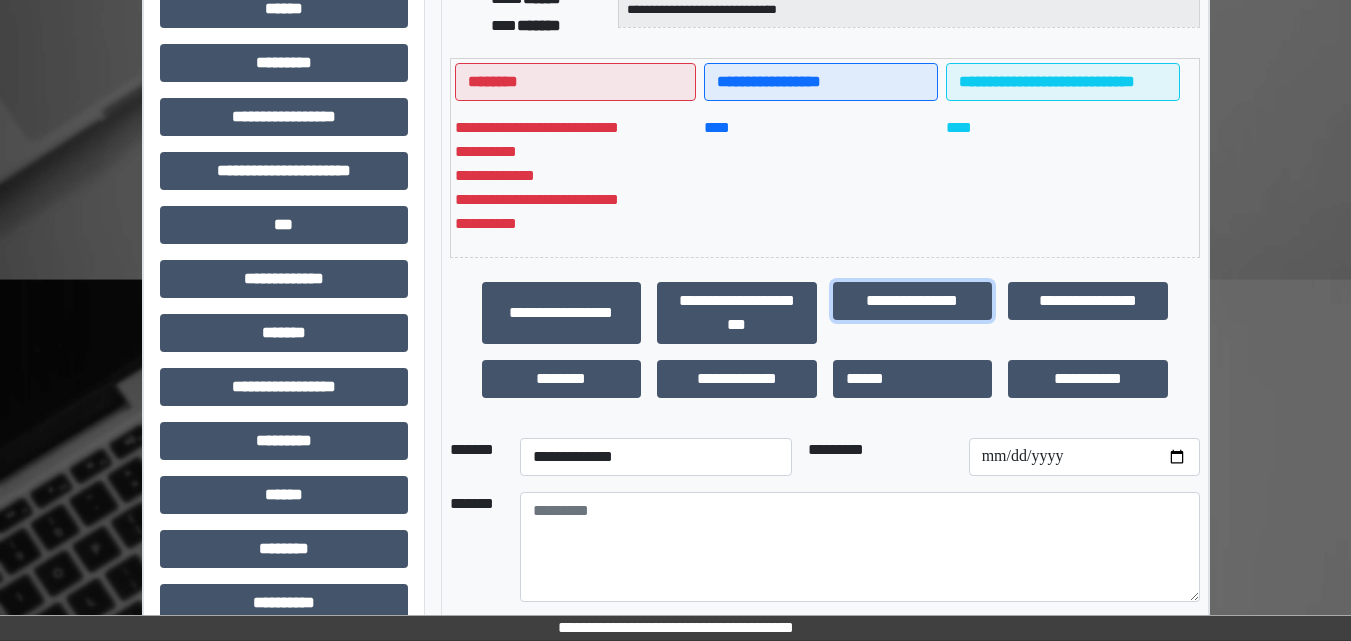 scroll, scrollTop: 510, scrollLeft: 0, axis: vertical 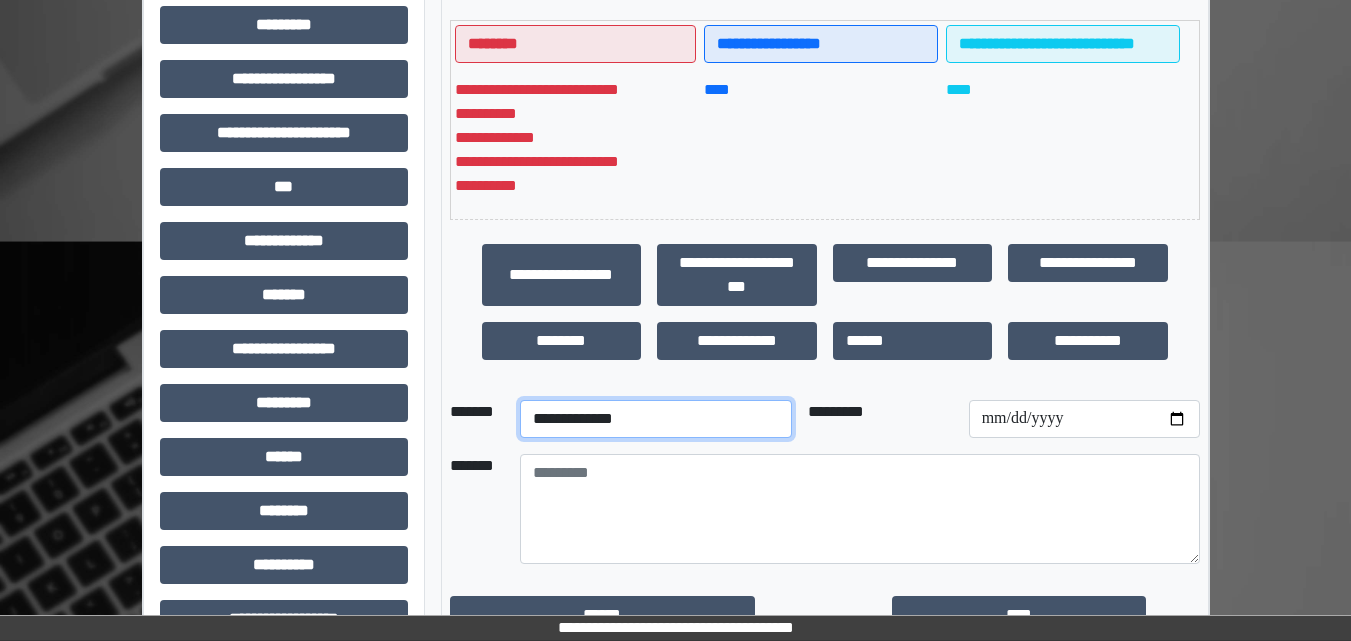 click on "**********" at bounding box center [656, 419] 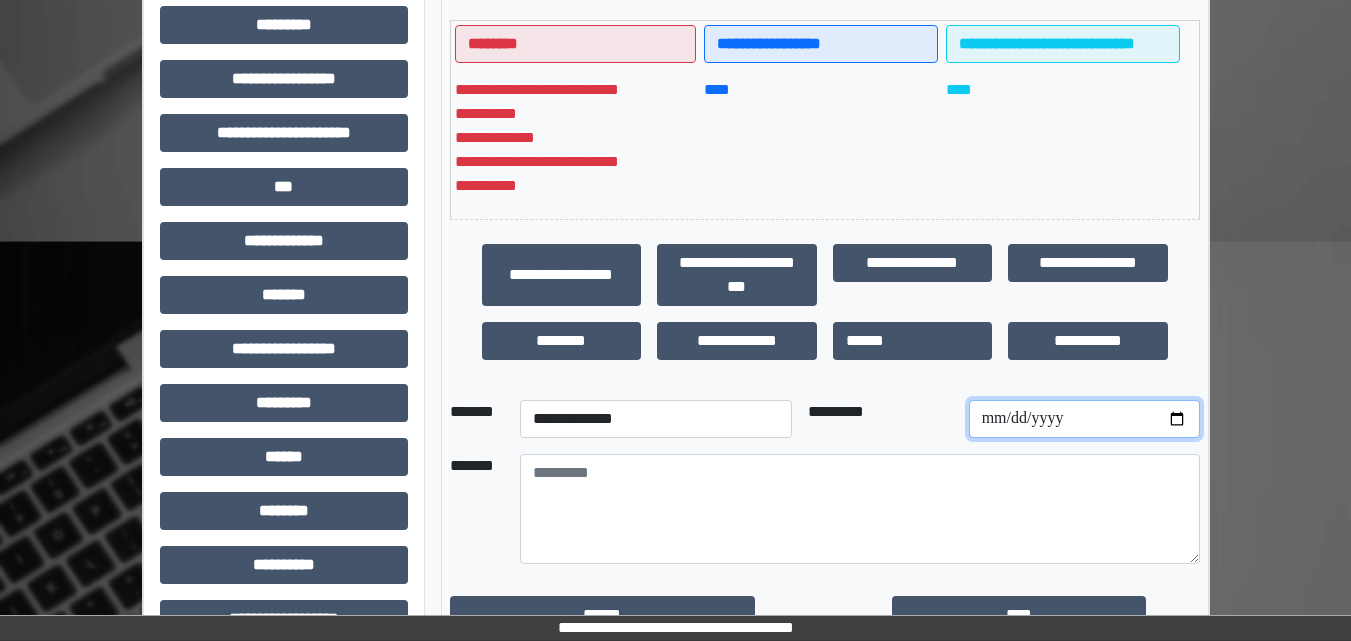 click at bounding box center [1084, 419] 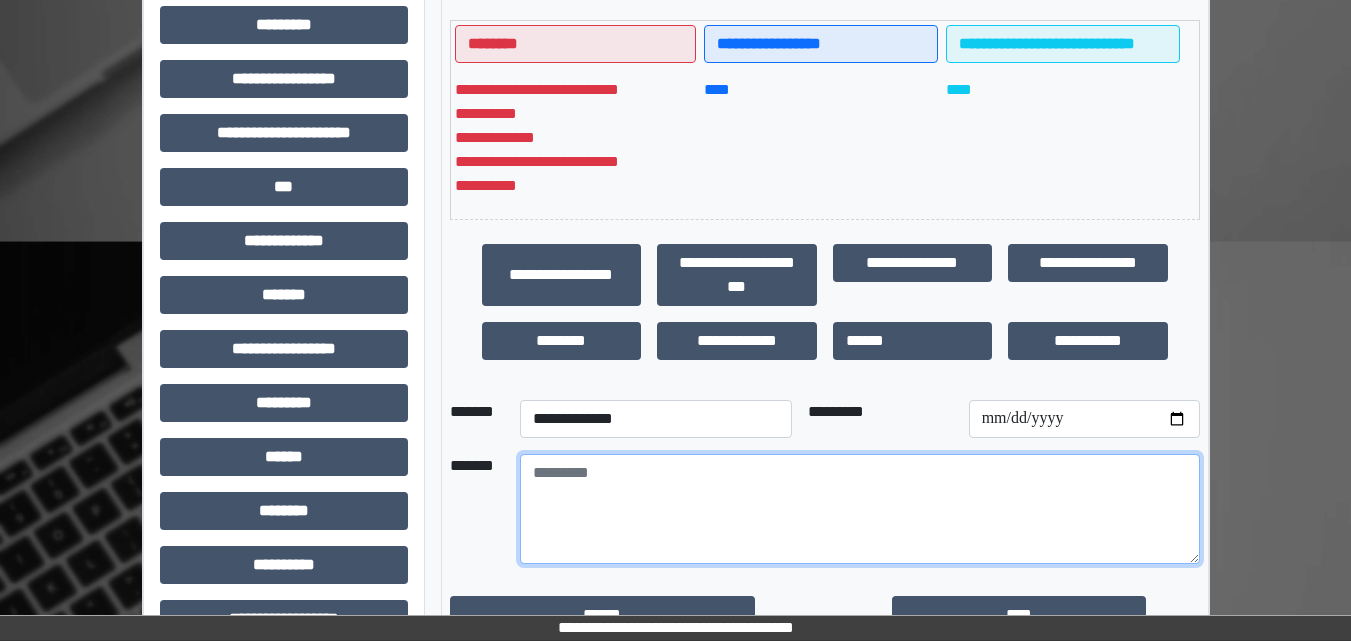 click at bounding box center (860, 509) 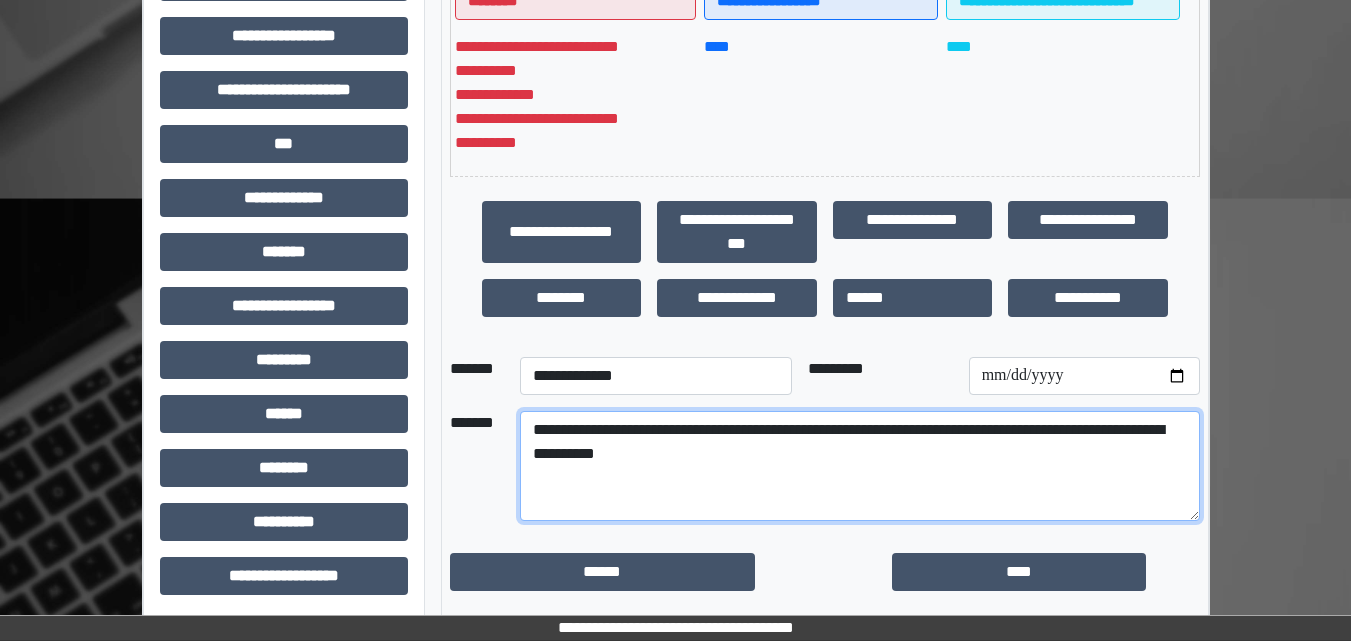 scroll, scrollTop: 557, scrollLeft: 0, axis: vertical 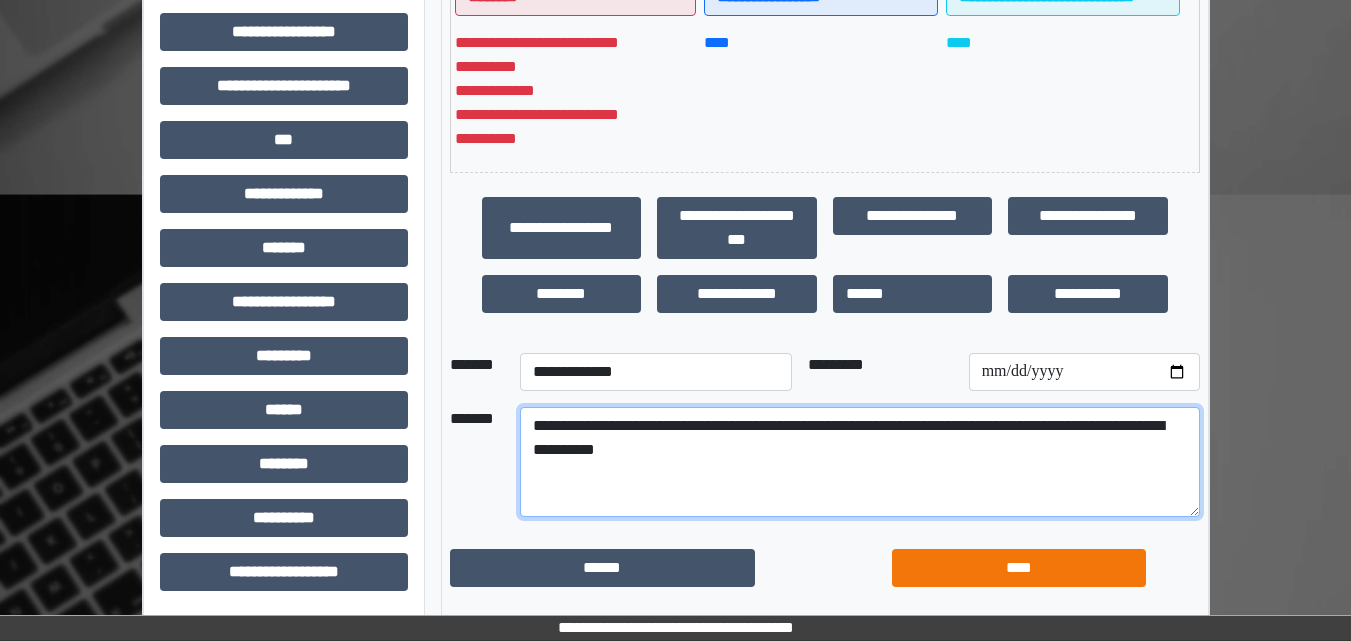 type on "**********" 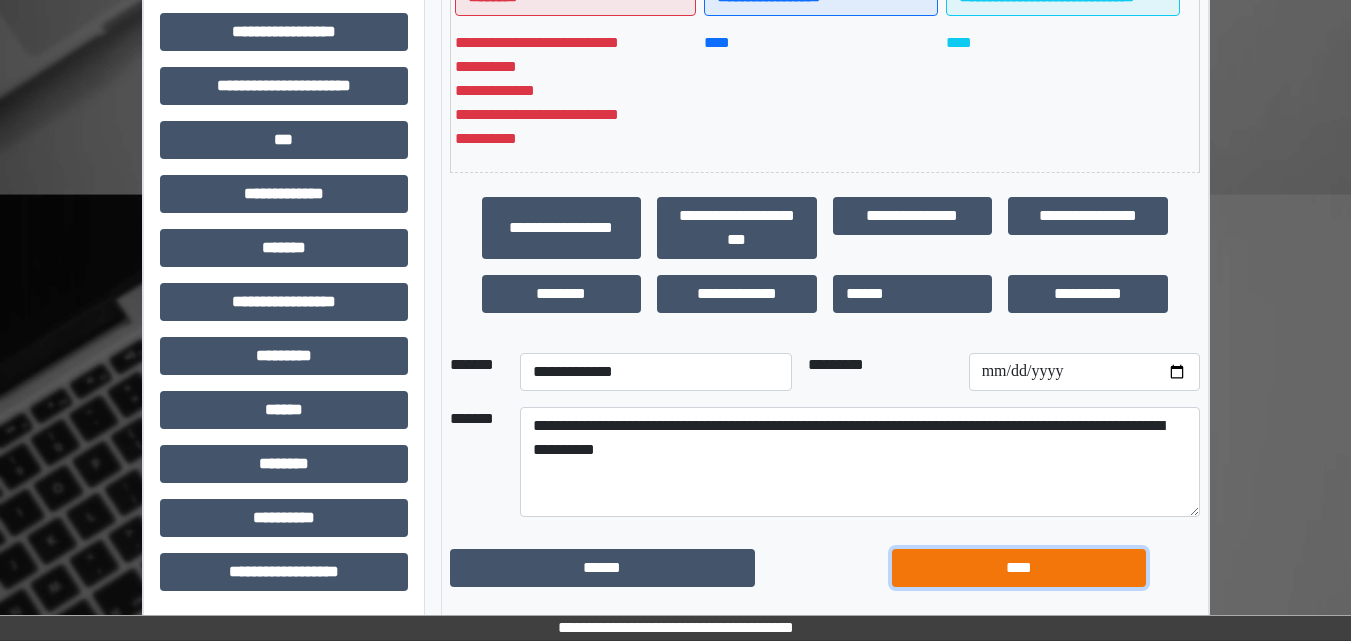 click on "****" at bounding box center (1019, 568) 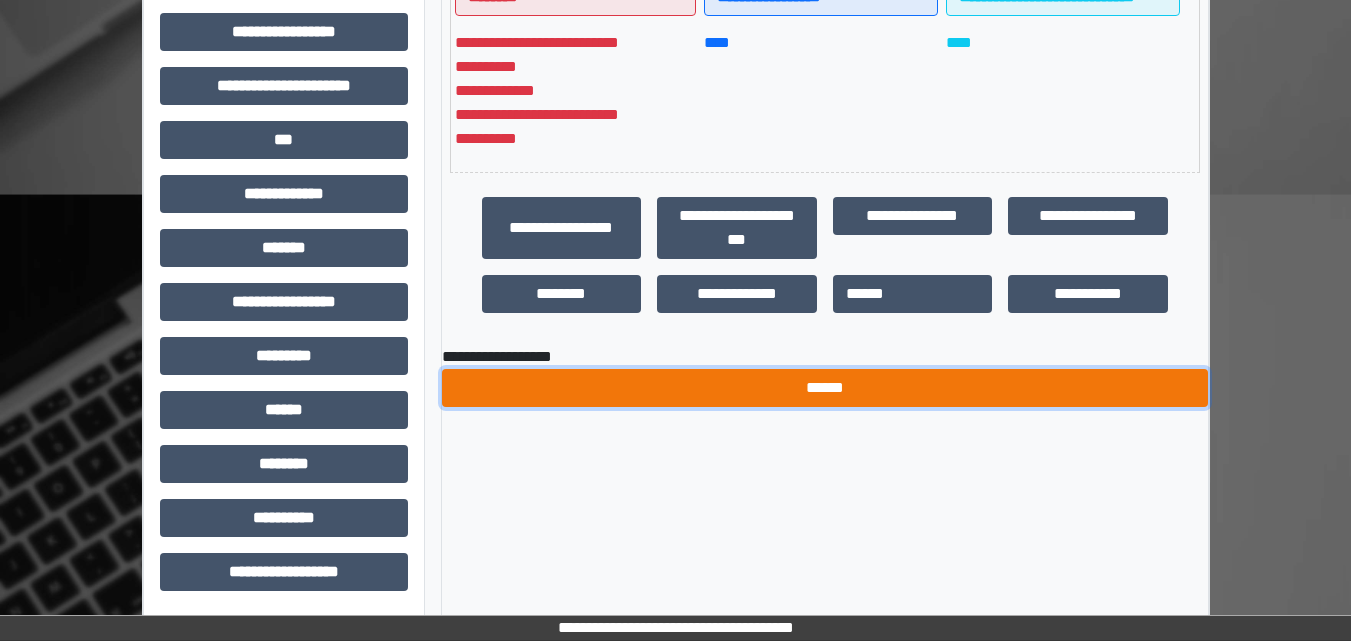 click on "******" at bounding box center [825, 388] 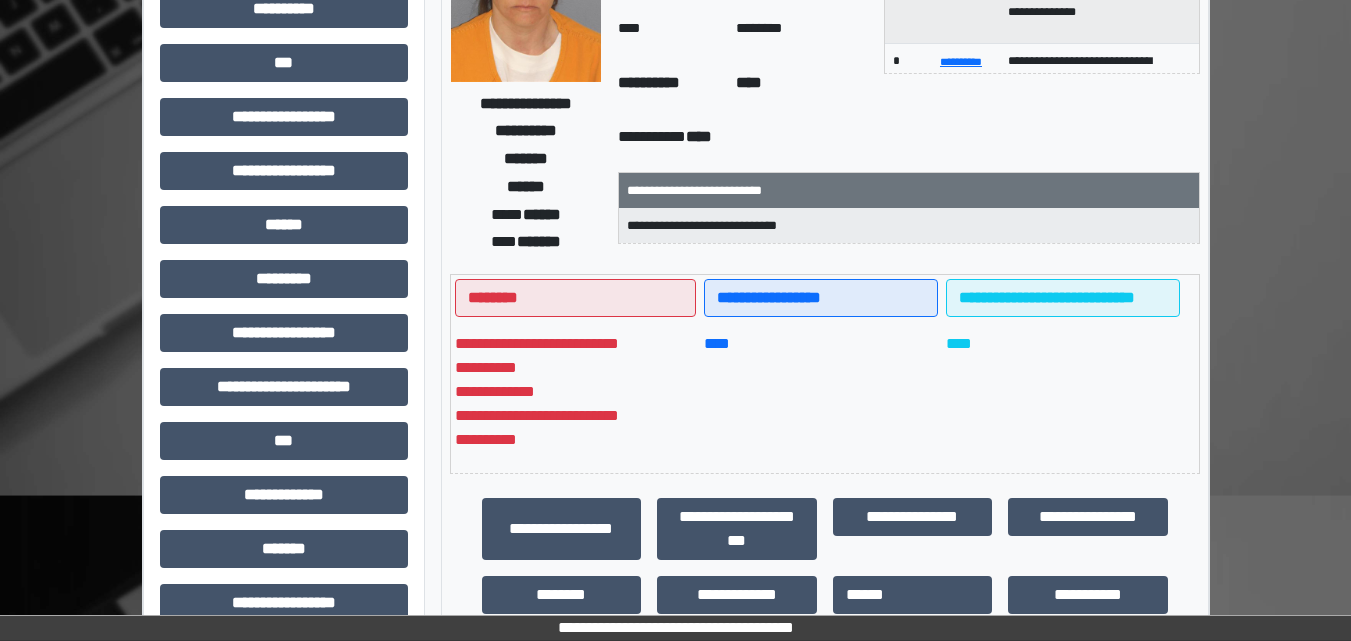 scroll, scrollTop: 237, scrollLeft: 0, axis: vertical 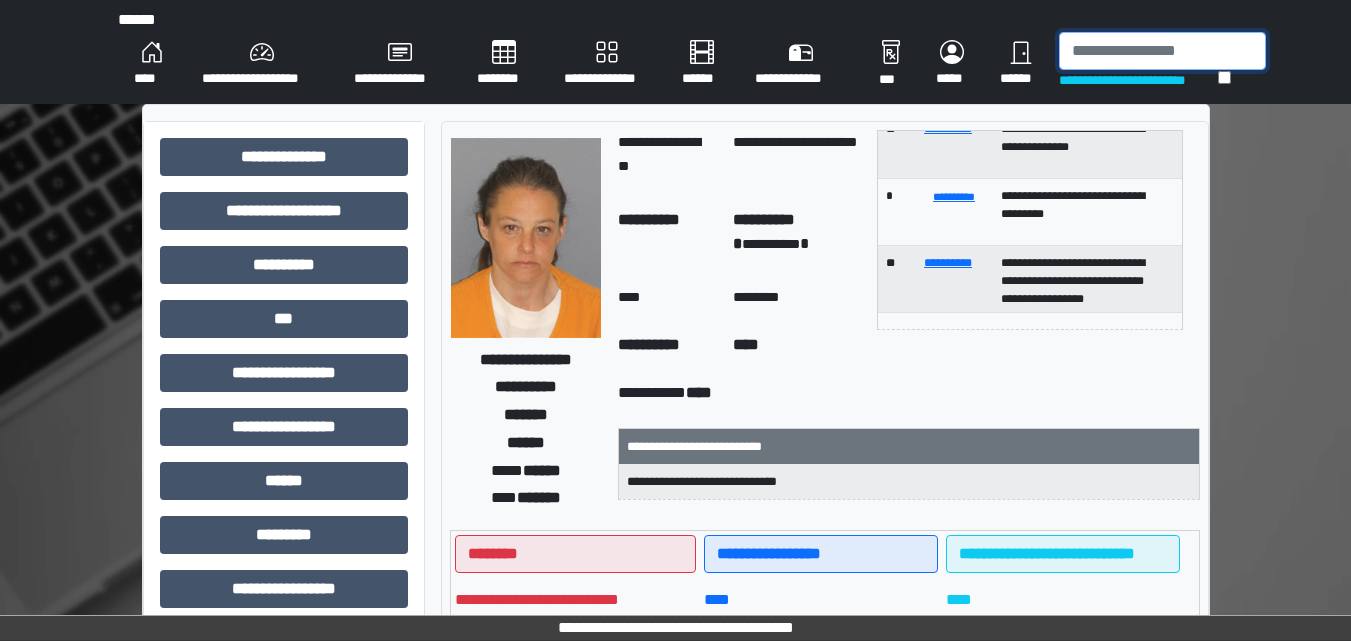click at bounding box center (1162, 51) 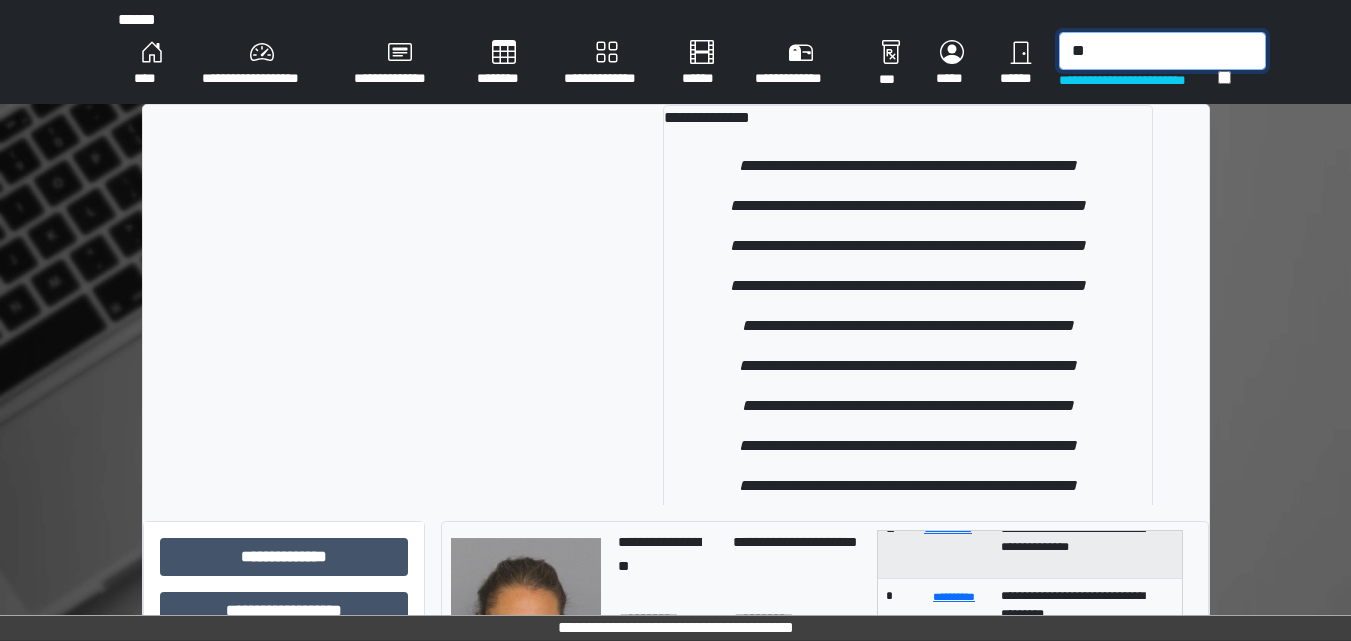 type on "*" 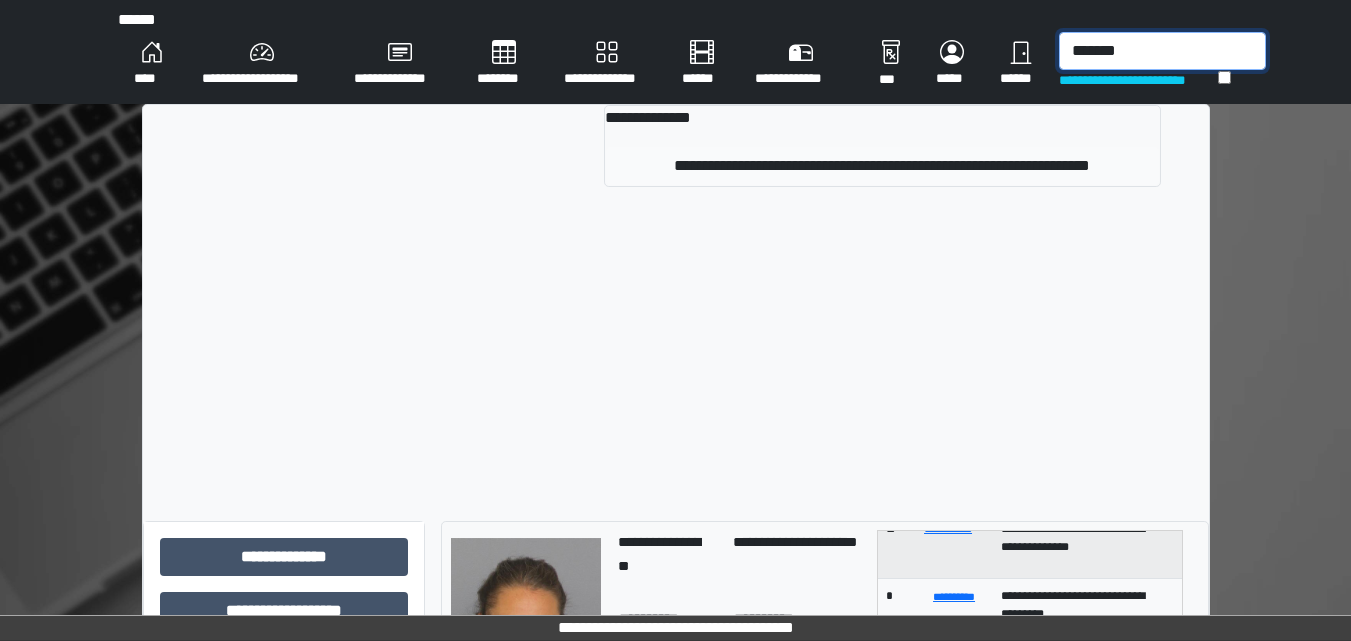 type on "*******" 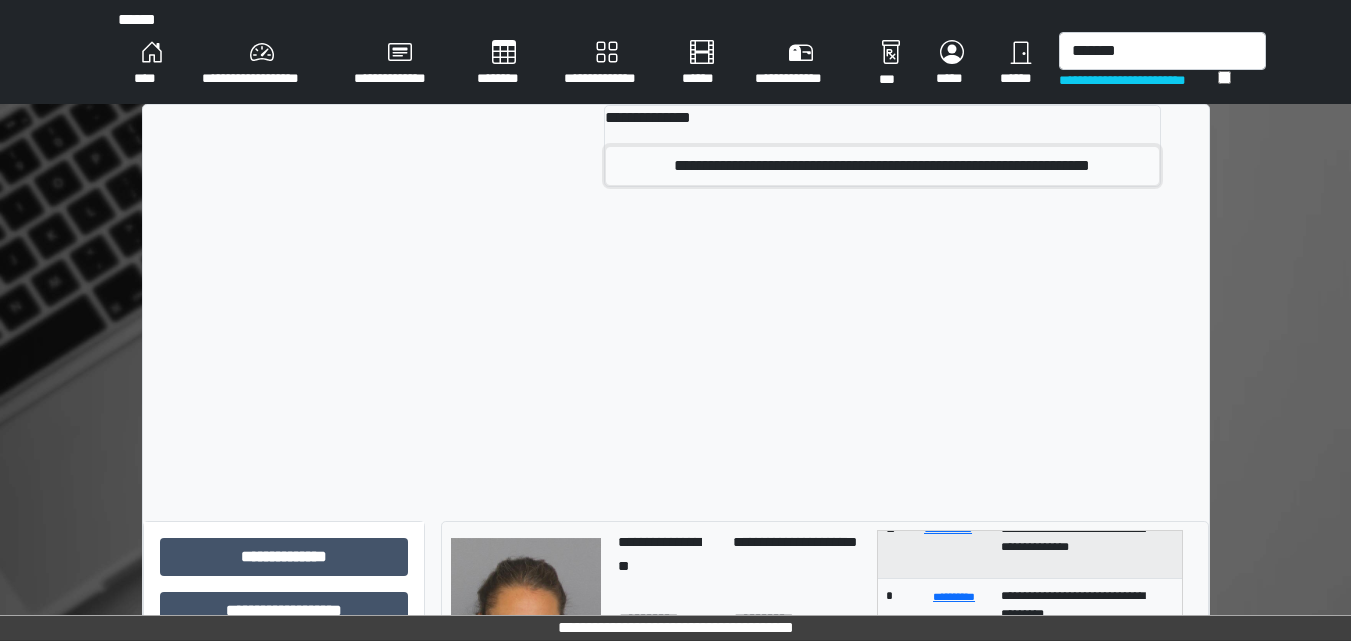 click on "**********" at bounding box center (882, 166) 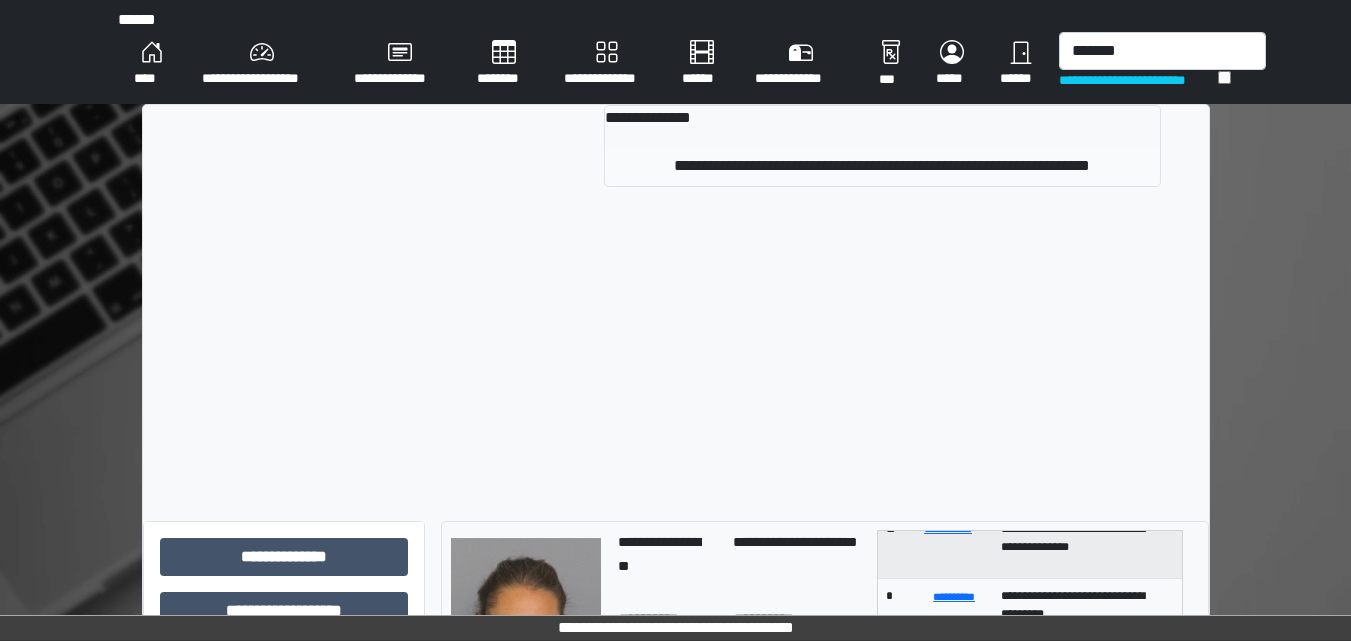type 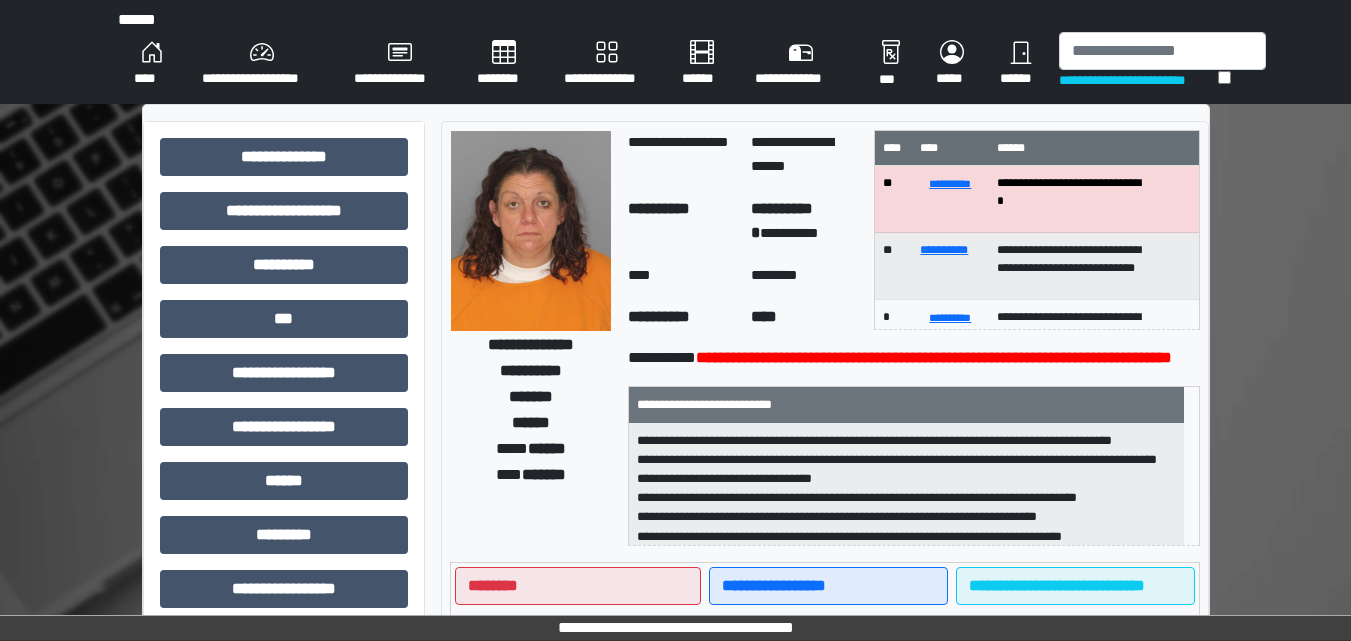 scroll, scrollTop: 557, scrollLeft: 0, axis: vertical 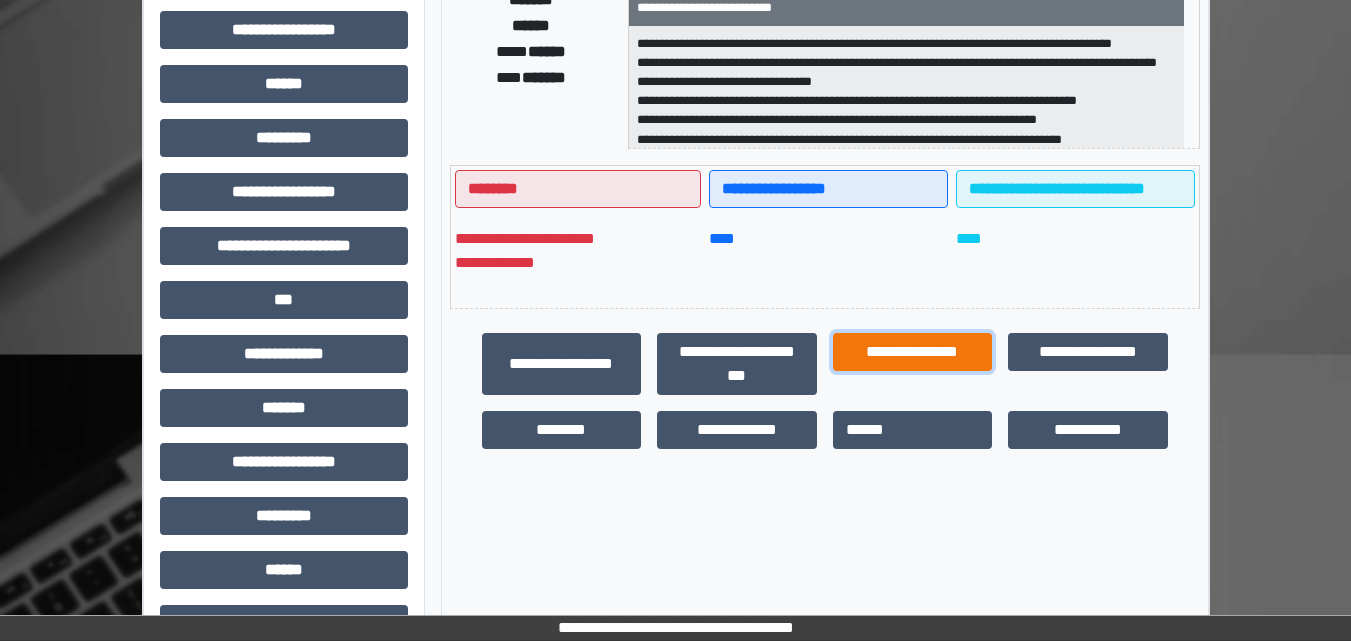 click on "**********" at bounding box center [913, 352] 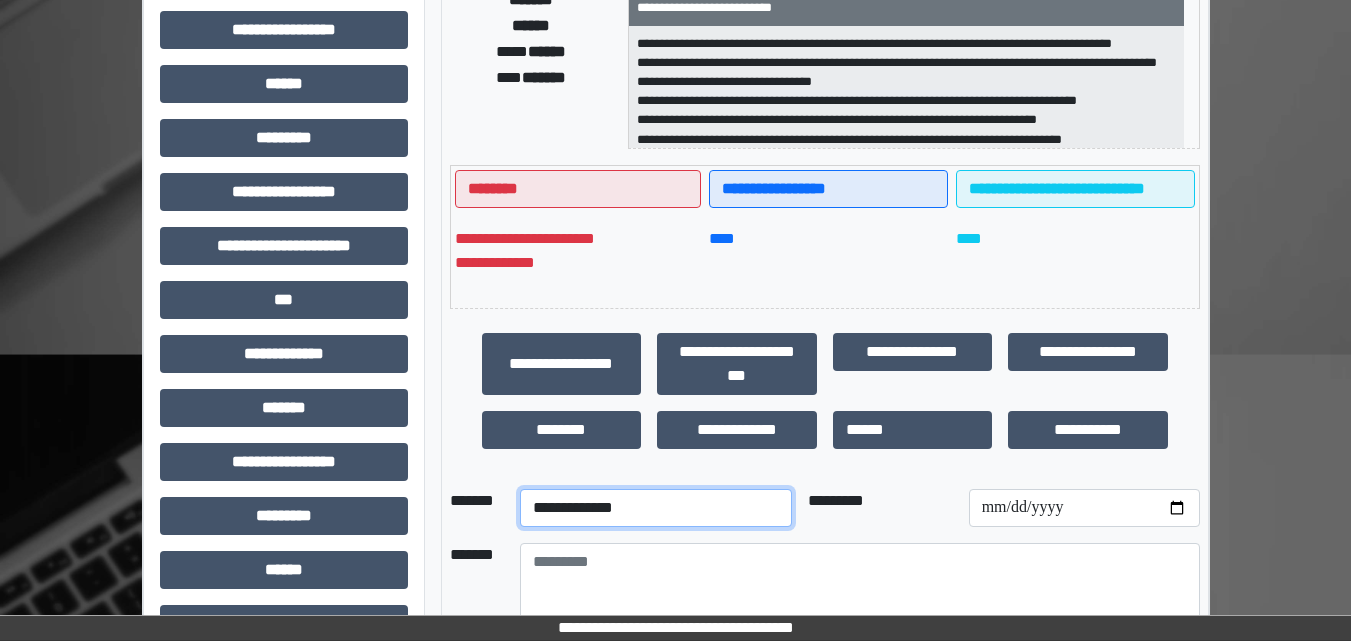 click on "**********" at bounding box center (656, 508) 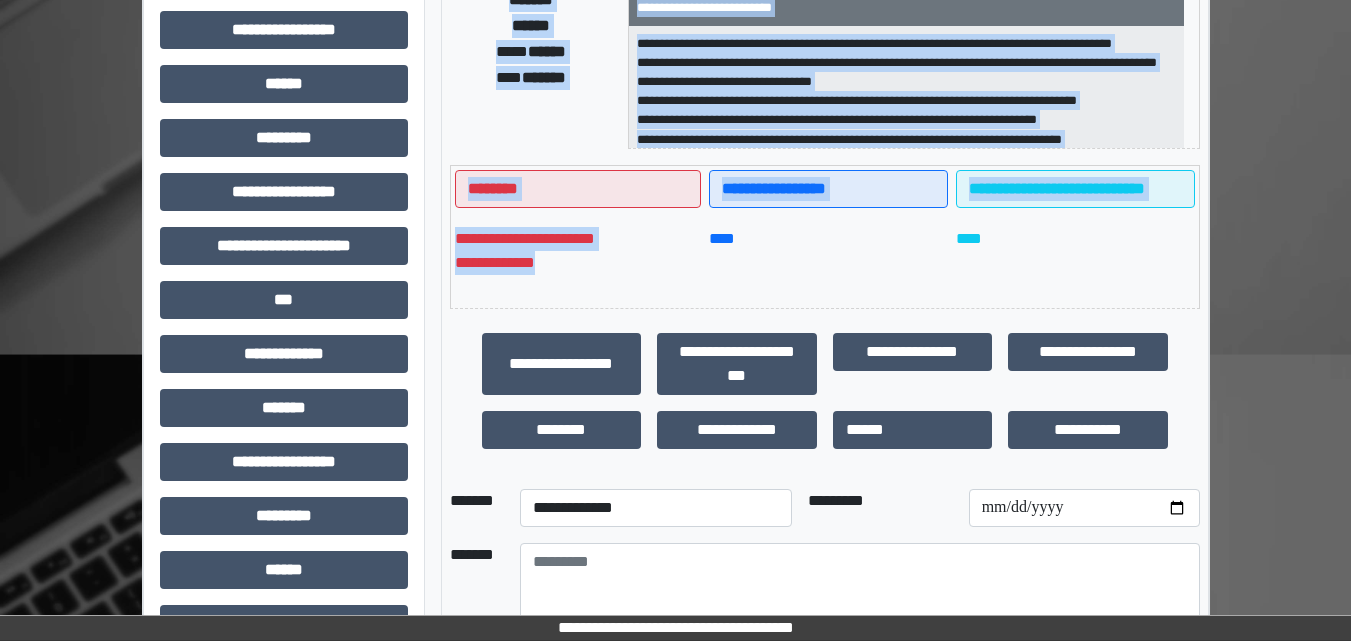 drag, startPoint x: 625, startPoint y: 301, endPoint x: 883, endPoint y: 412, distance: 280.86475 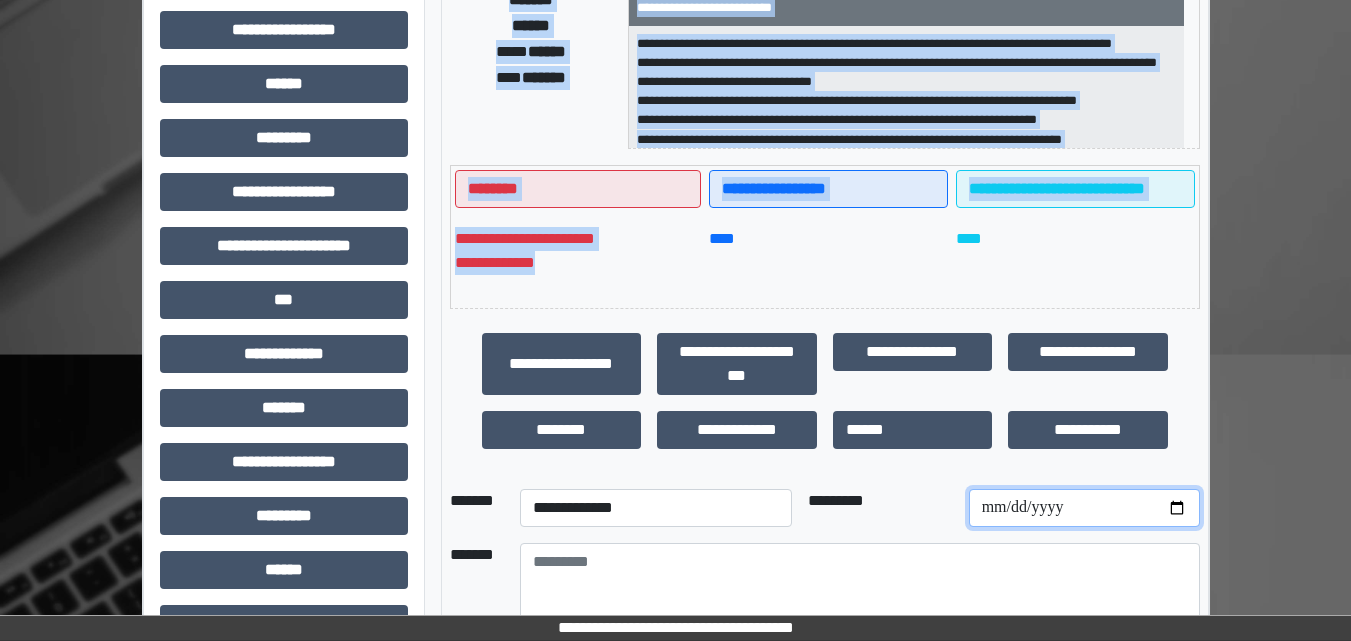 click at bounding box center [1084, 508] 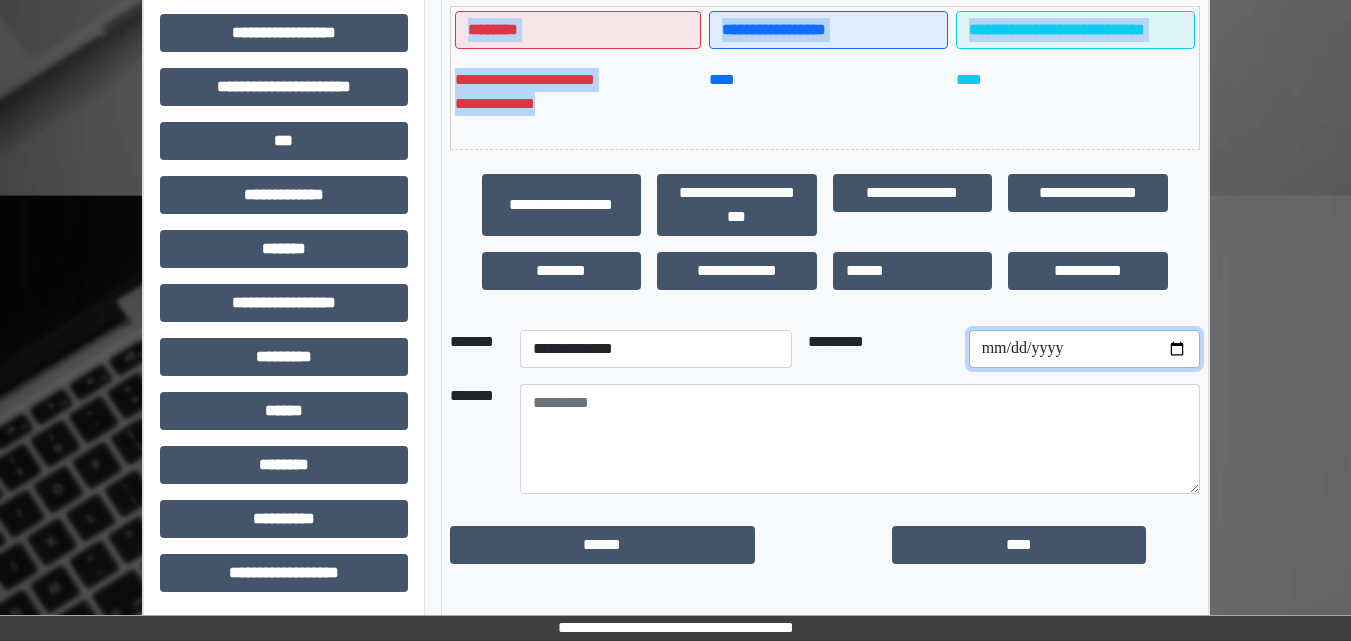 scroll, scrollTop: 557, scrollLeft: 0, axis: vertical 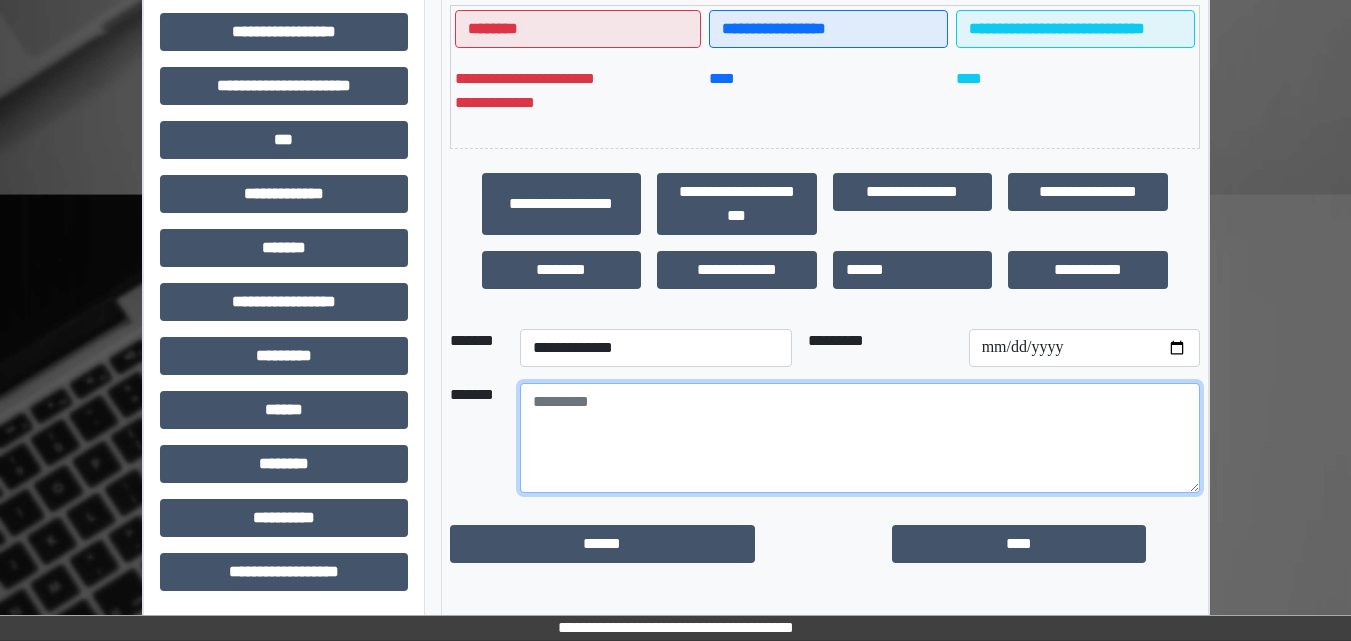 click at bounding box center (860, 438) 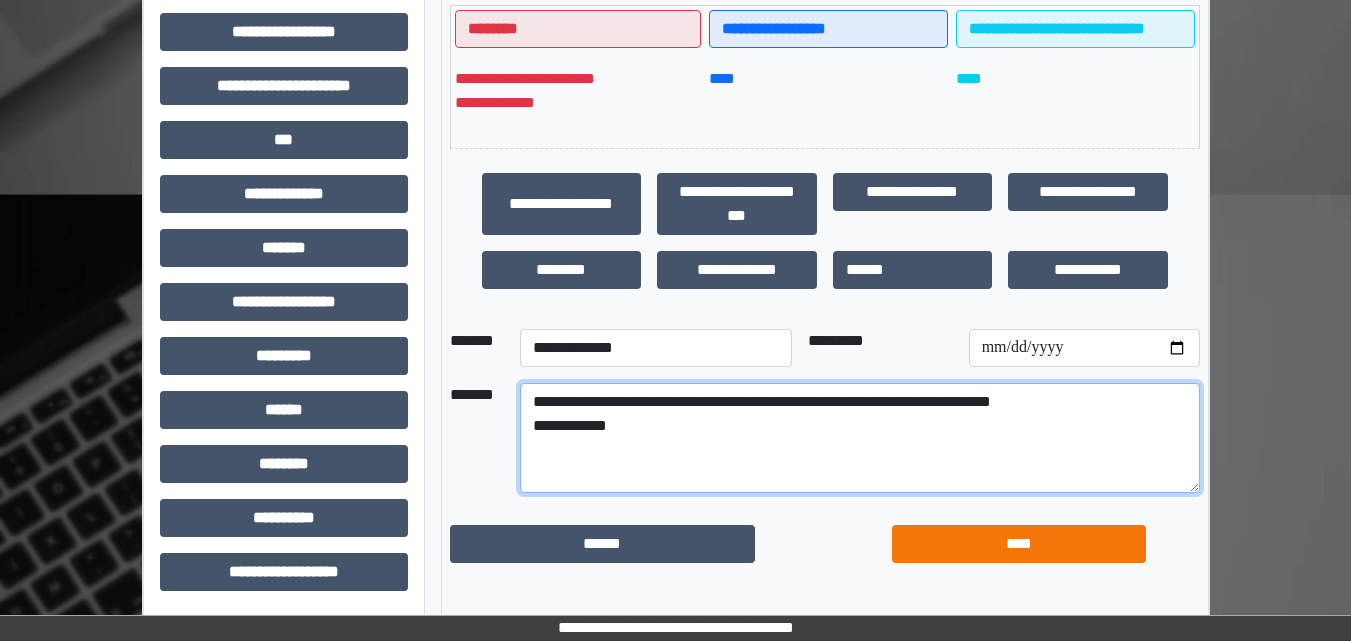 type on "**********" 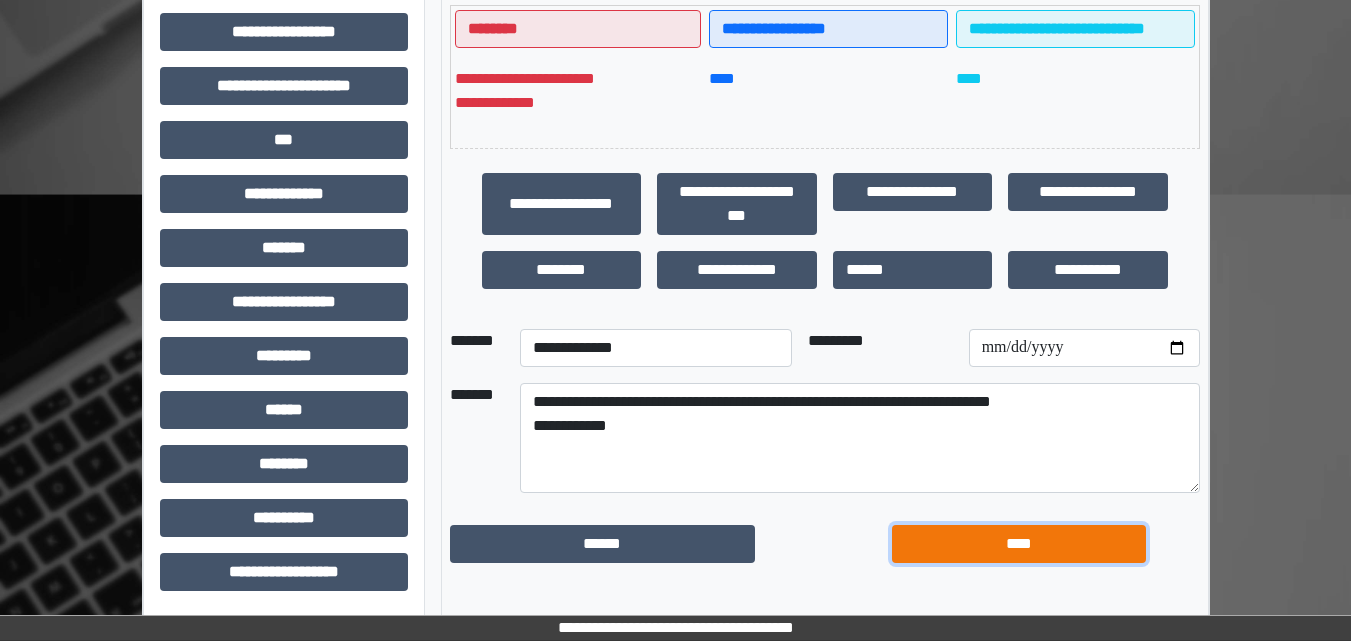click on "****" at bounding box center (1019, 544) 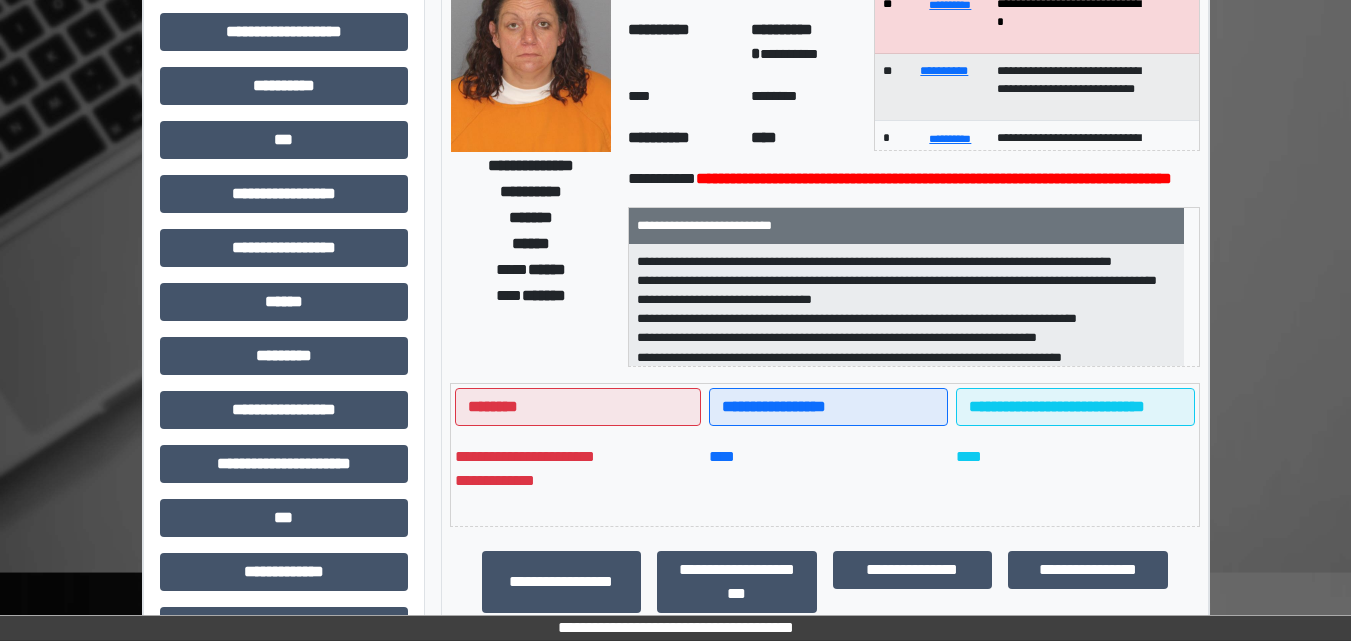 scroll, scrollTop: 157, scrollLeft: 0, axis: vertical 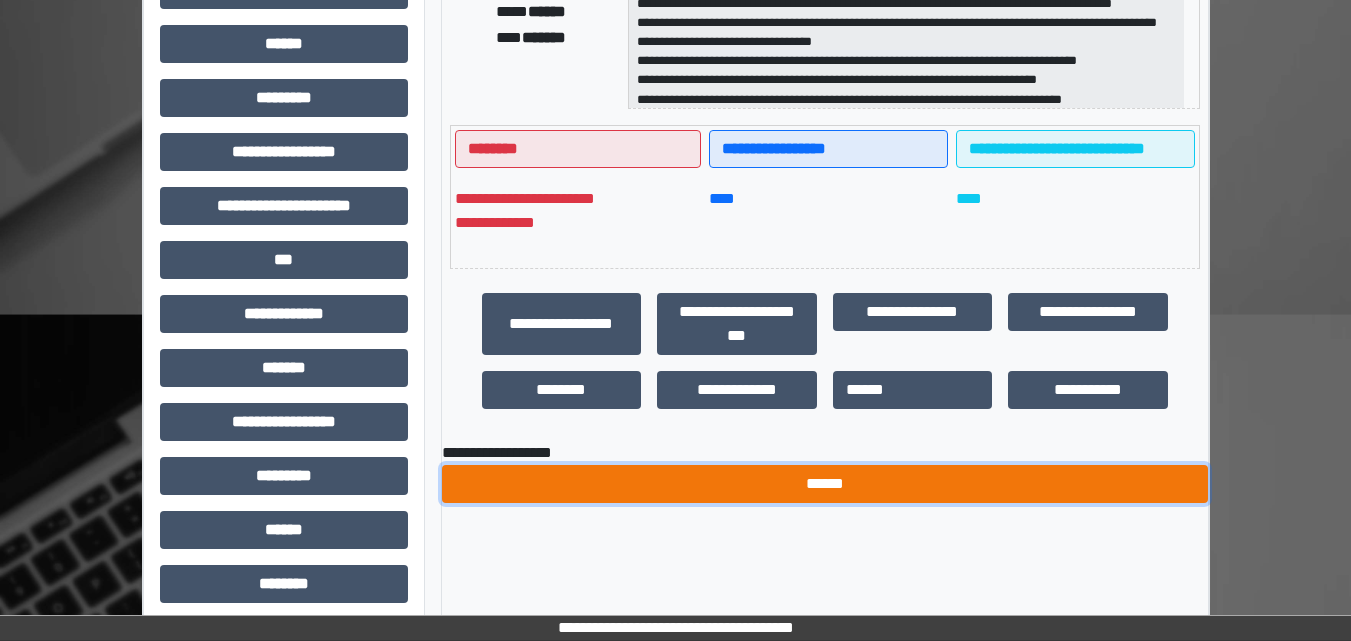 click on "******" at bounding box center (825, 484) 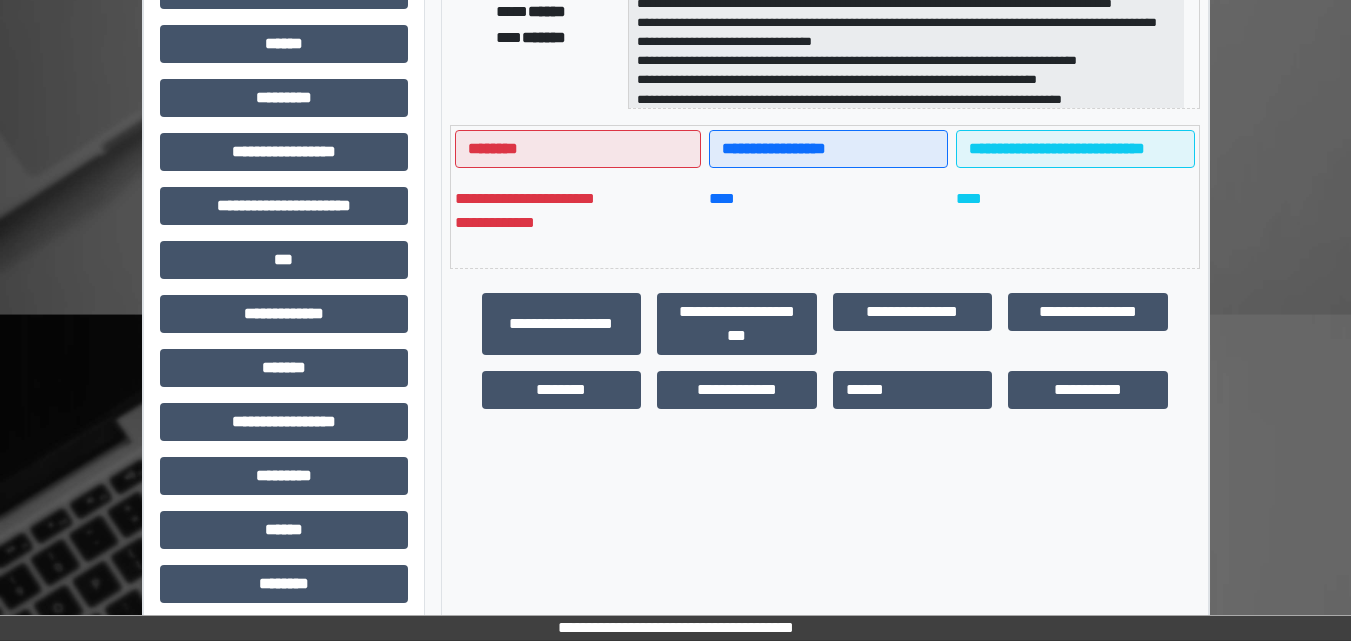 scroll, scrollTop: 397, scrollLeft: 0, axis: vertical 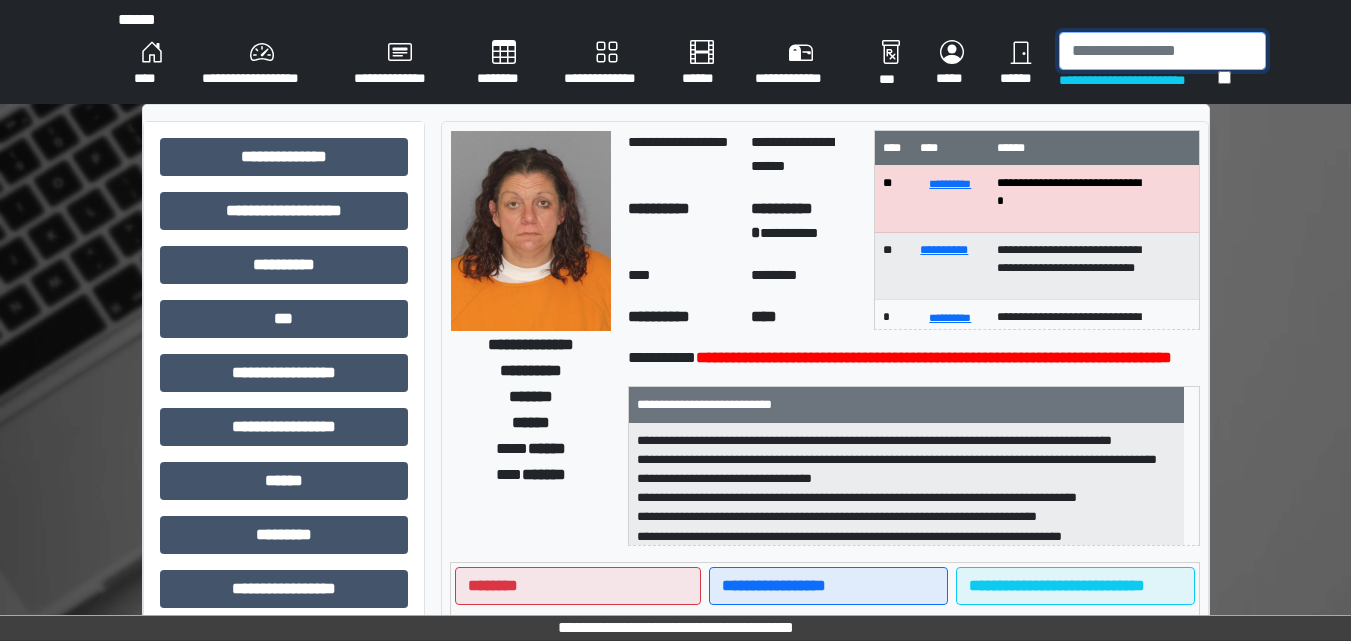 click at bounding box center (1162, 51) 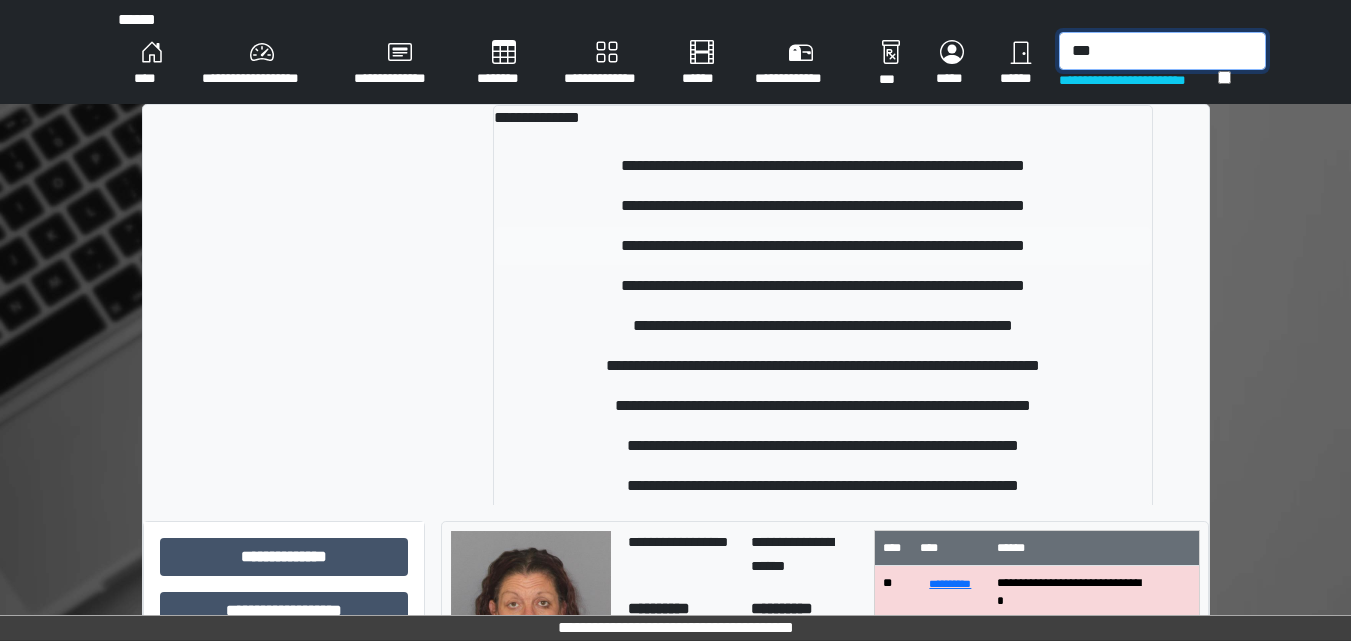type on "***" 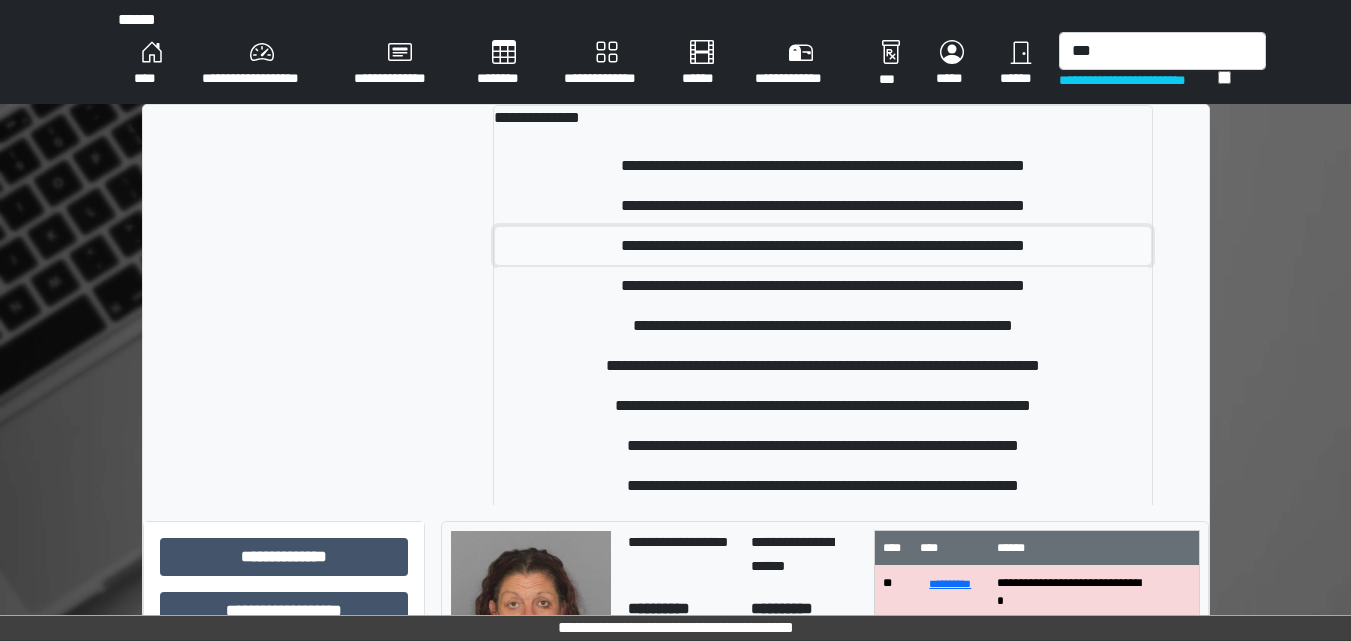 click on "**********" at bounding box center (823, 246) 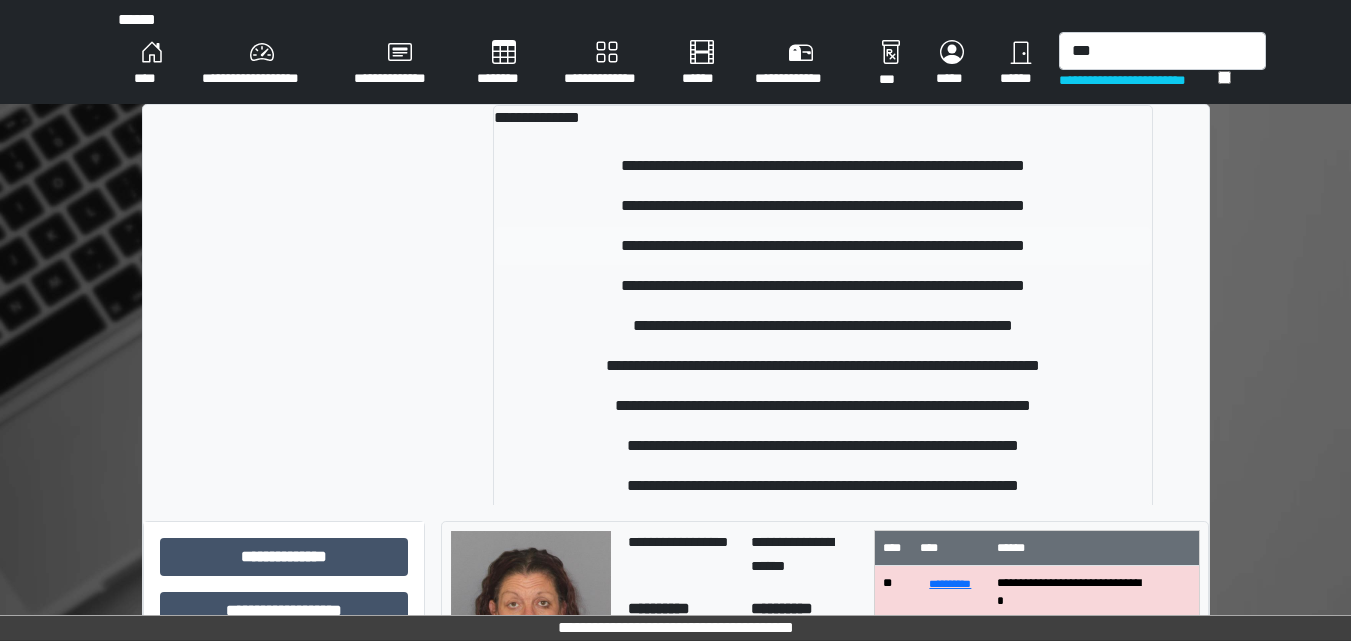 type 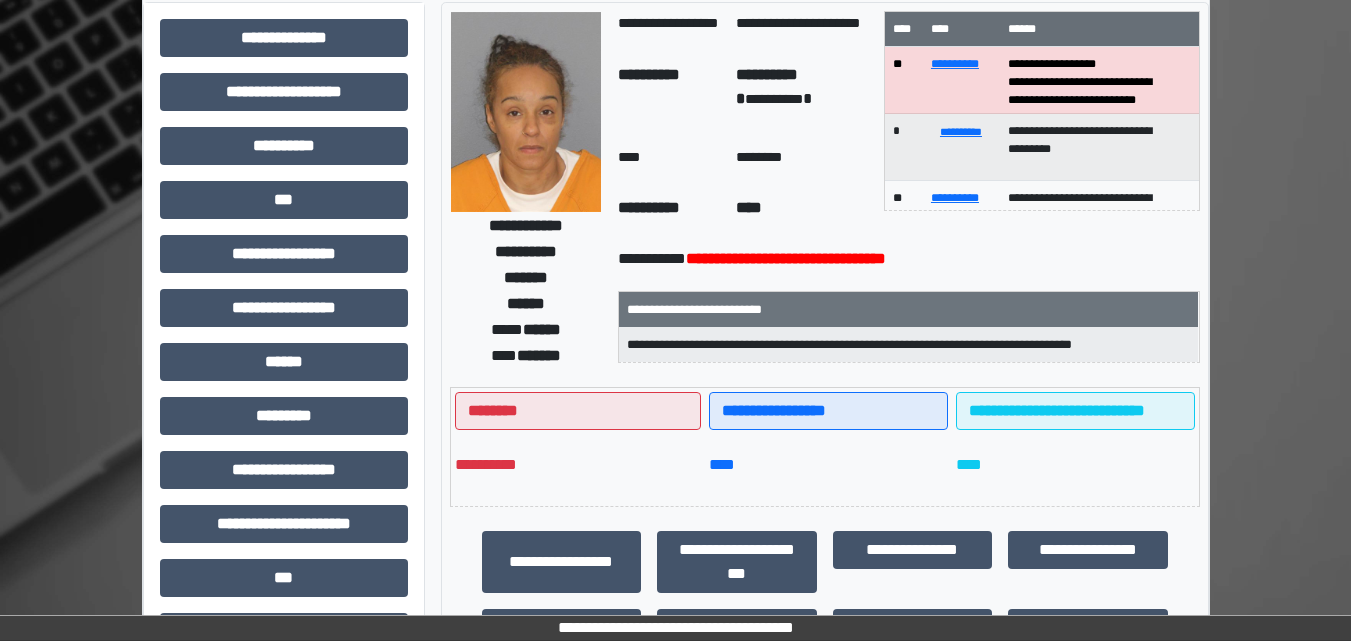 scroll, scrollTop: 172, scrollLeft: 0, axis: vertical 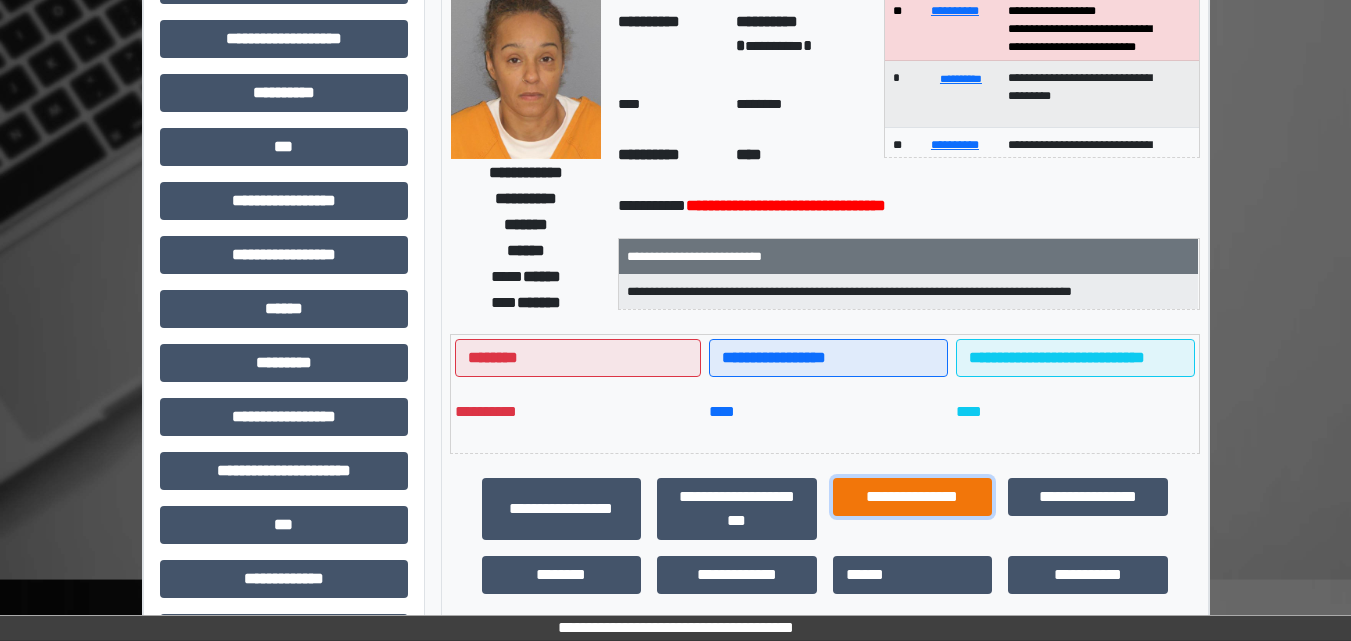 click on "**********" at bounding box center (913, 497) 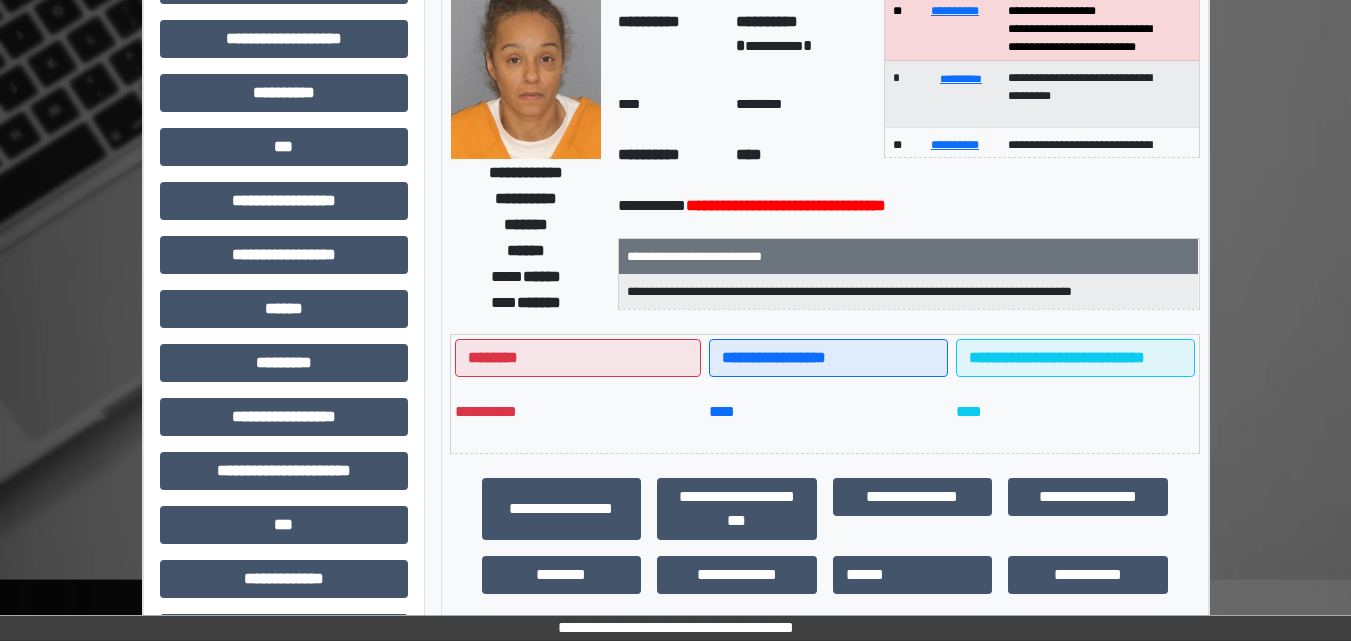 drag, startPoint x: 1350, startPoint y: 346, endPoint x: 1359, endPoint y: 436, distance: 90.44888 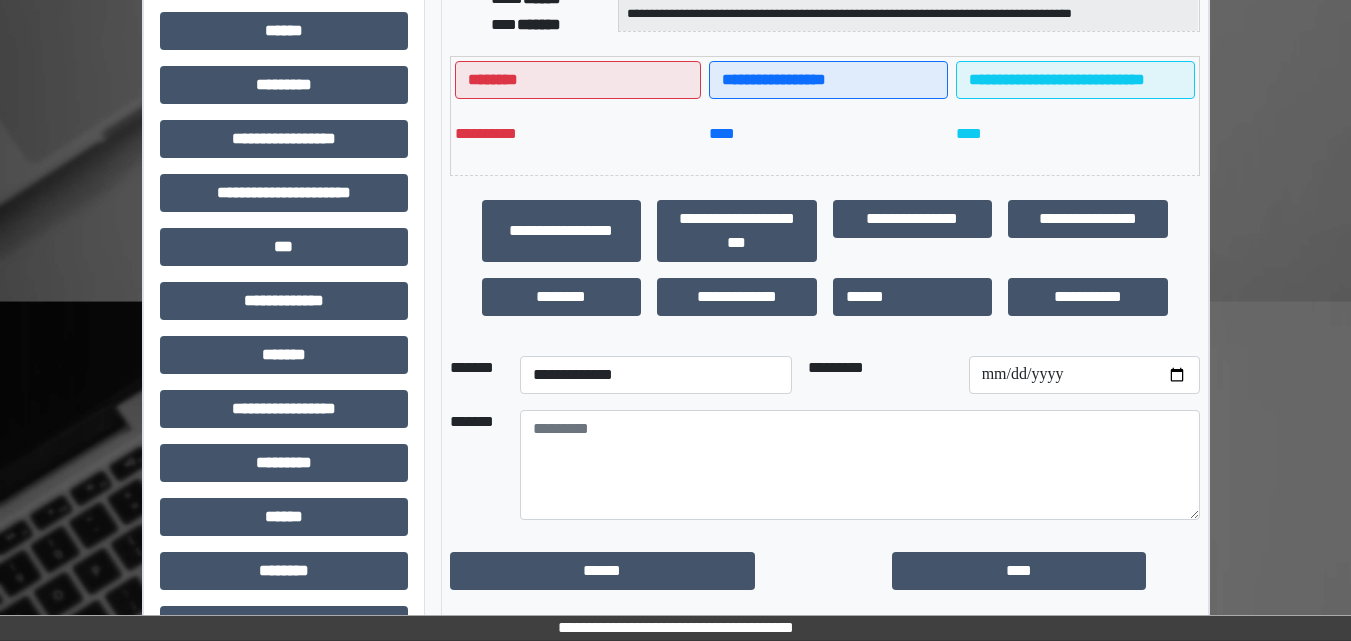 scroll, scrollTop: 557, scrollLeft: 0, axis: vertical 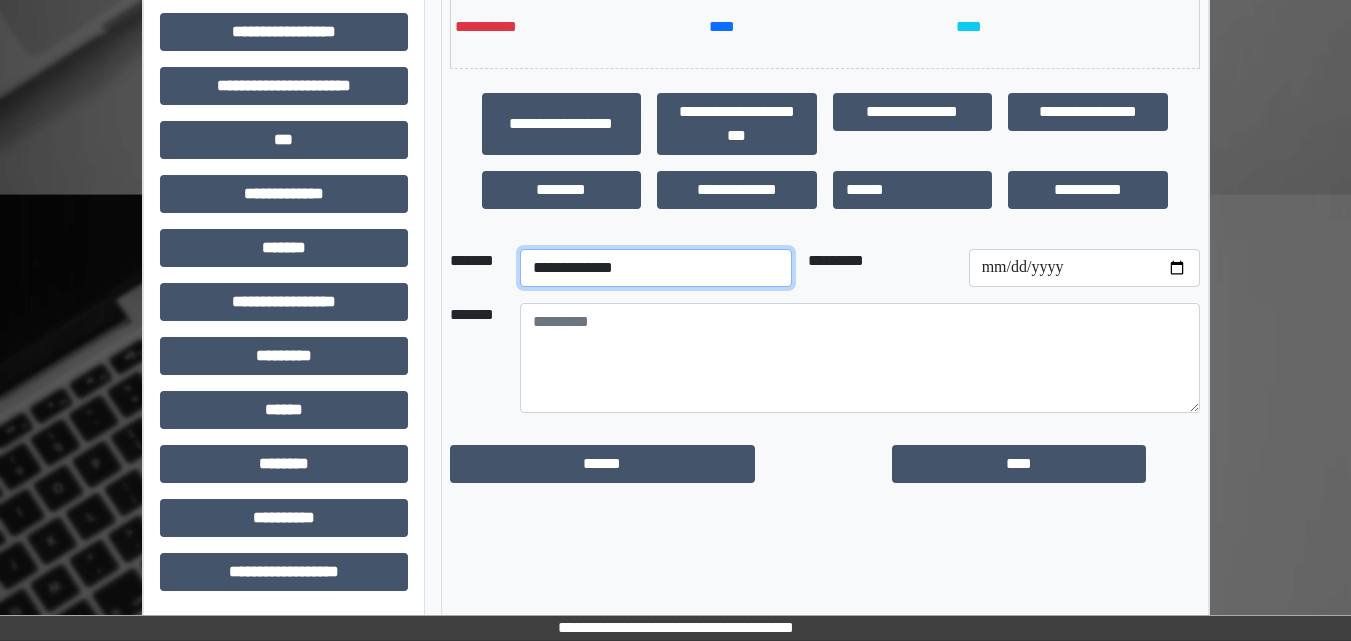click on "**********" at bounding box center (656, 268) 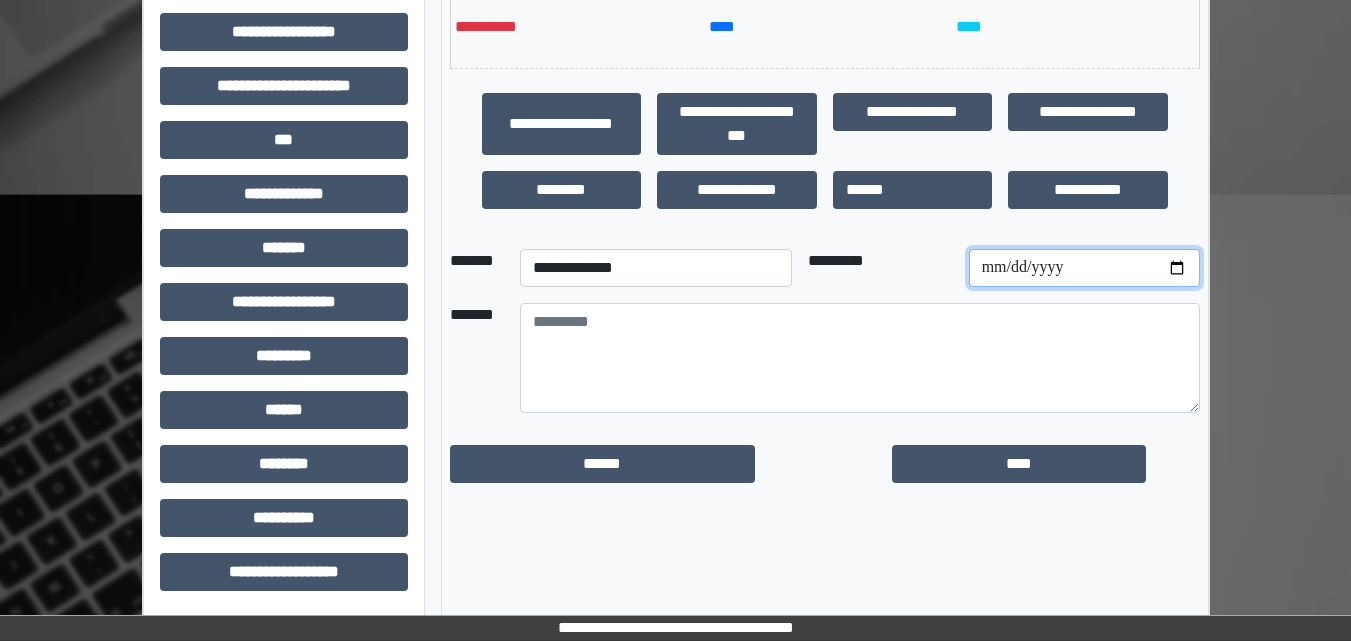 click at bounding box center [1084, 268] 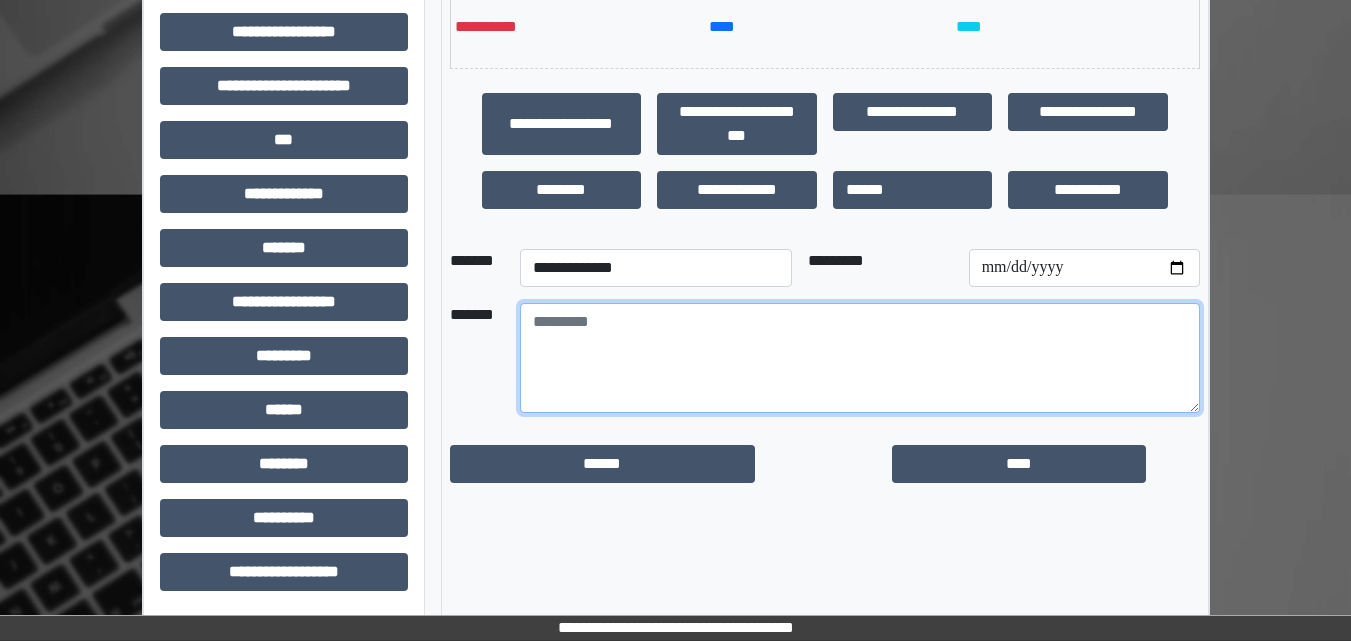 click at bounding box center [860, 358] 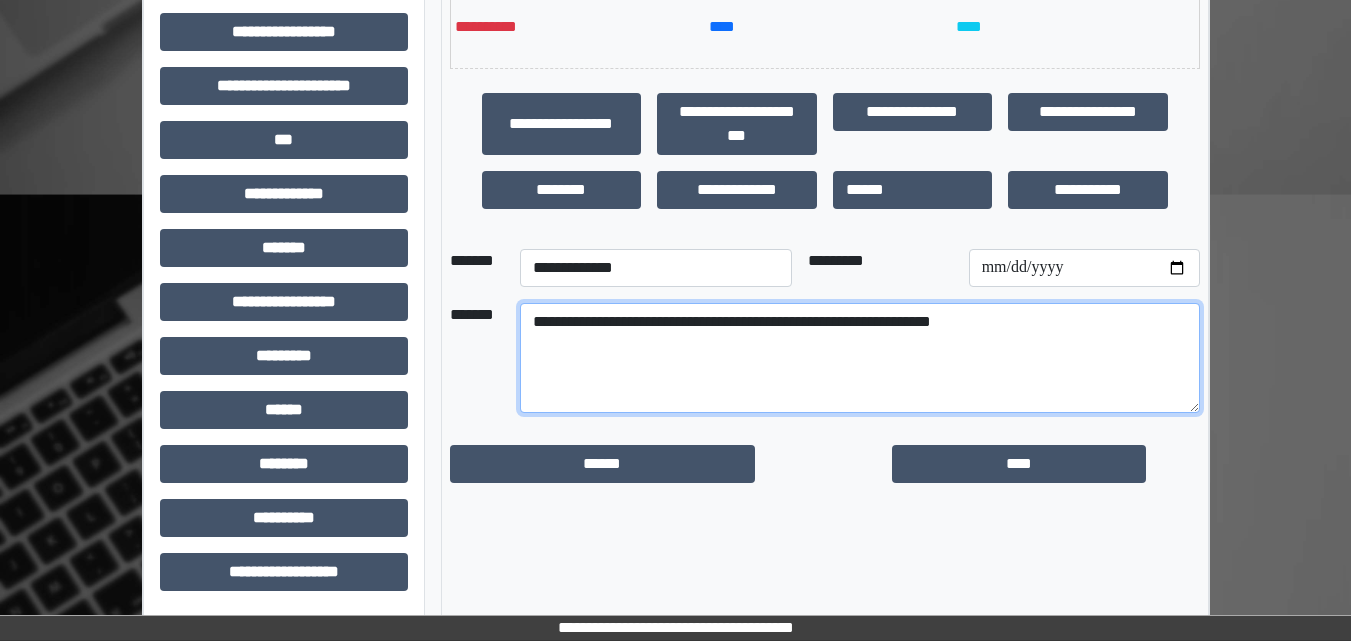 type on "**********" 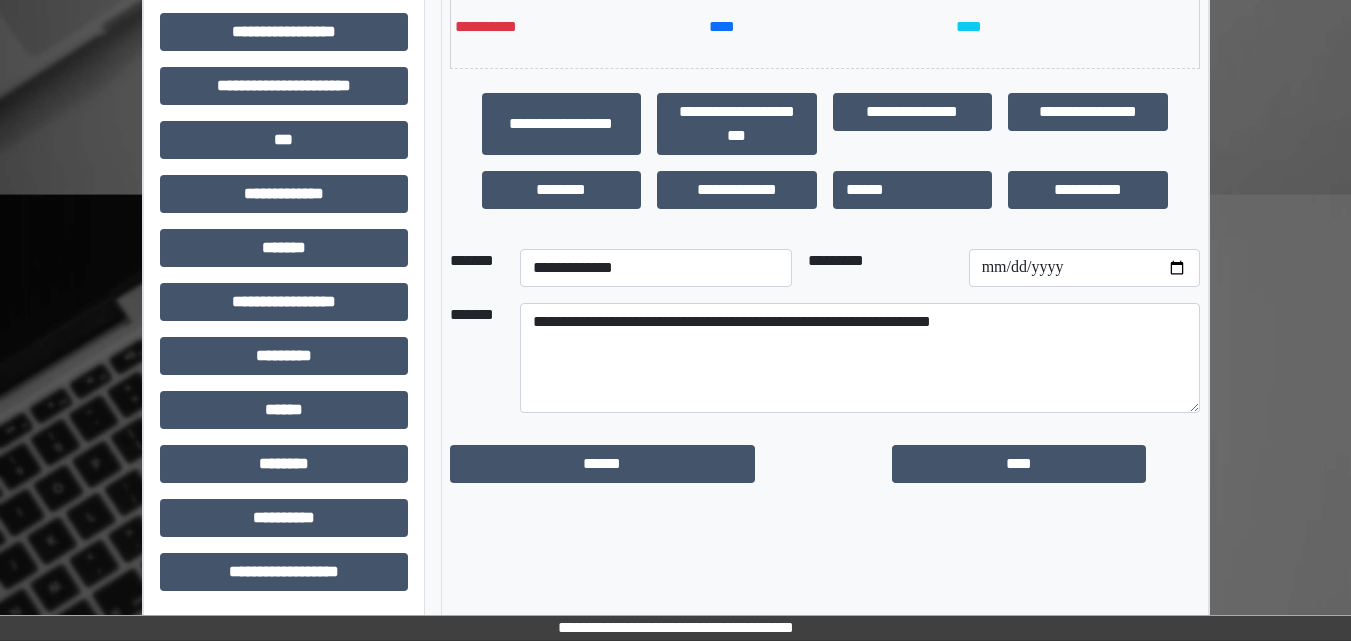 click on "**********" at bounding box center [825, 366] 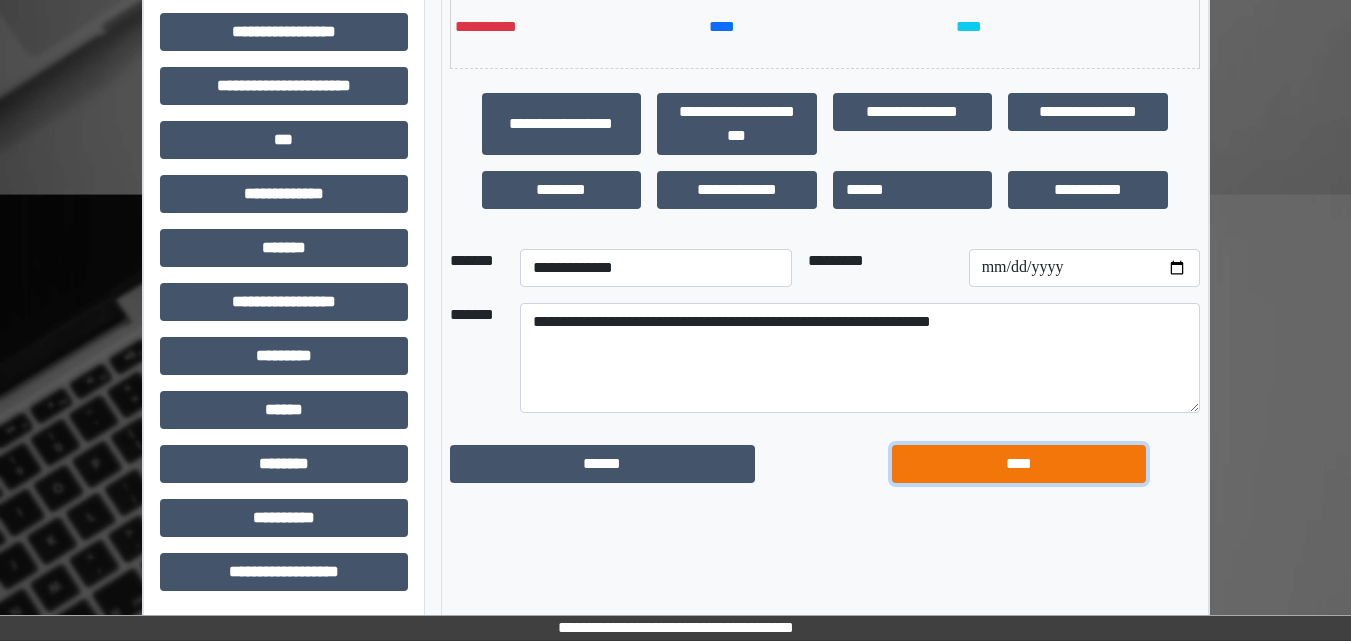 click on "****" at bounding box center (1019, 464) 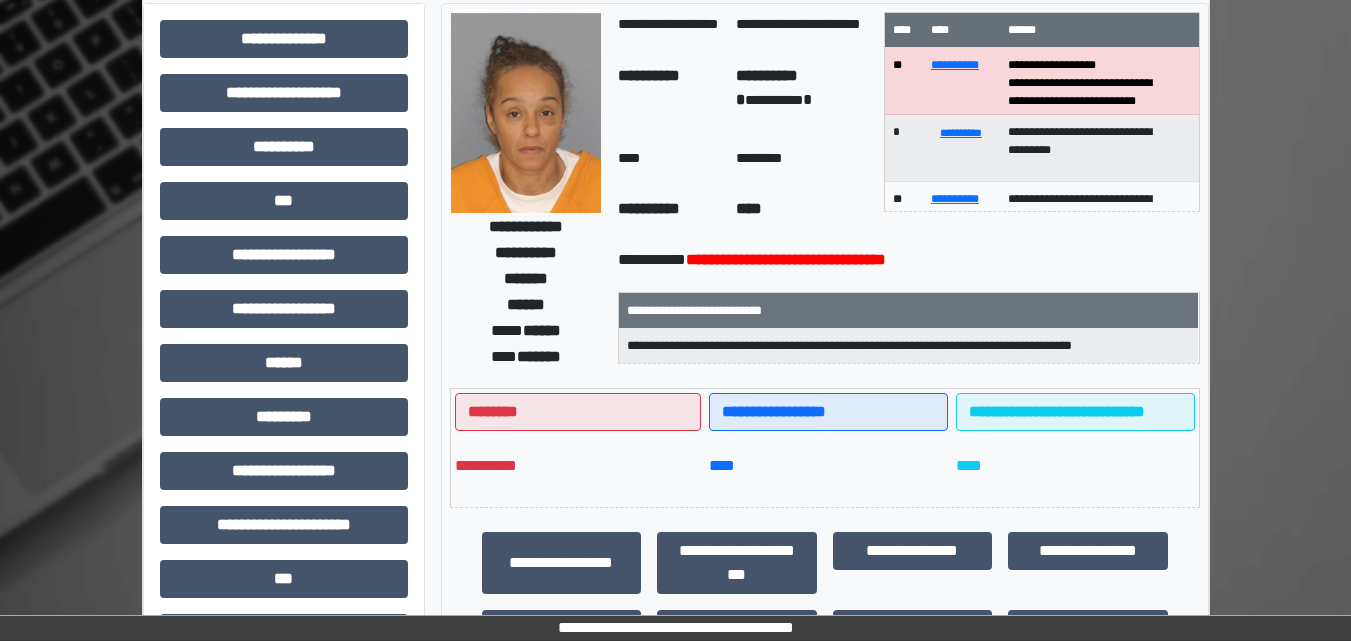 scroll, scrollTop: 77, scrollLeft: 0, axis: vertical 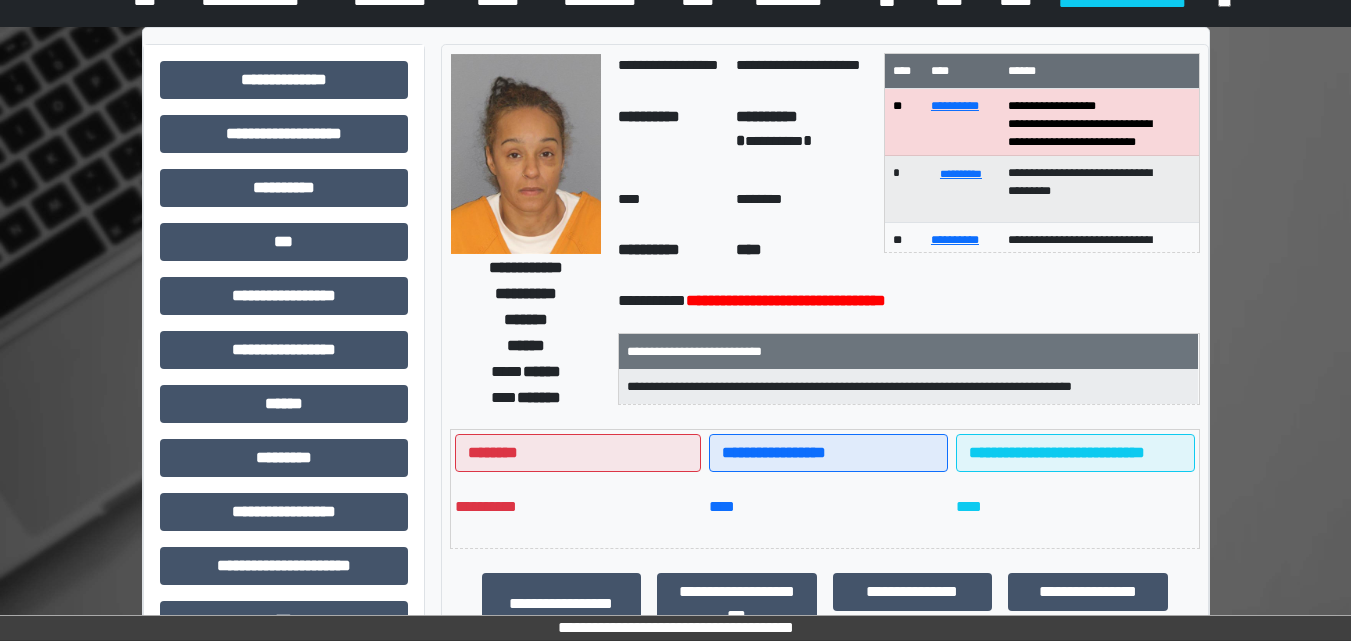 drag, startPoint x: 937, startPoint y: 162, endPoint x: 1043, endPoint y: 28, distance: 170.85666 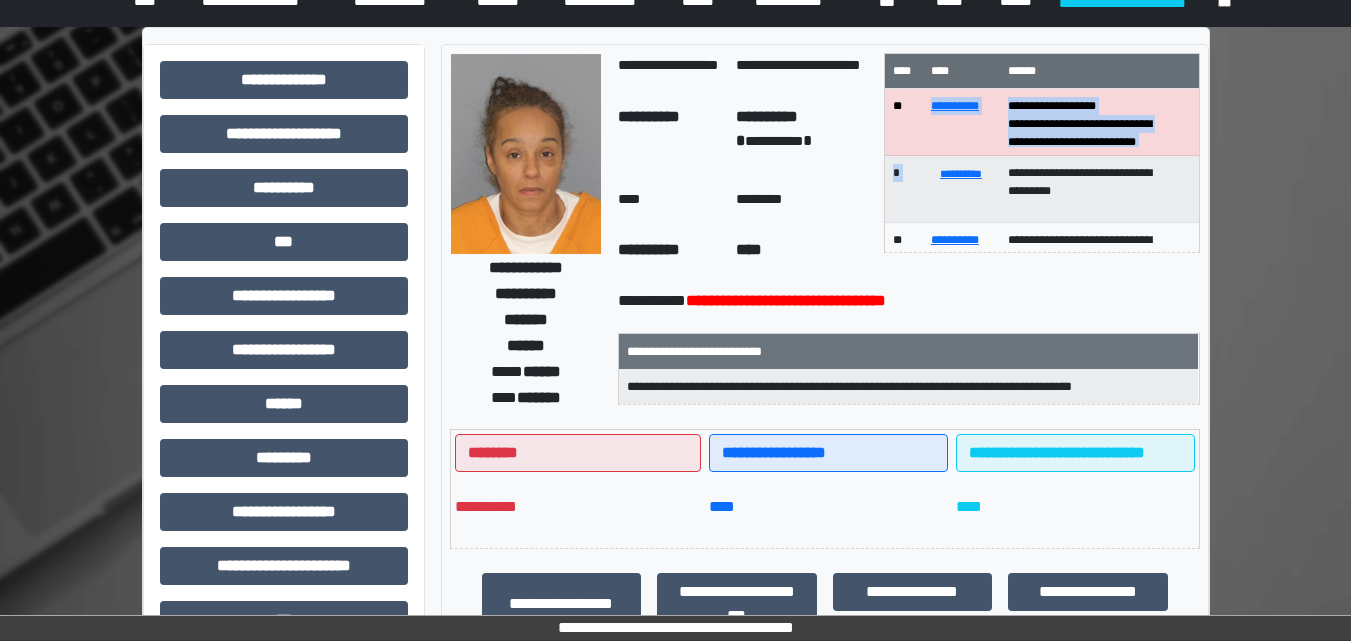 scroll, scrollTop: 0, scrollLeft: 0, axis: both 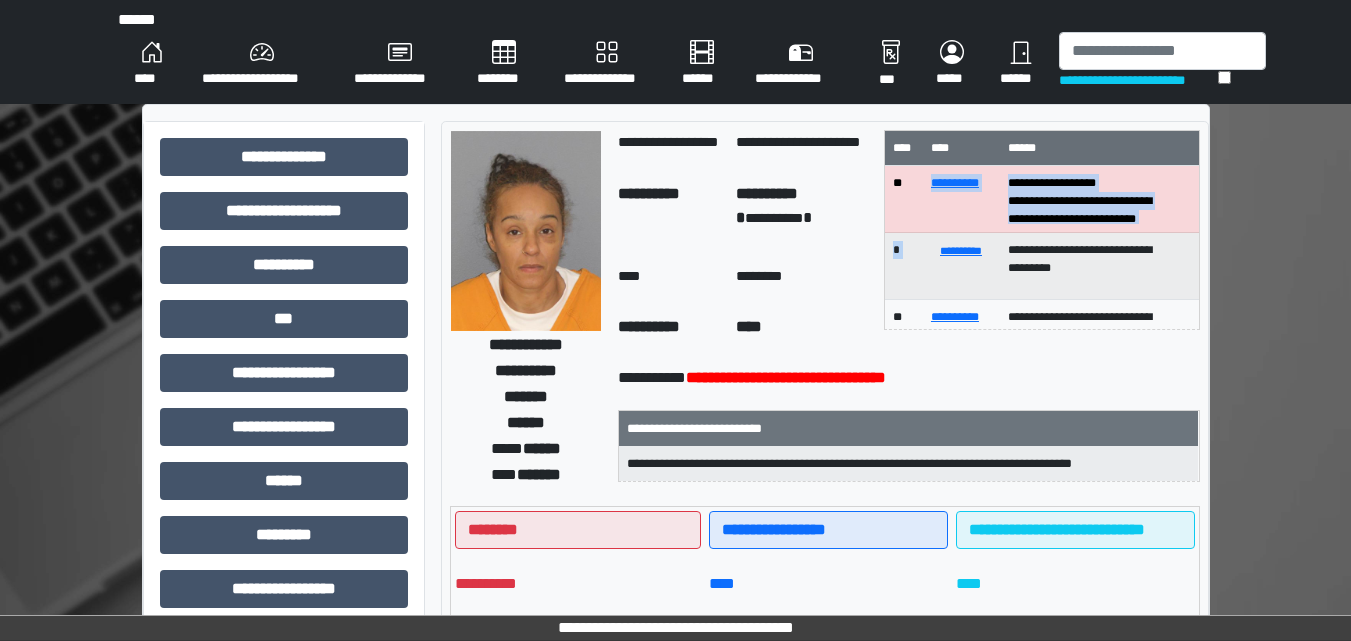 click on "**********" at bounding box center (262, 64) 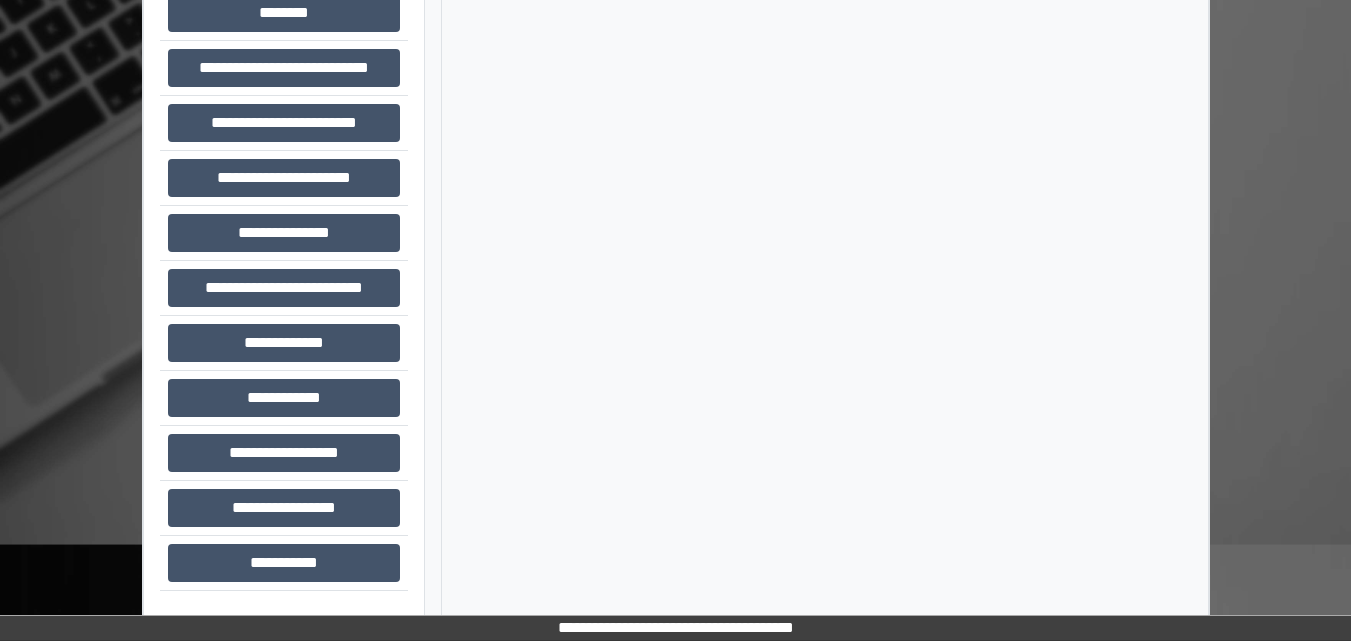 scroll, scrollTop: 0, scrollLeft: 0, axis: both 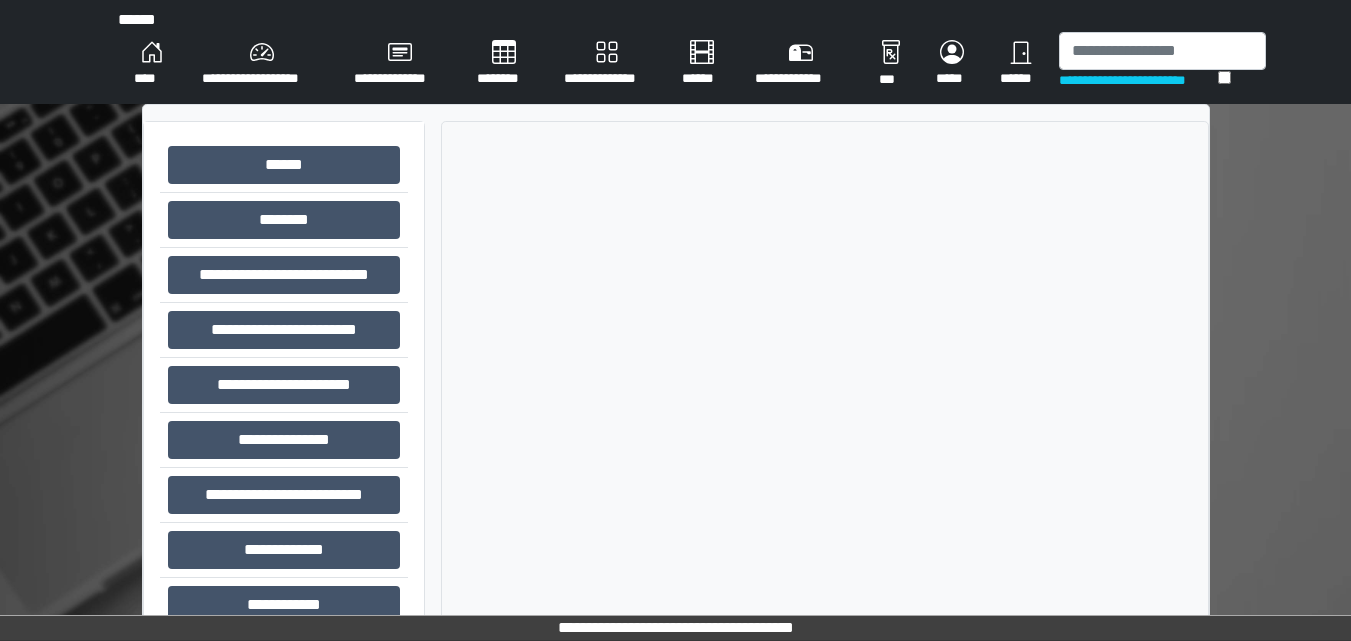 click on "**********" at bounding box center (262, 64) 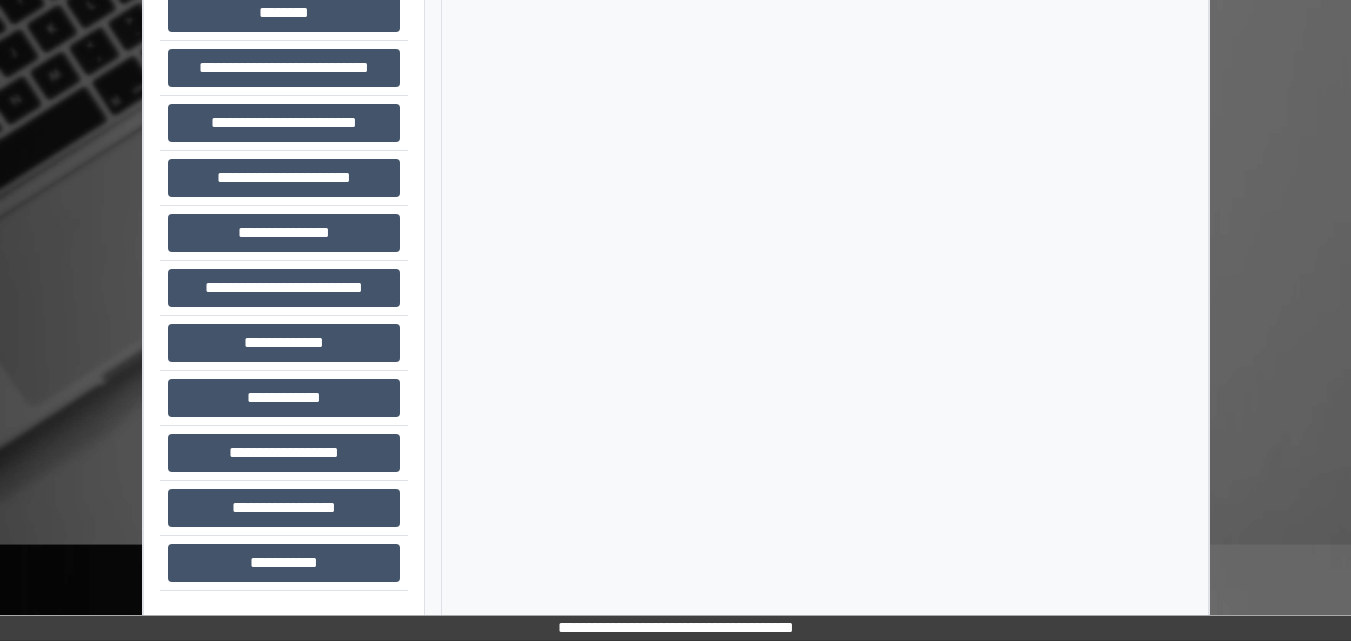 scroll, scrollTop: 0, scrollLeft: 0, axis: both 